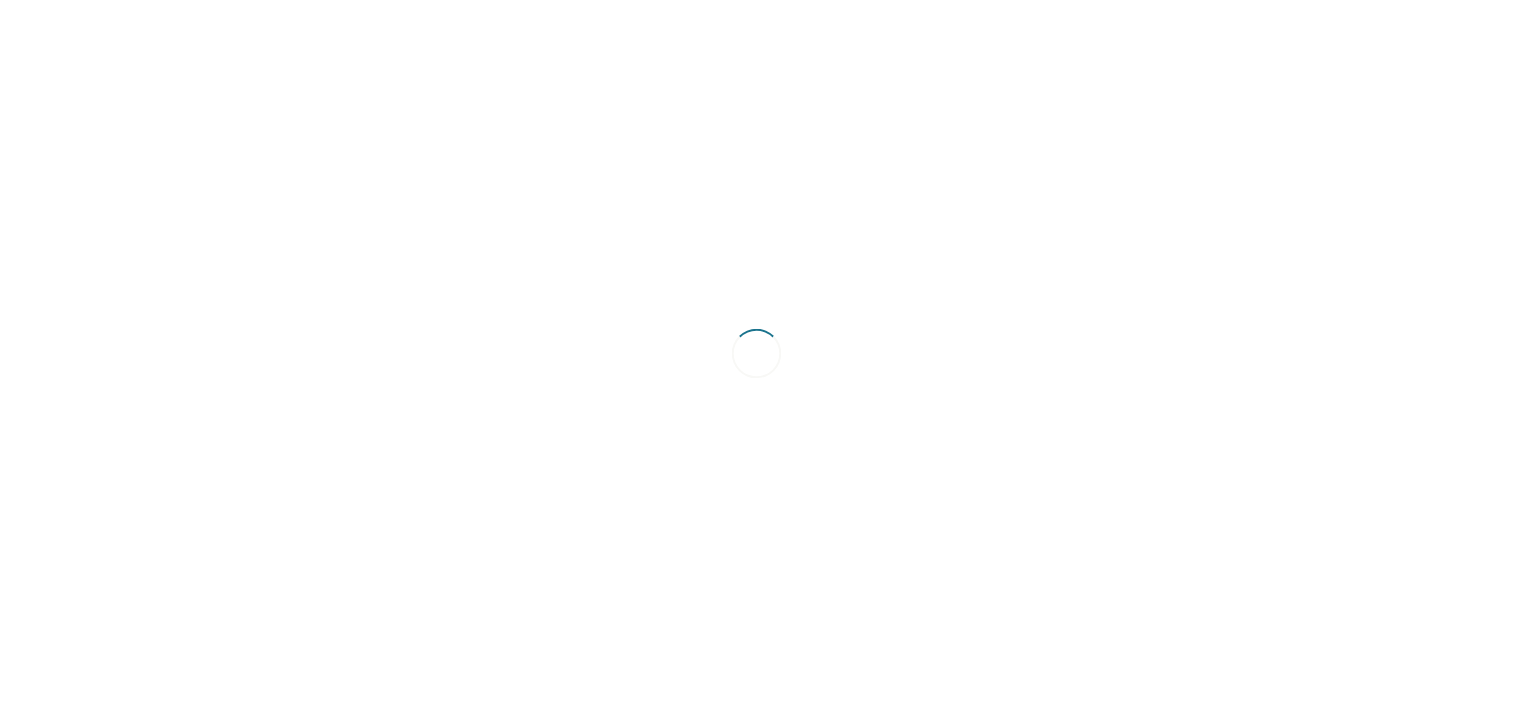 scroll, scrollTop: 0, scrollLeft: 0, axis: both 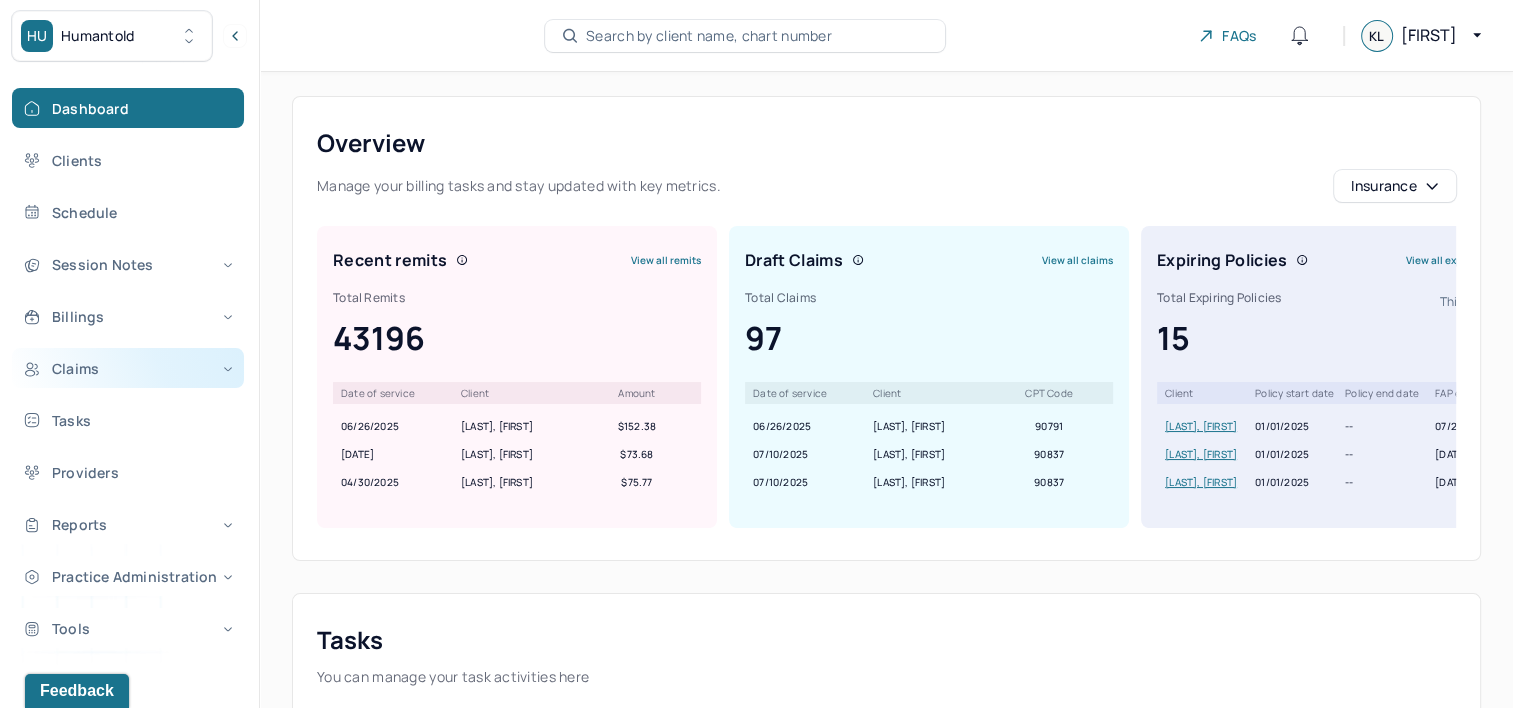 click on "Claims" at bounding box center [128, 368] 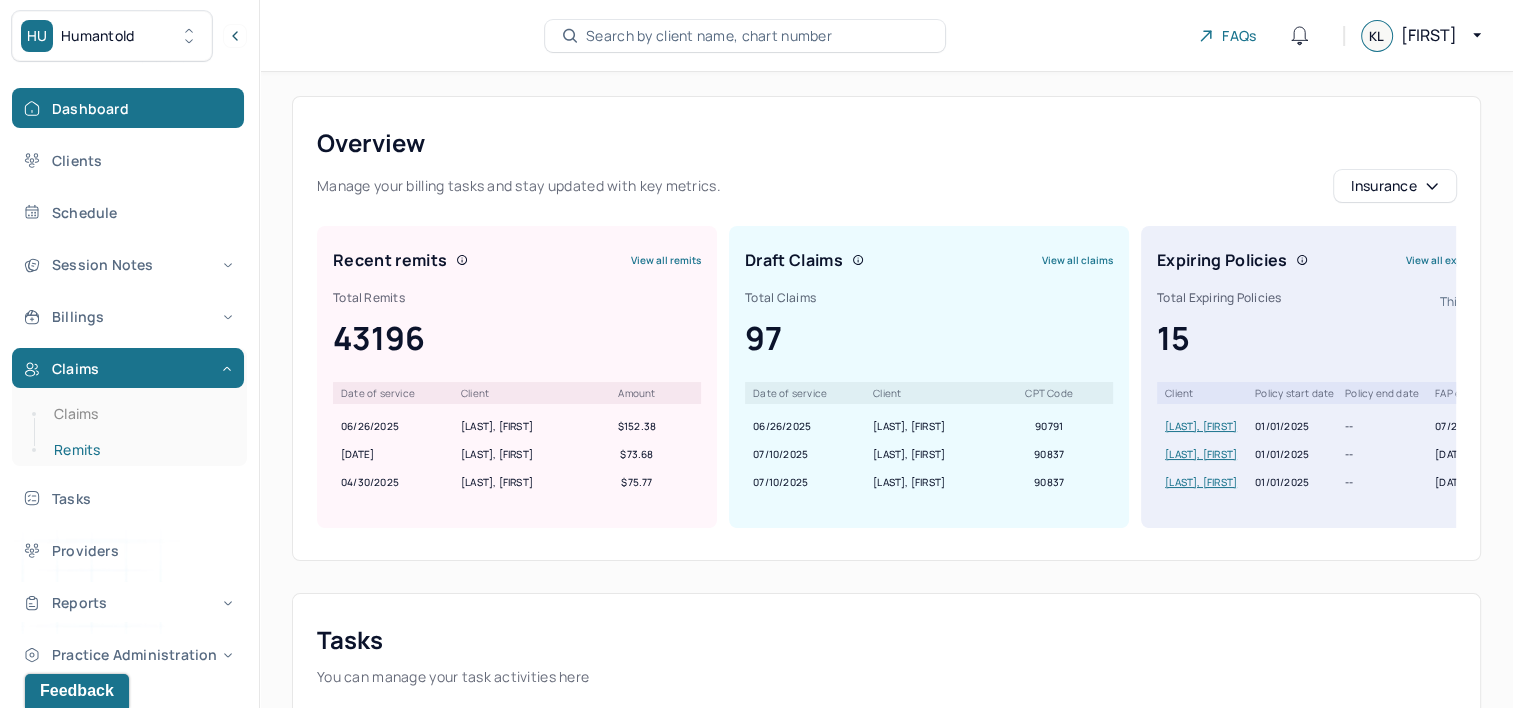click on "Remits" at bounding box center [139, 450] 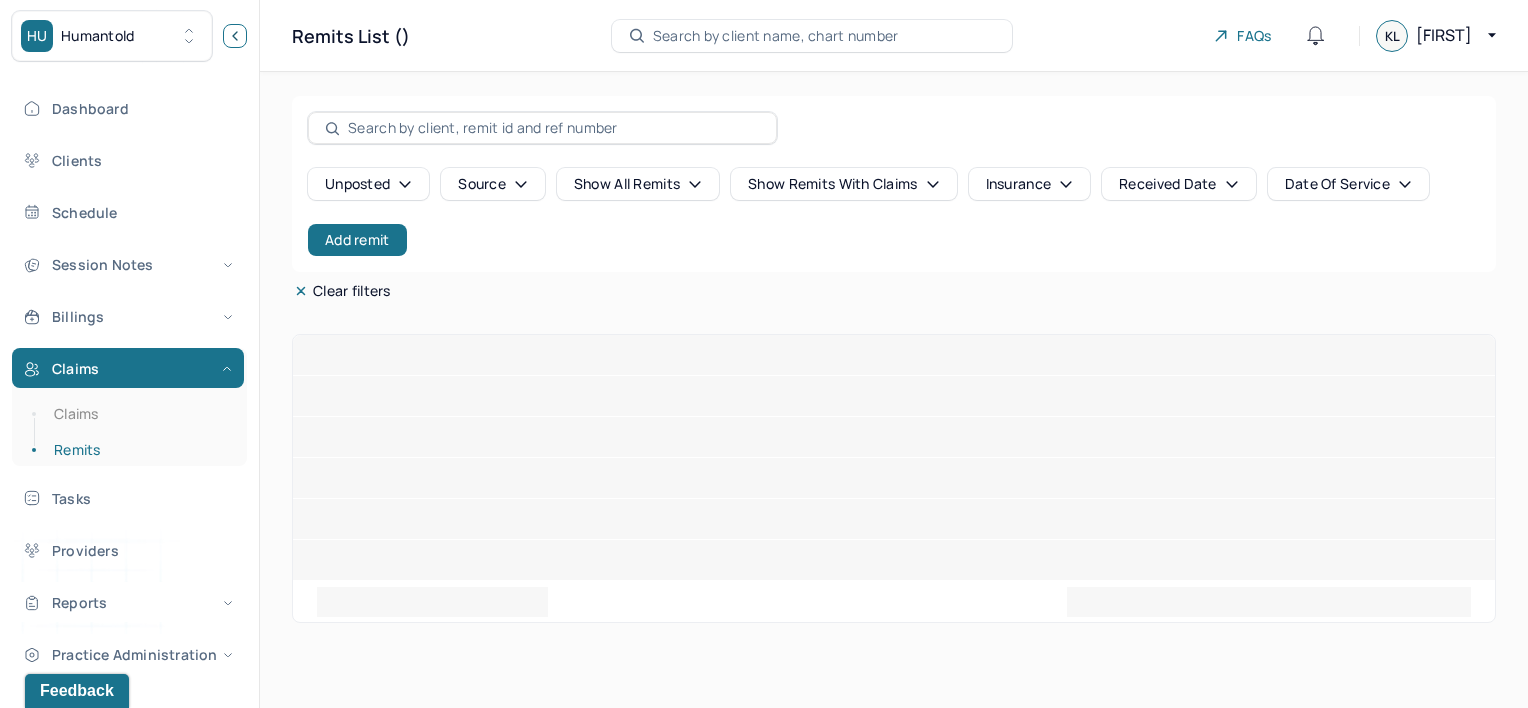 click 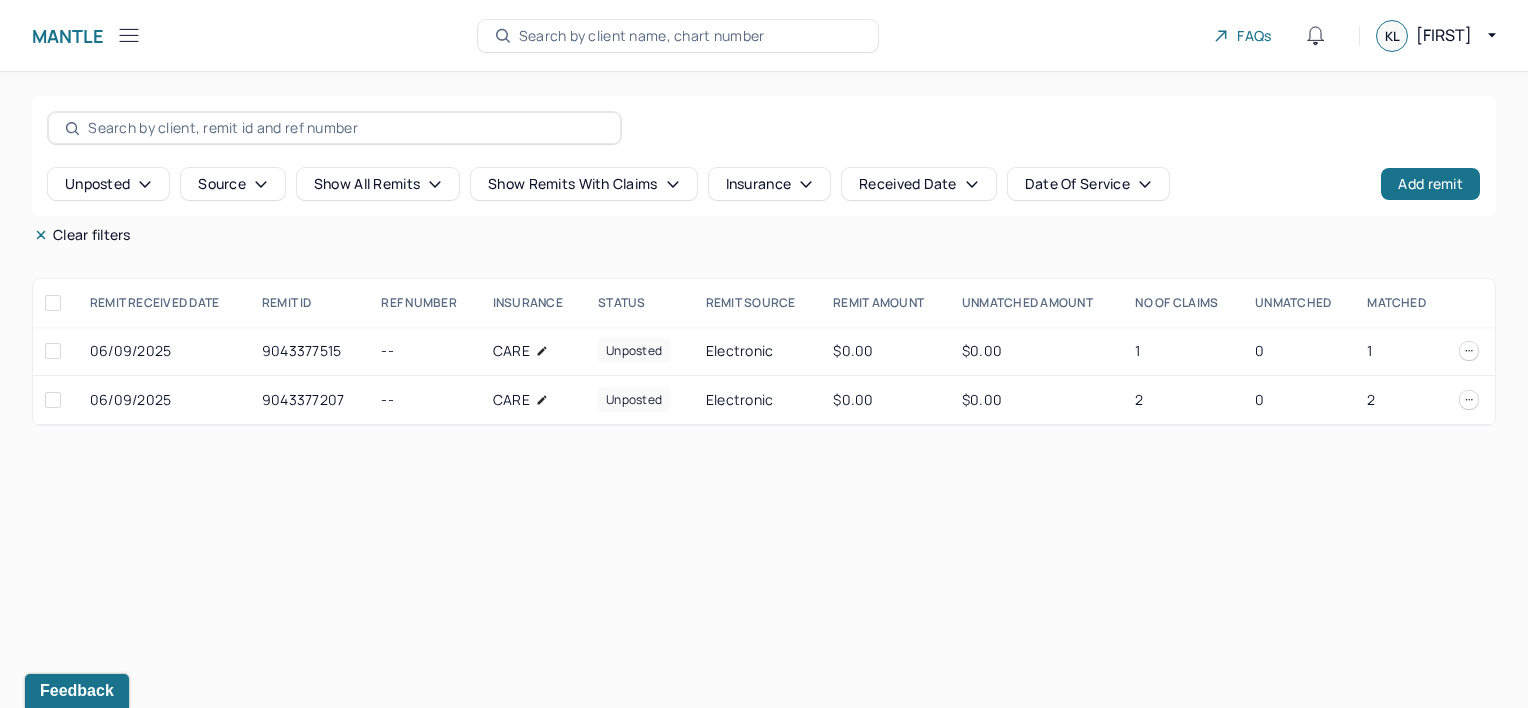 type 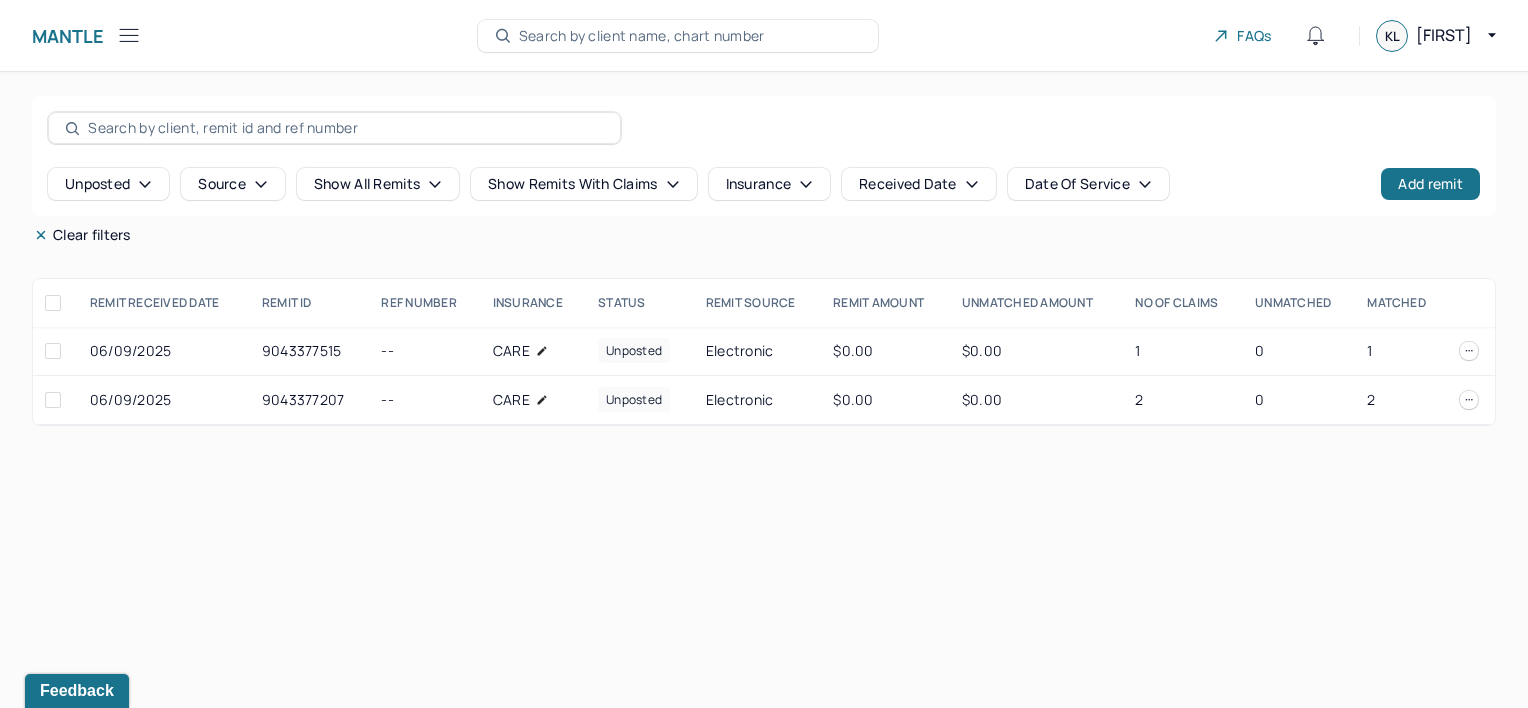 click on "Search by client name, chart number" at bounding box center [642, 36] 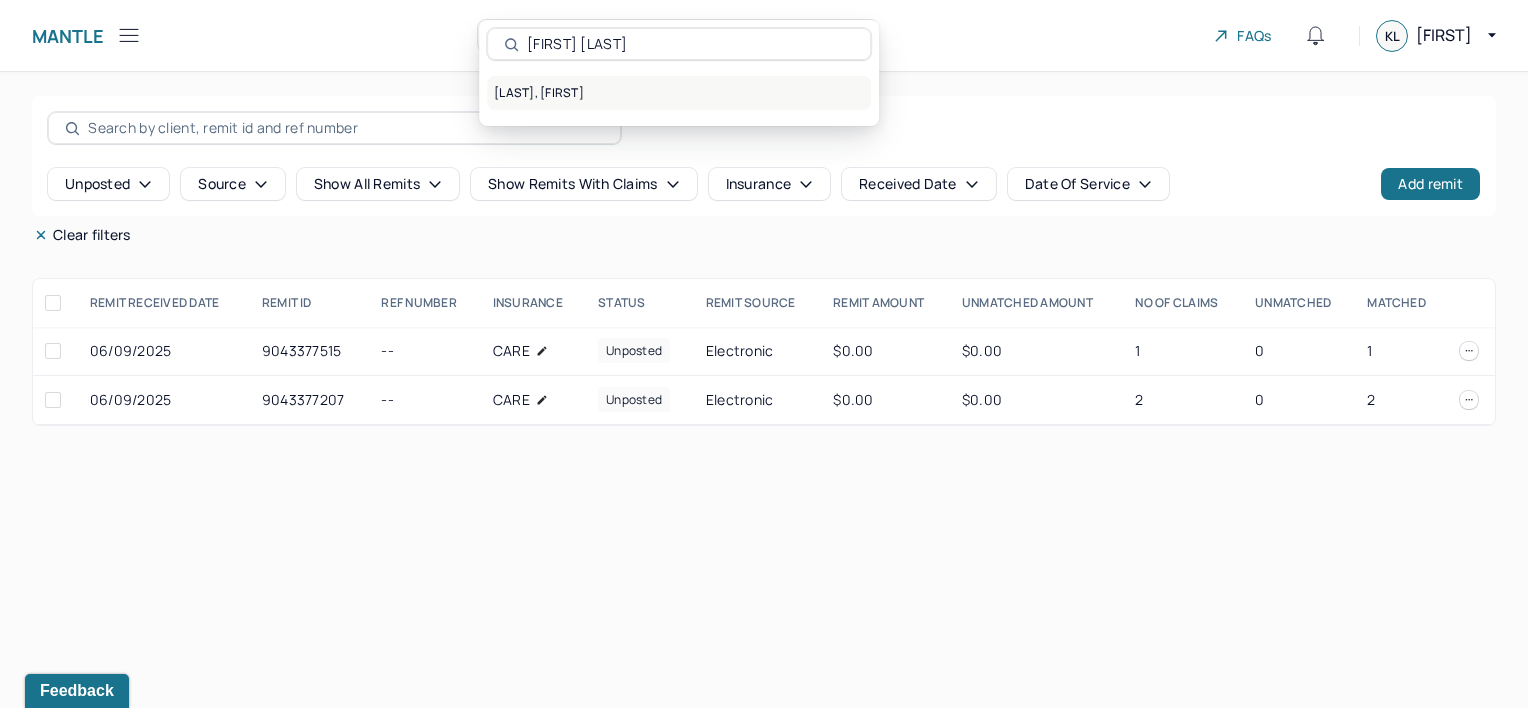 type on "[FIRST] [LAST]" 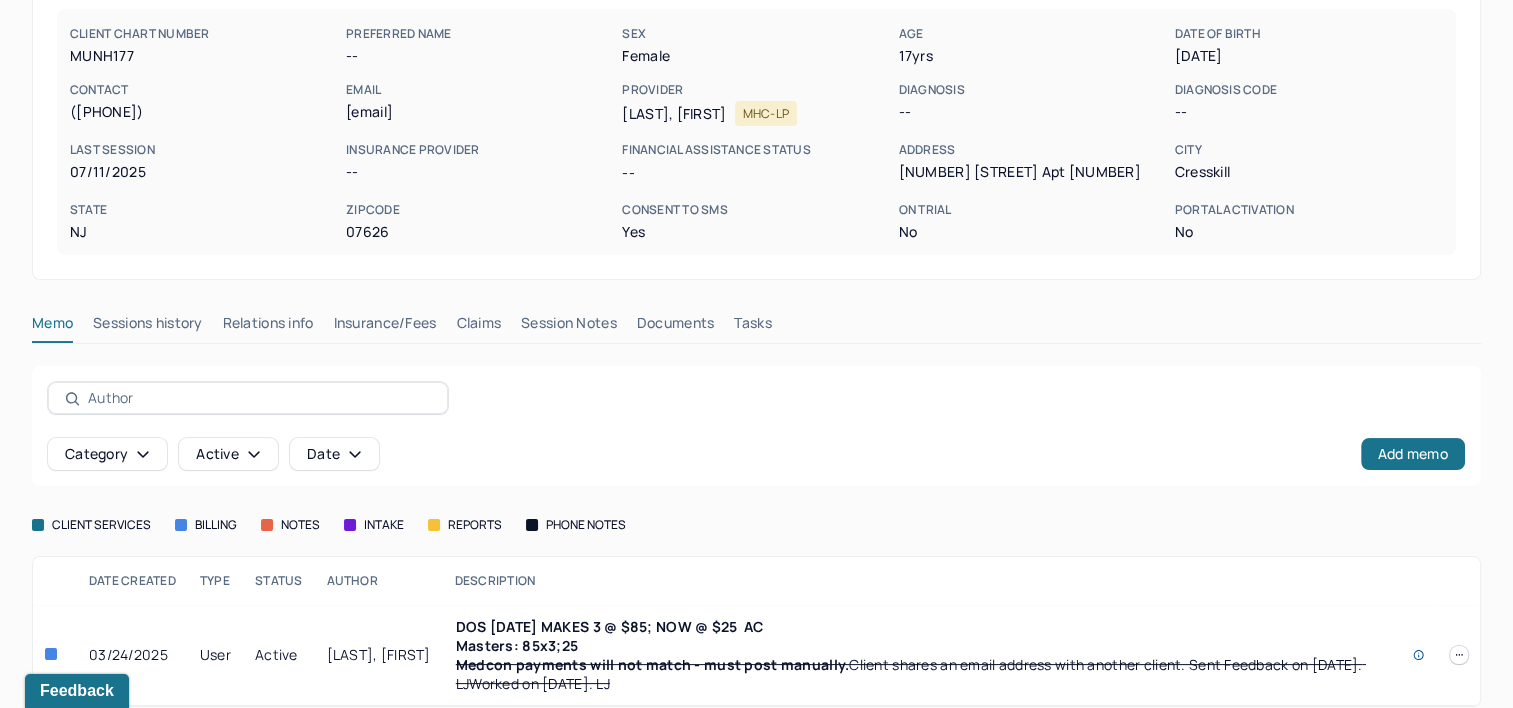 scroll, scrollTop: 215, scrollLeft: 0, axis: vertical 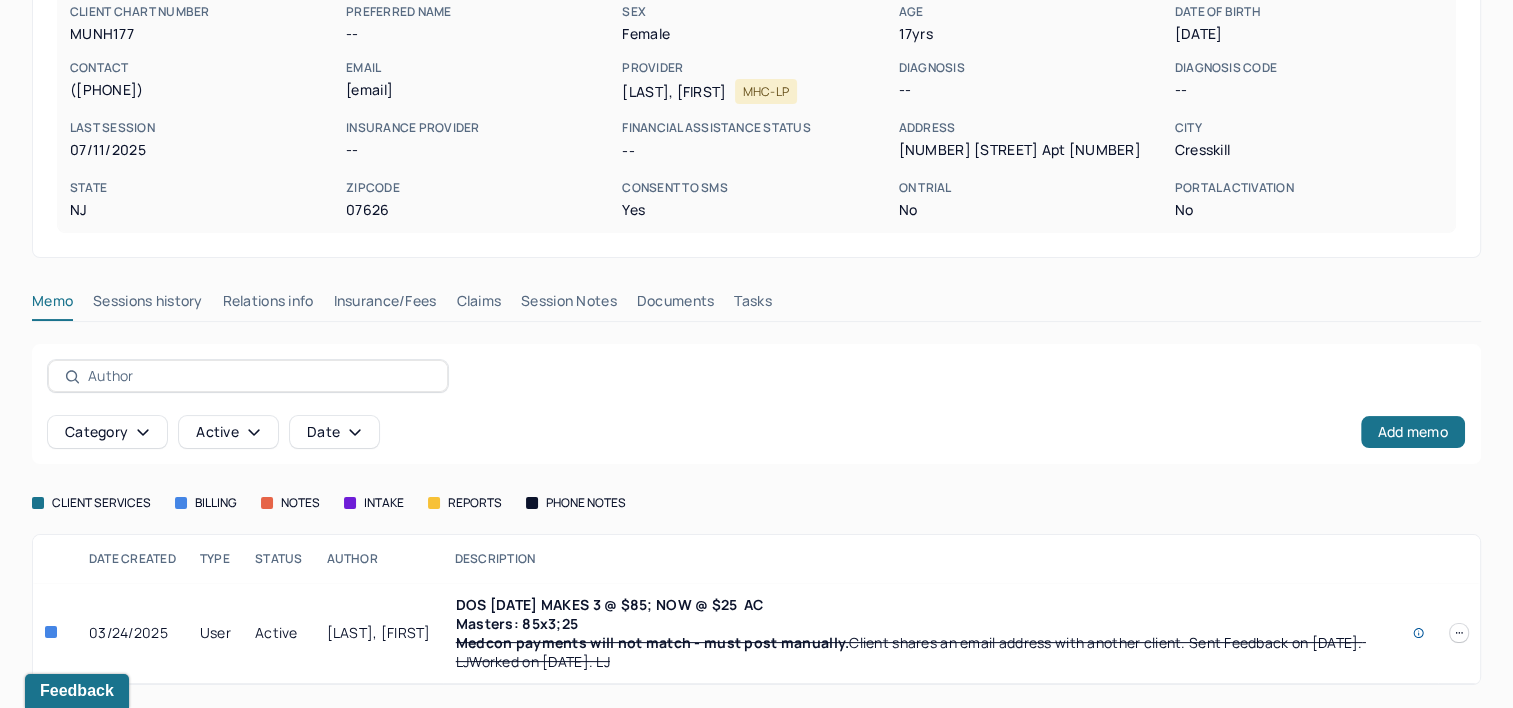 click on "Claims" at bounding box center [478, 305] 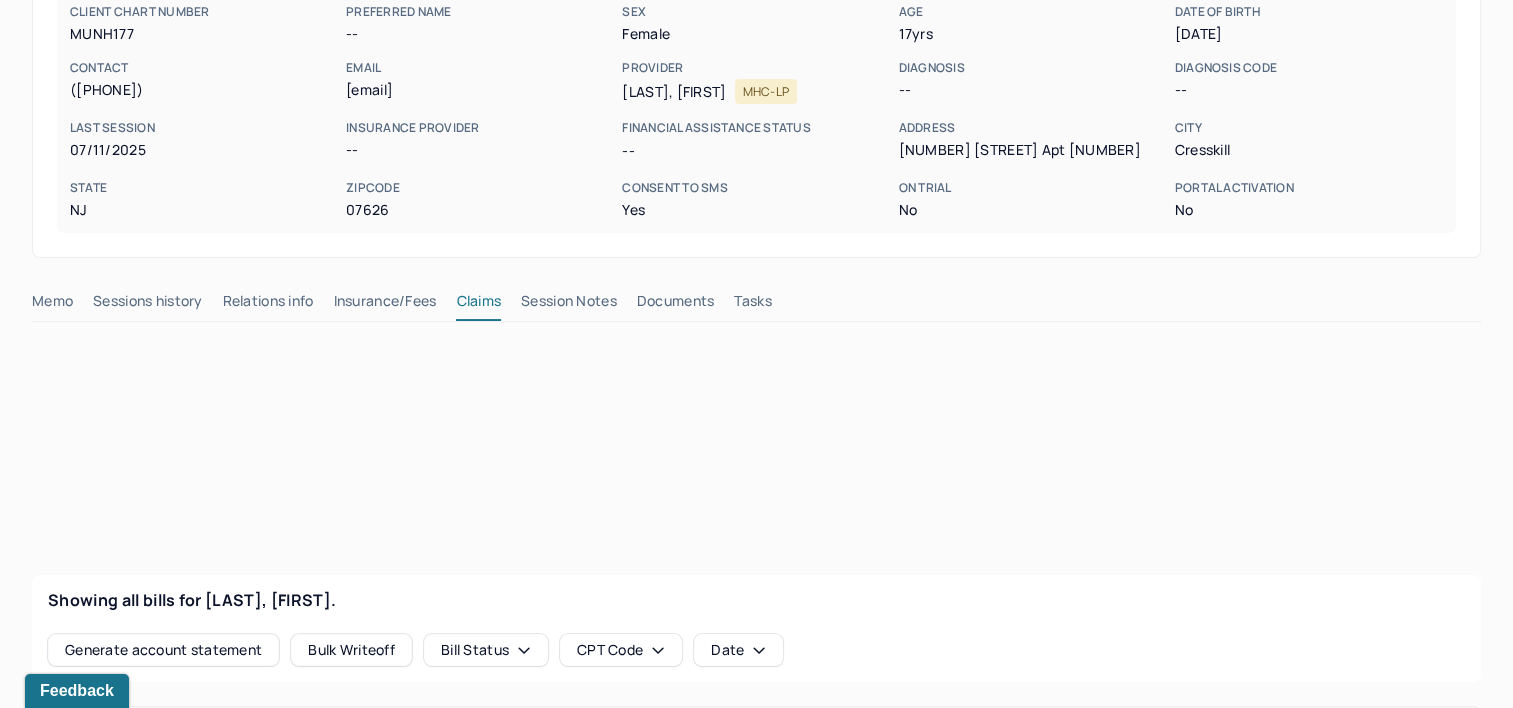 type 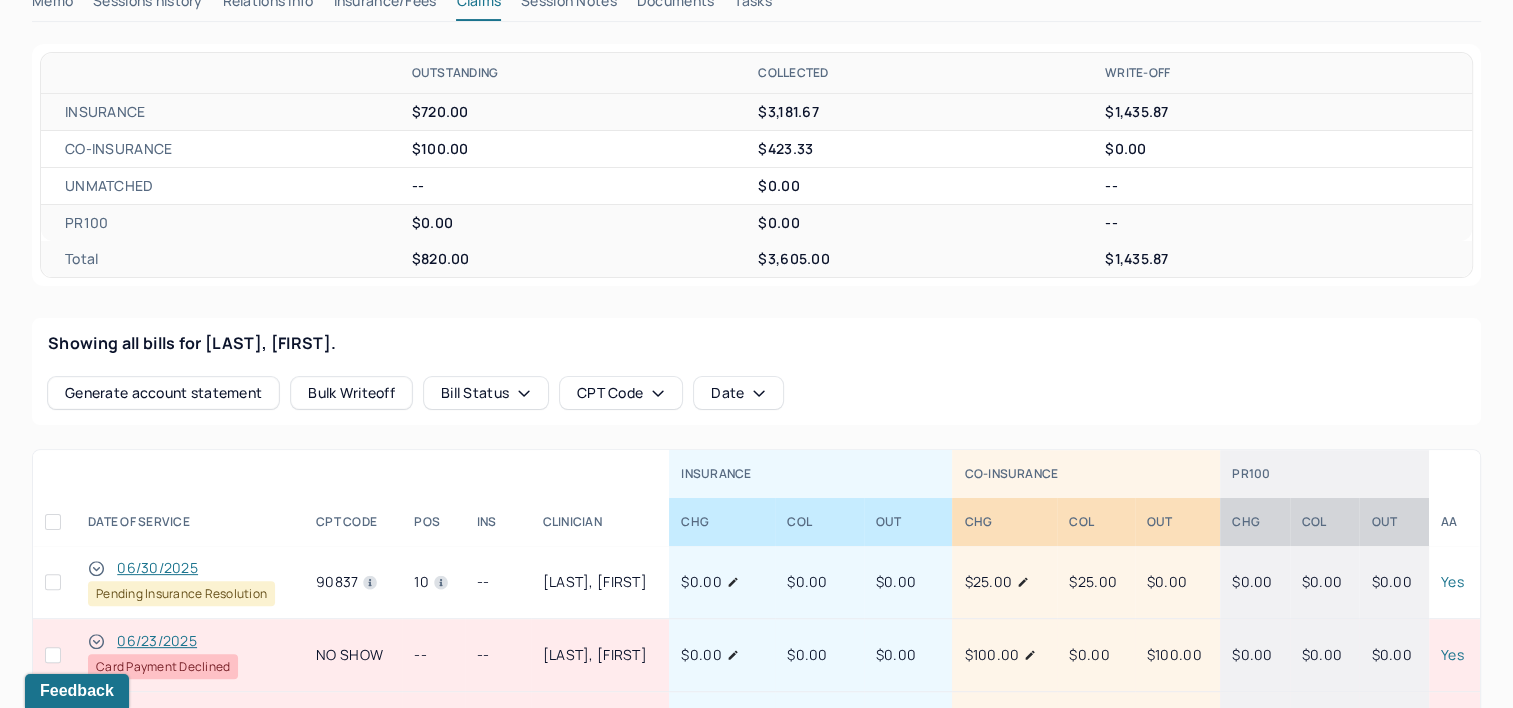 scroll, scrollTop: 615, scrollLeft: 0, axis: vertical 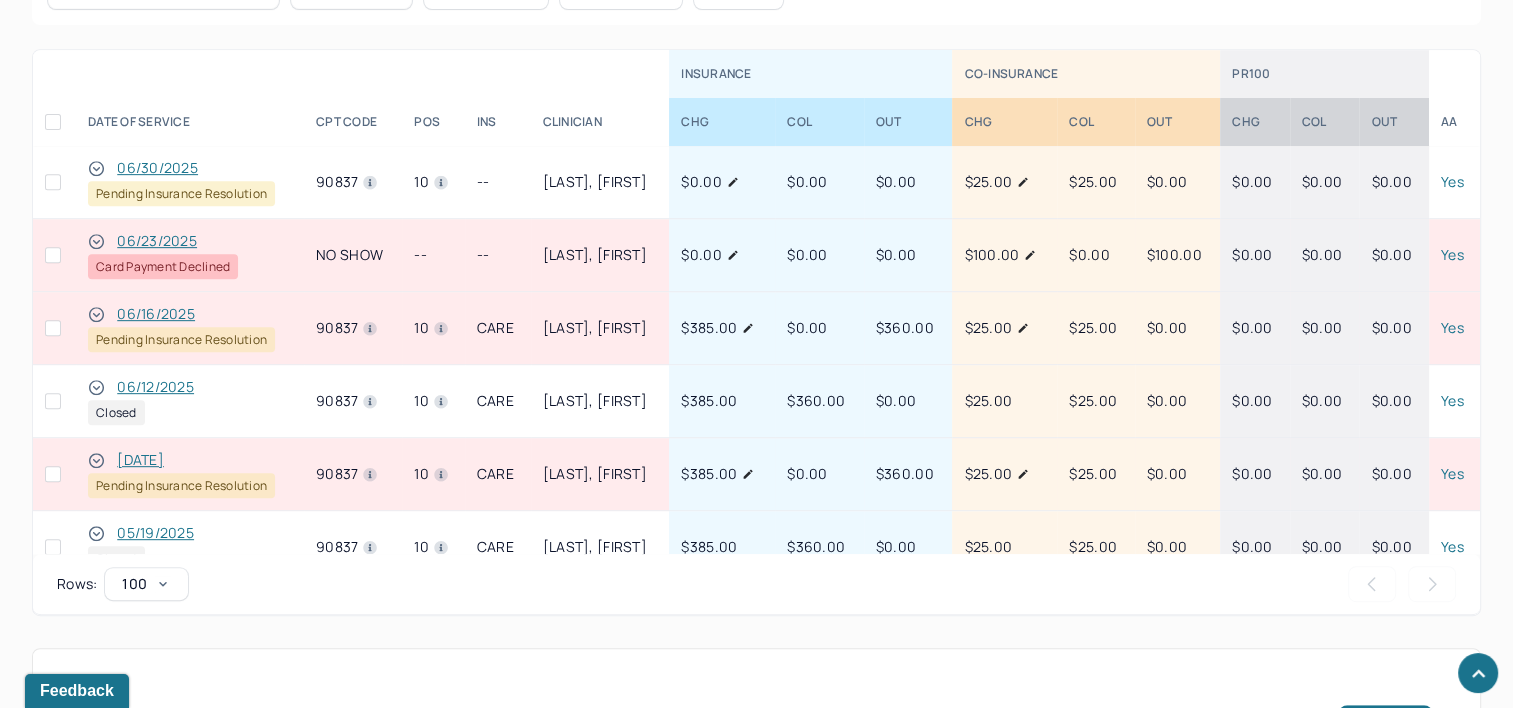click 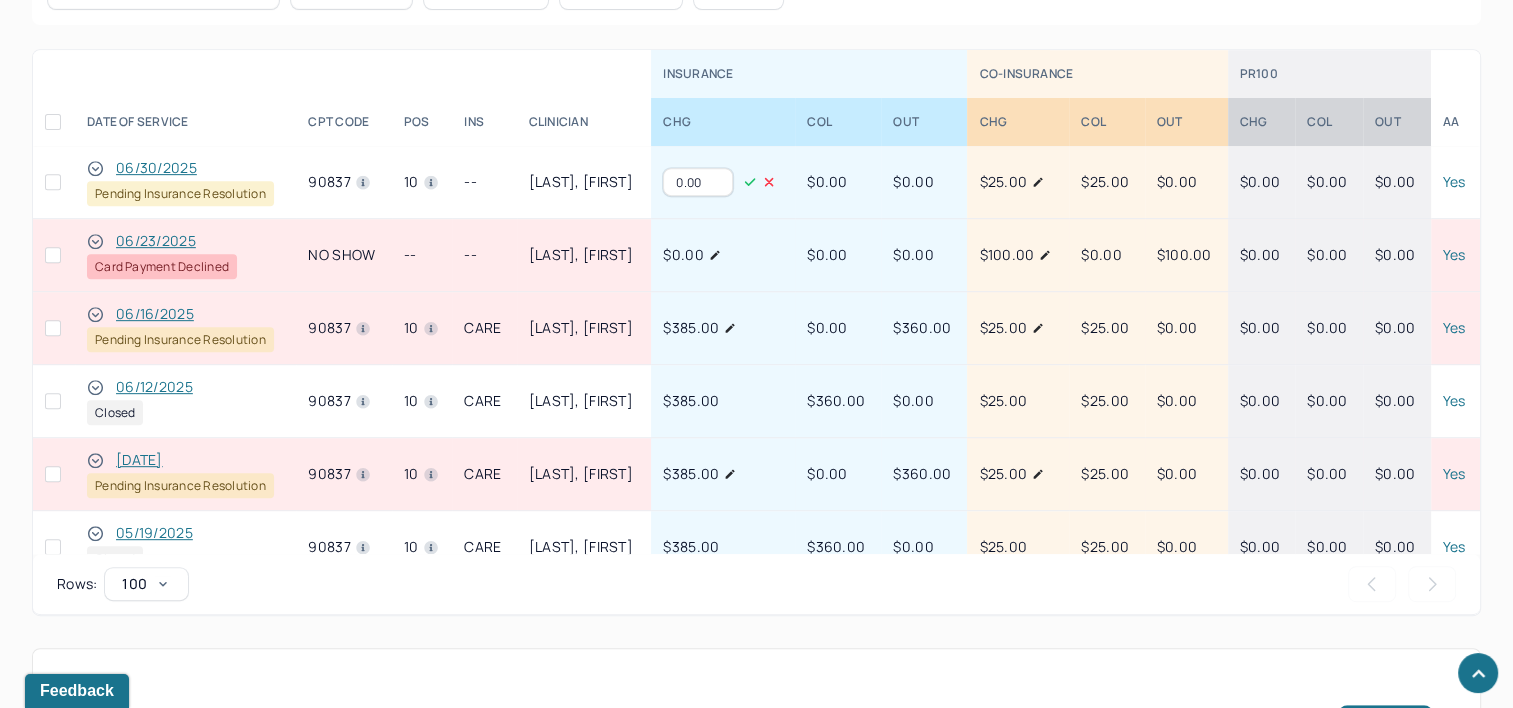click on "0.00" at bounding box center [698, 182] 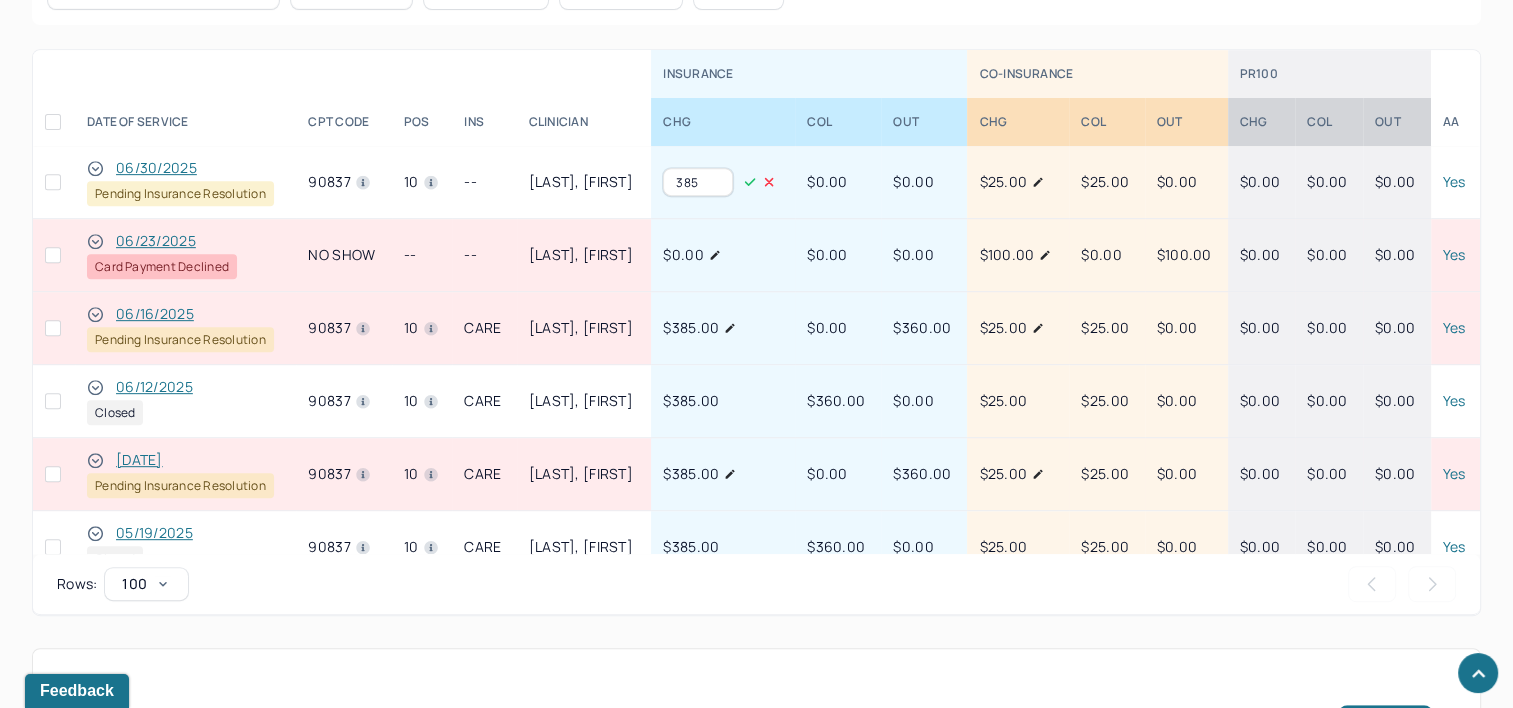 type on "385" 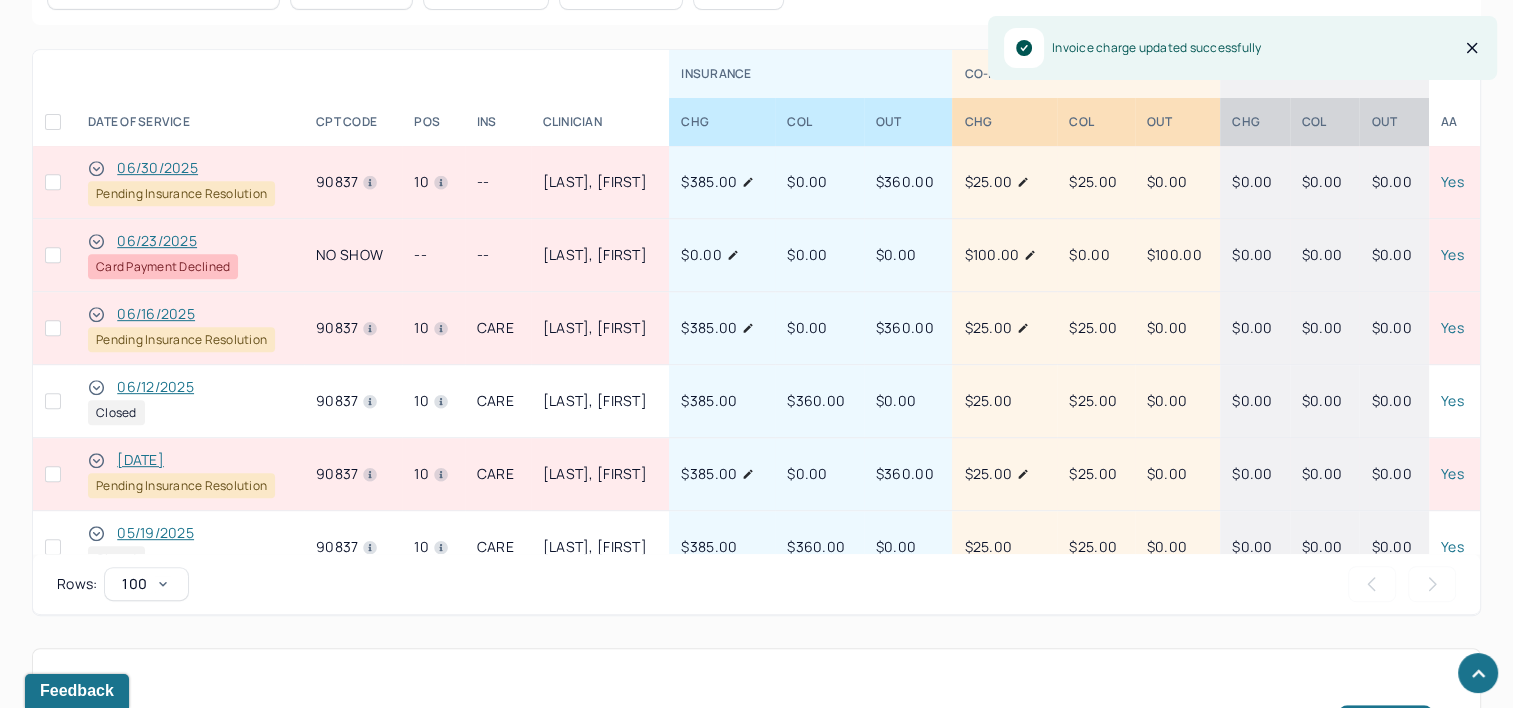 click on "06/30/2025" at bounding box center (157, 168) 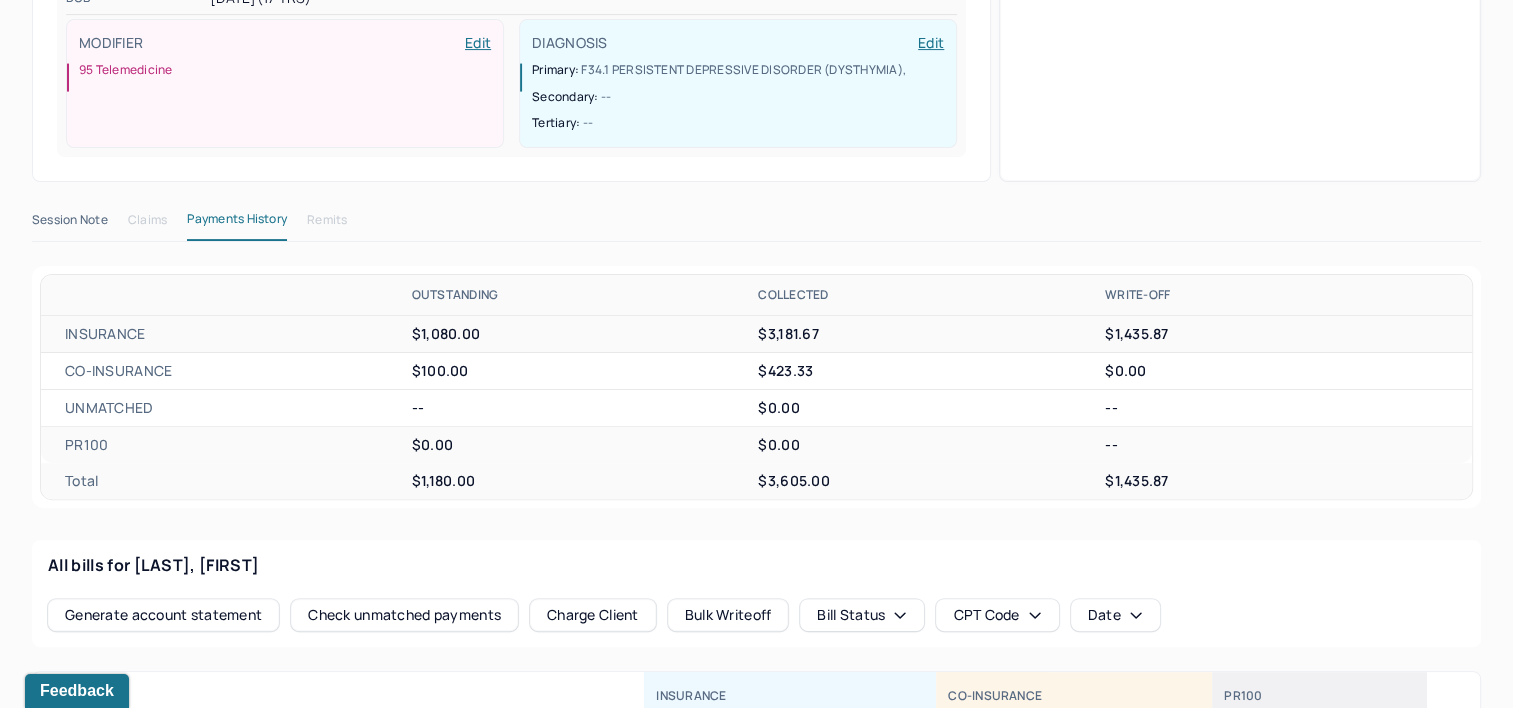 scroll, scrollTop: 517, scrollLeft: 0, axis: vertical 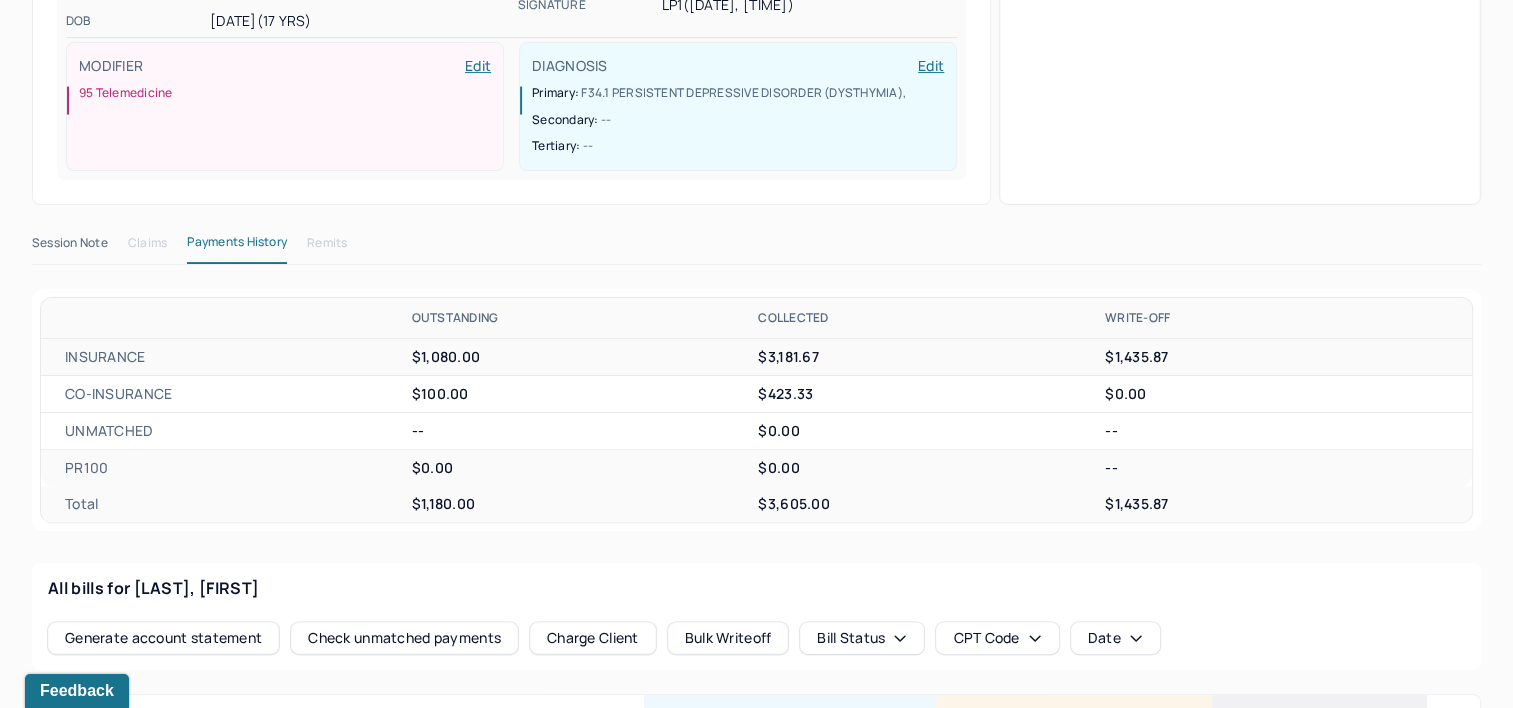 click on "Session Note" at bounding box center (70, 247) 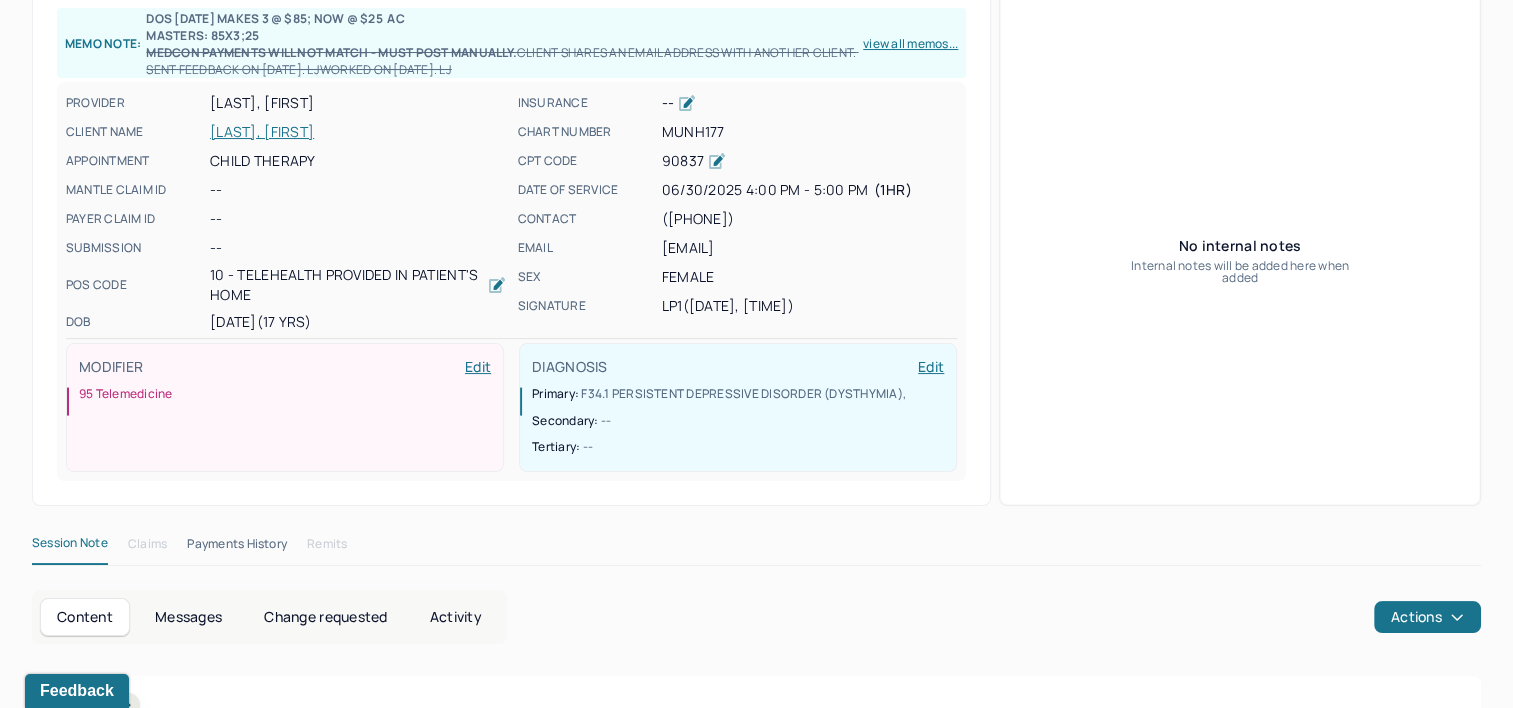 scroll, scrollTop: 217, scrollLeft: 0, axis: vertical 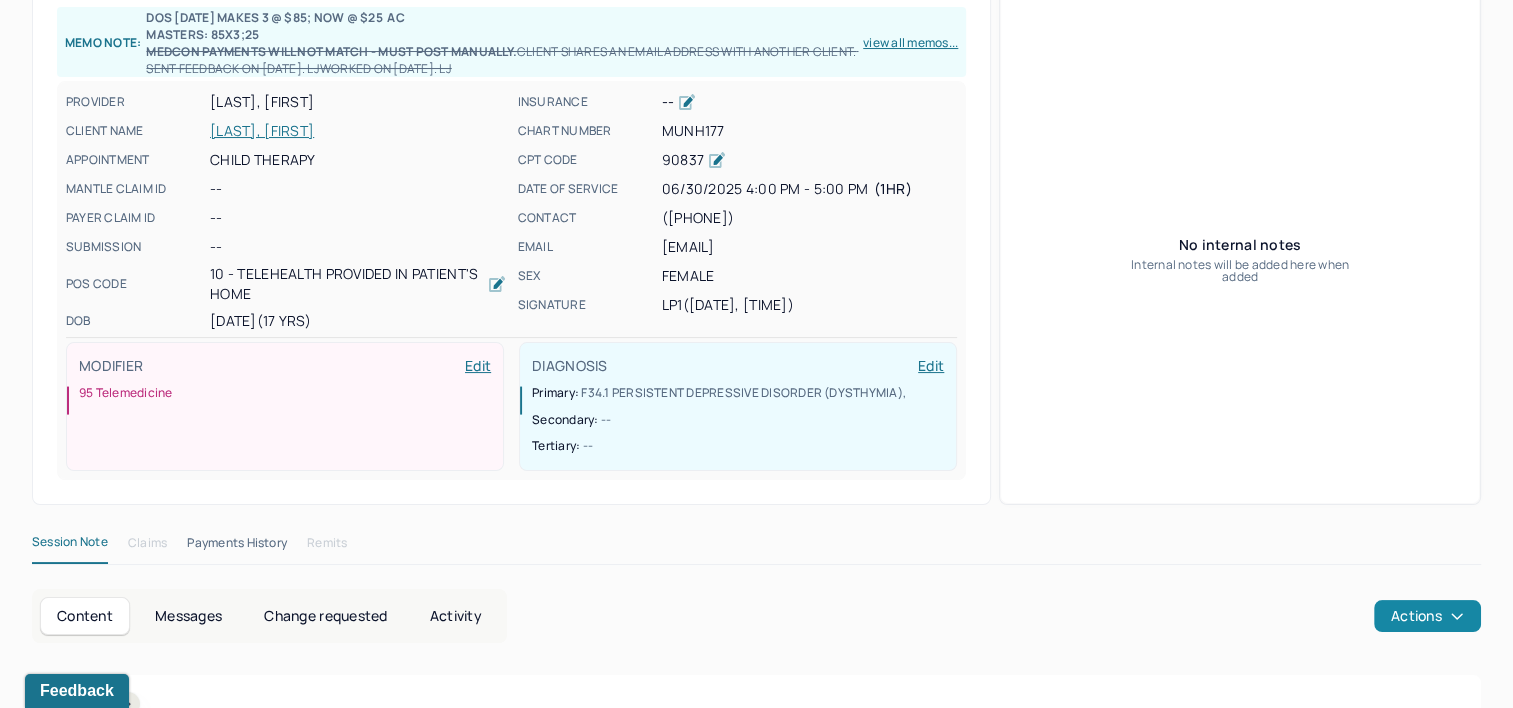 click on "Actions" at bounding box center (1427, 616) 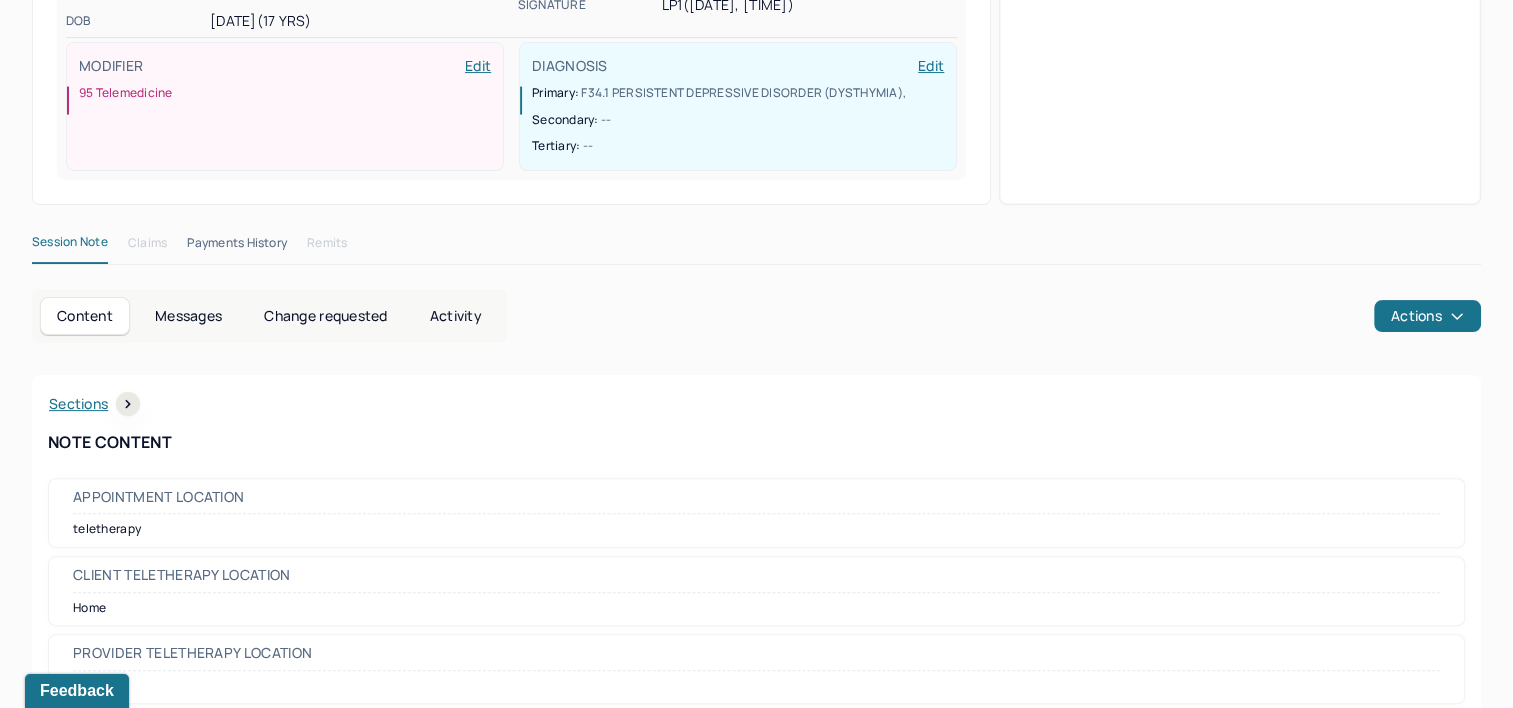 click on "Activity" at bounding box center [456, 316] 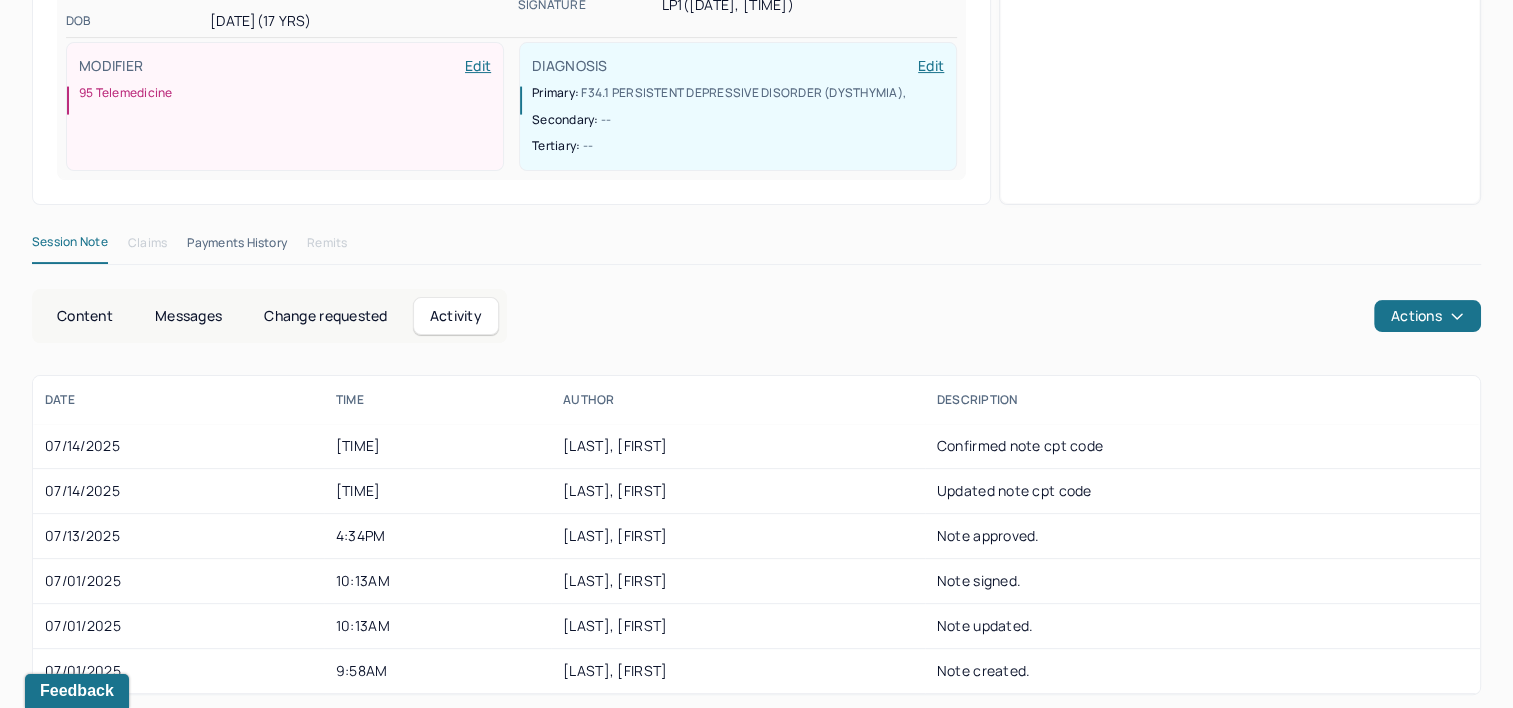 scroll, scrollTop: 522, scrollLeft: 0, axis: vertical 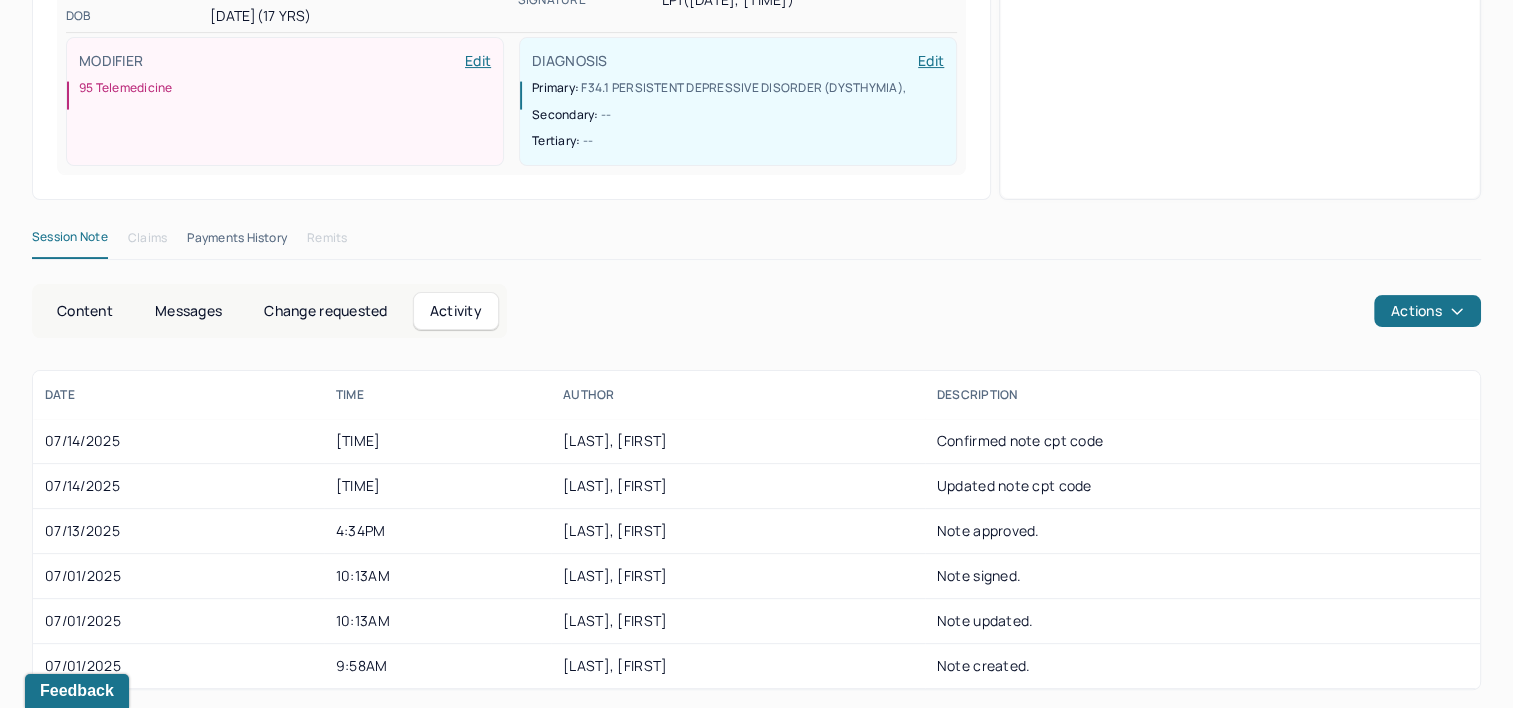 click on "Messages" at bounding box center [188, 311] 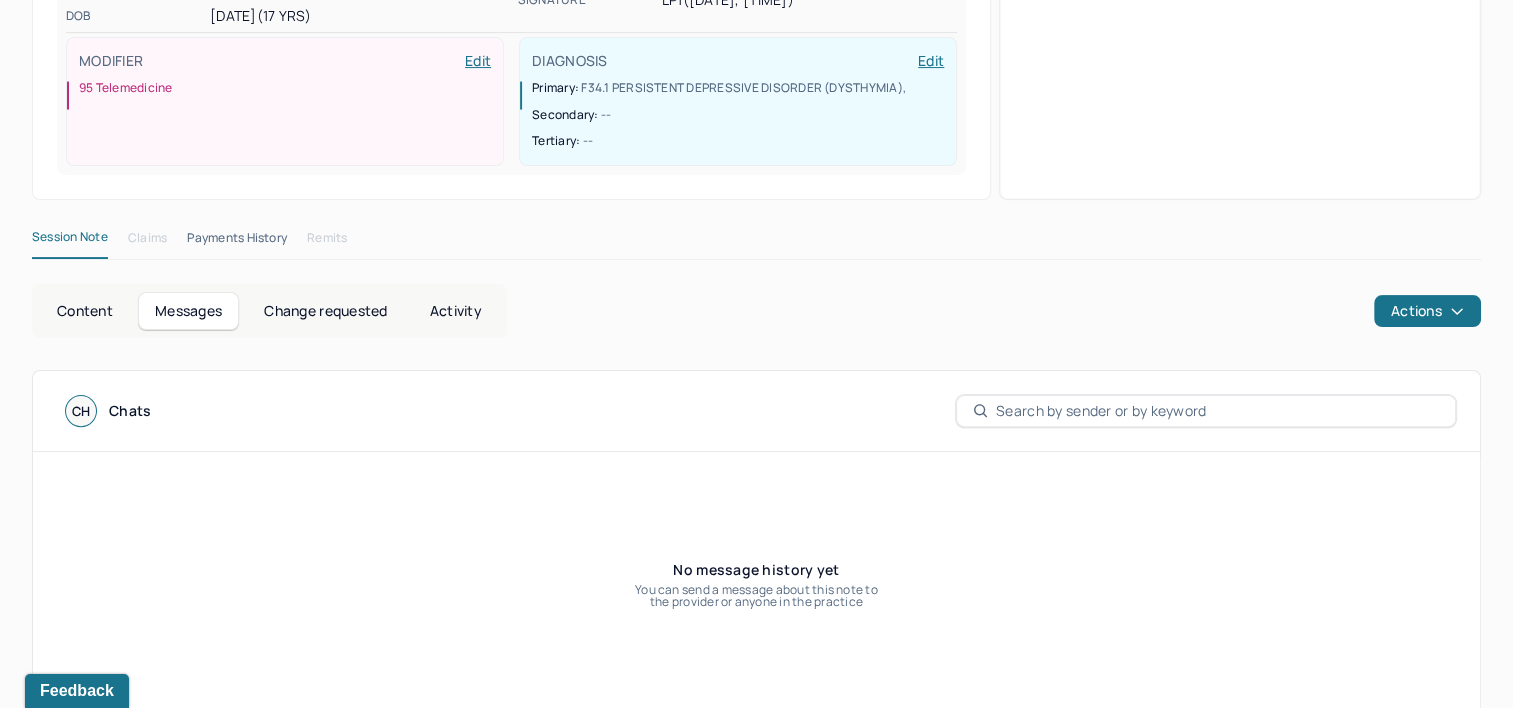 click on "Change requested" at bounding box center (325, 311) 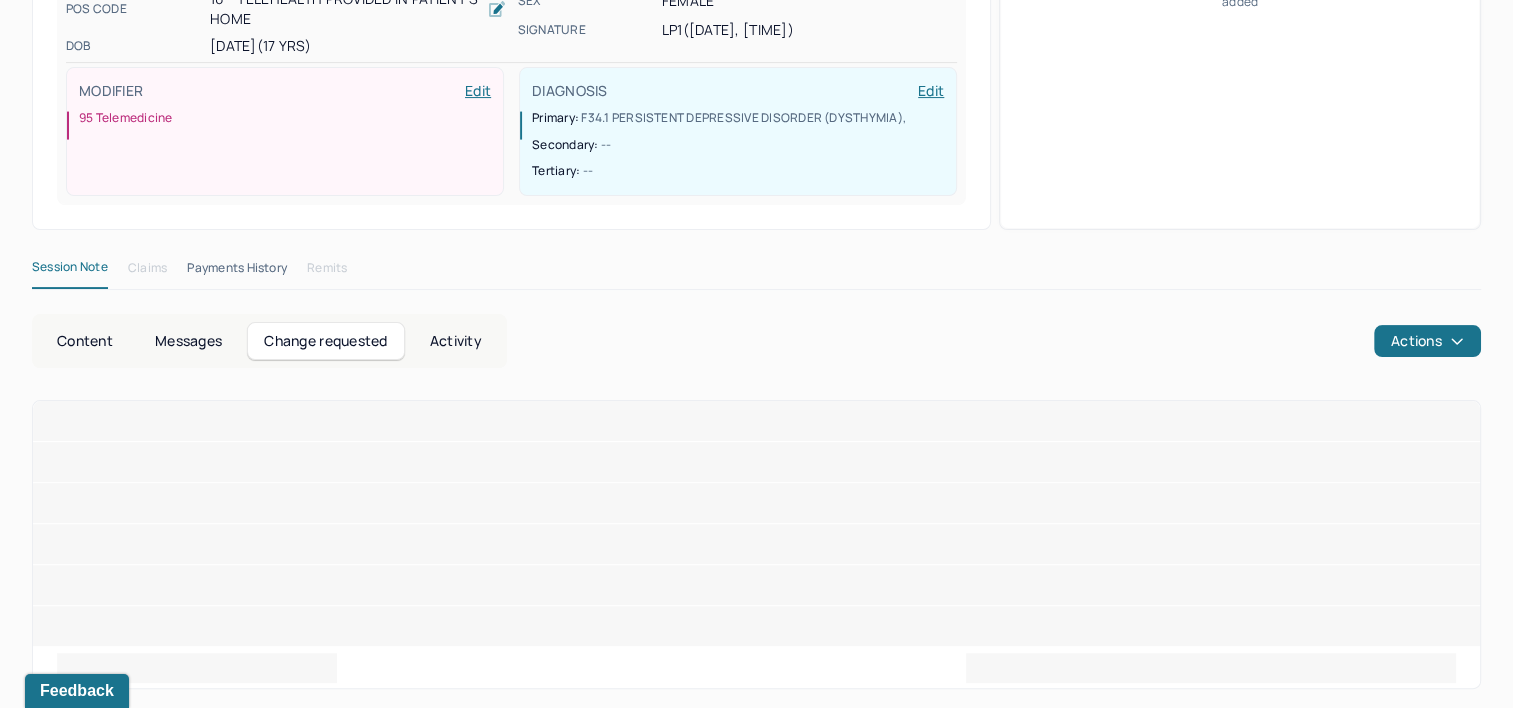 scroll, scrollTop: 469, scrollLeft: 0, axis: vertical 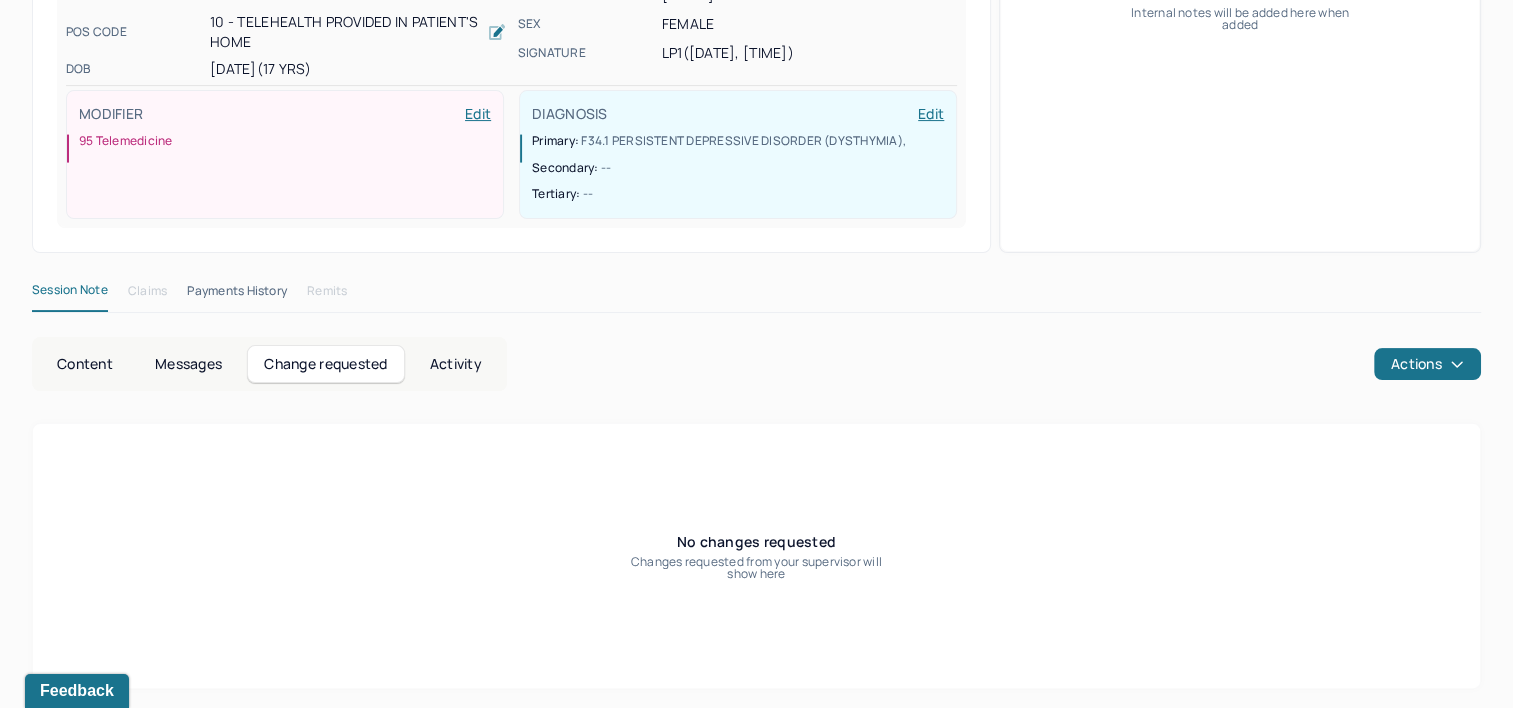 click on "Content" at bounding box center (85, 364) 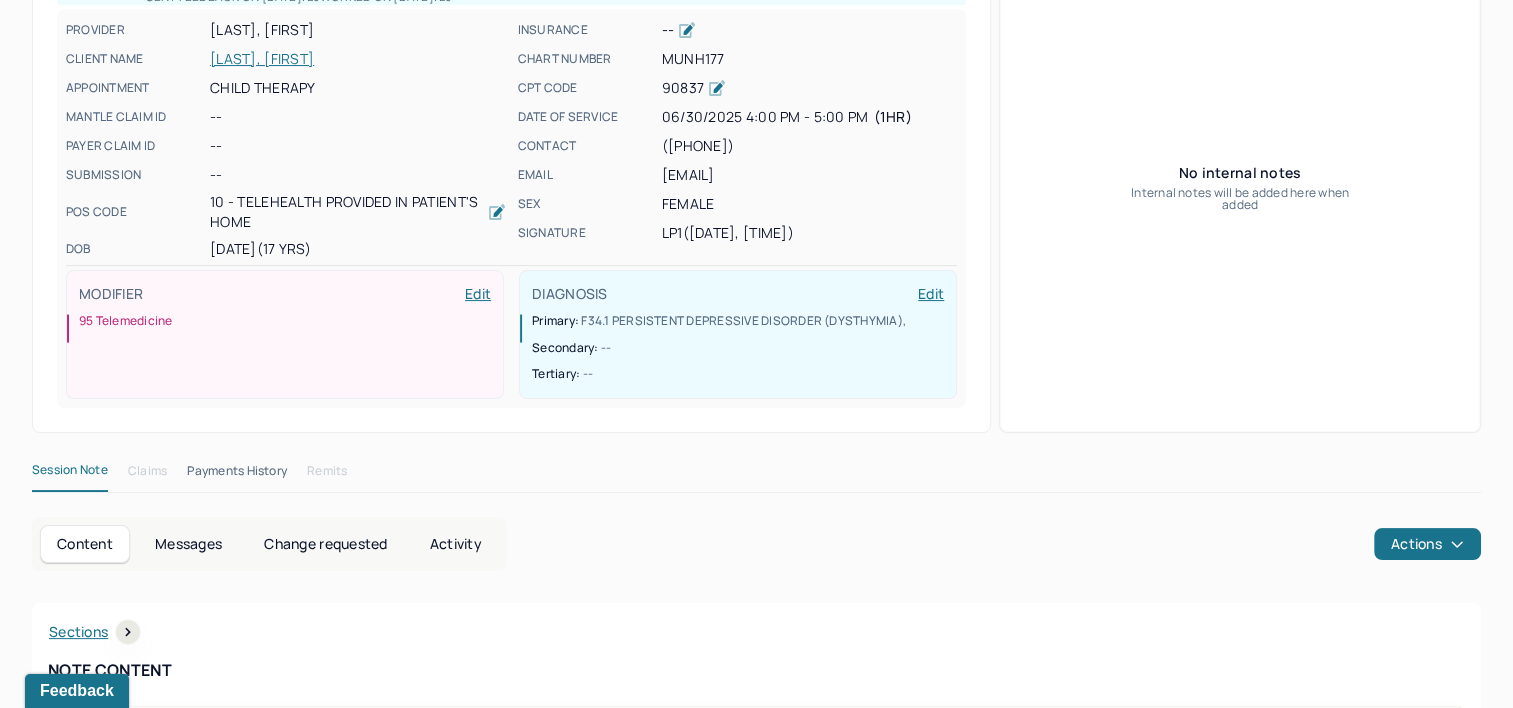 scroll, scrollTop: 269, scrollLeft: 0, axis: vertical 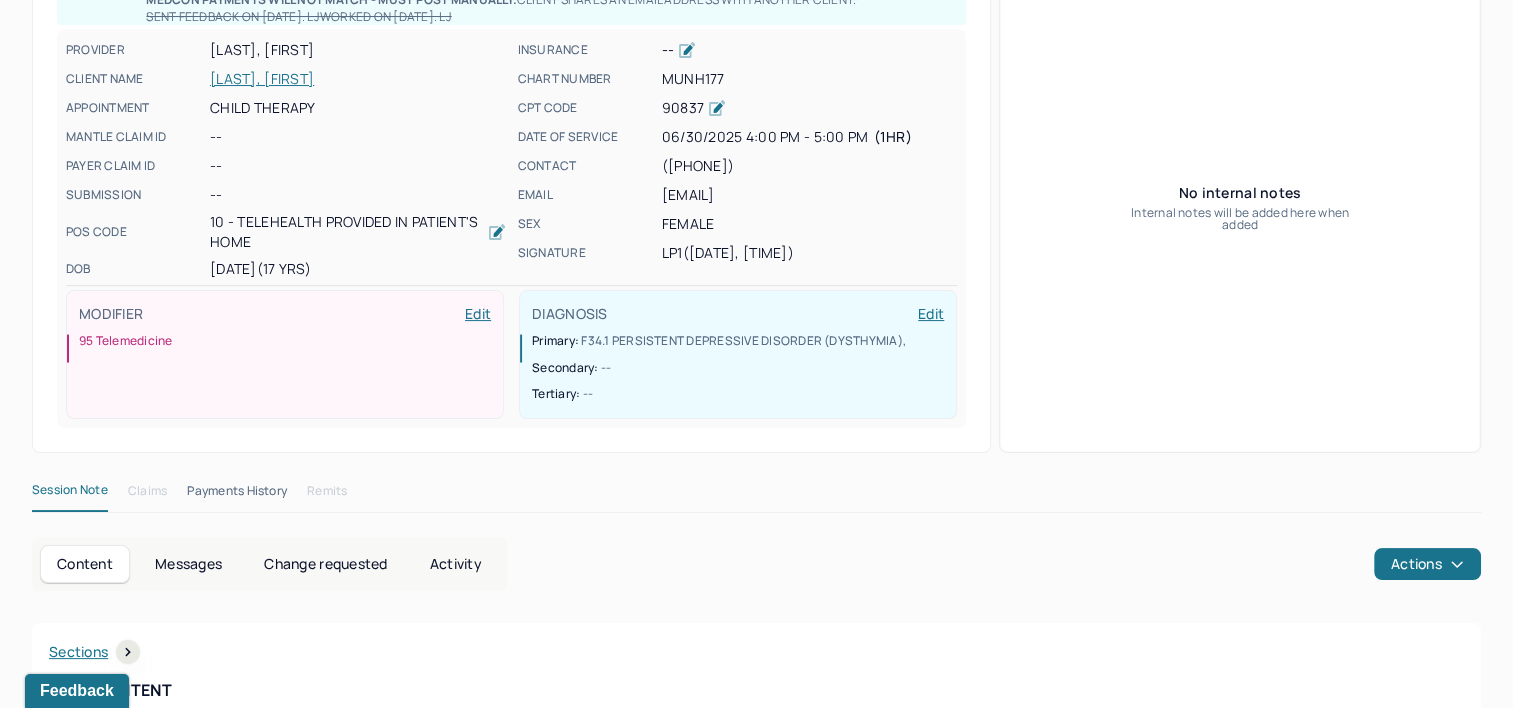 click 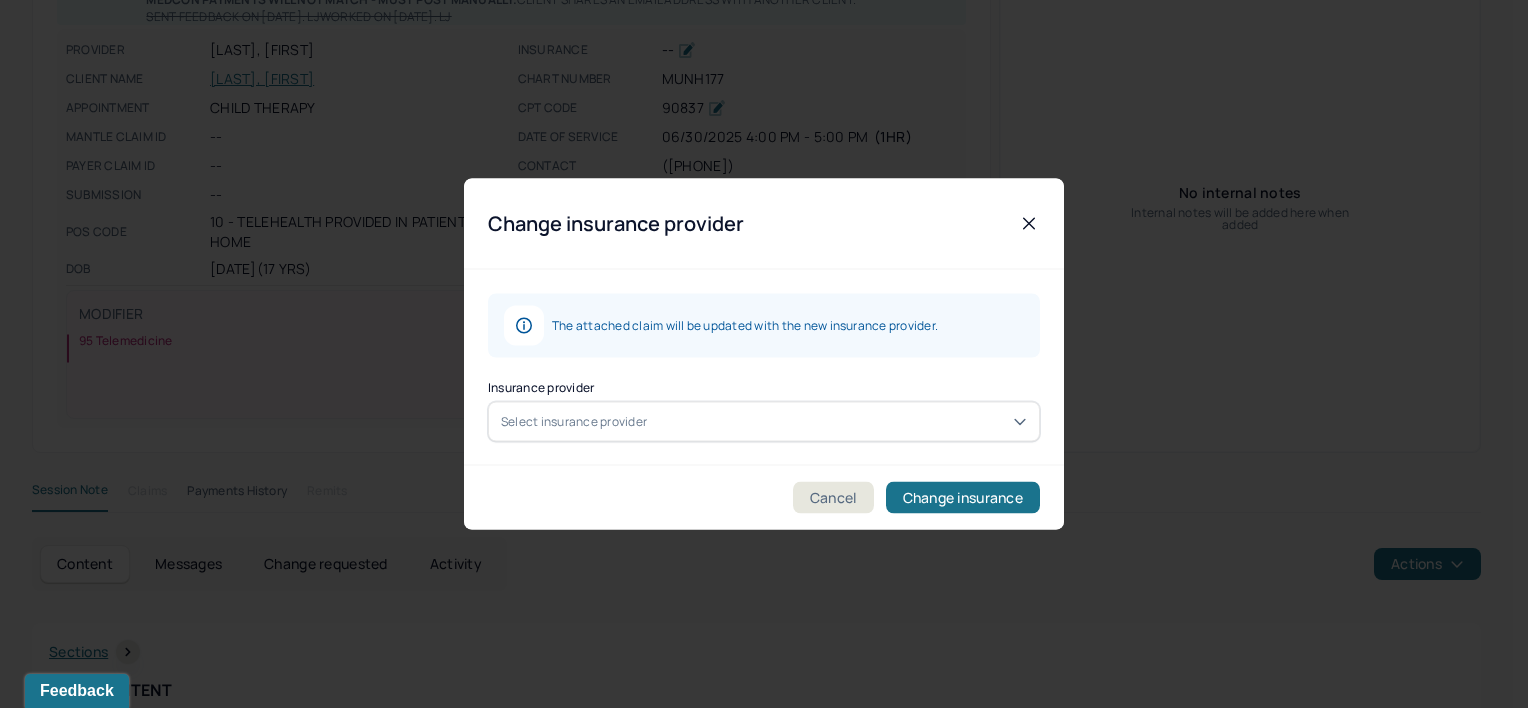 click at bounding box center [839, 422] 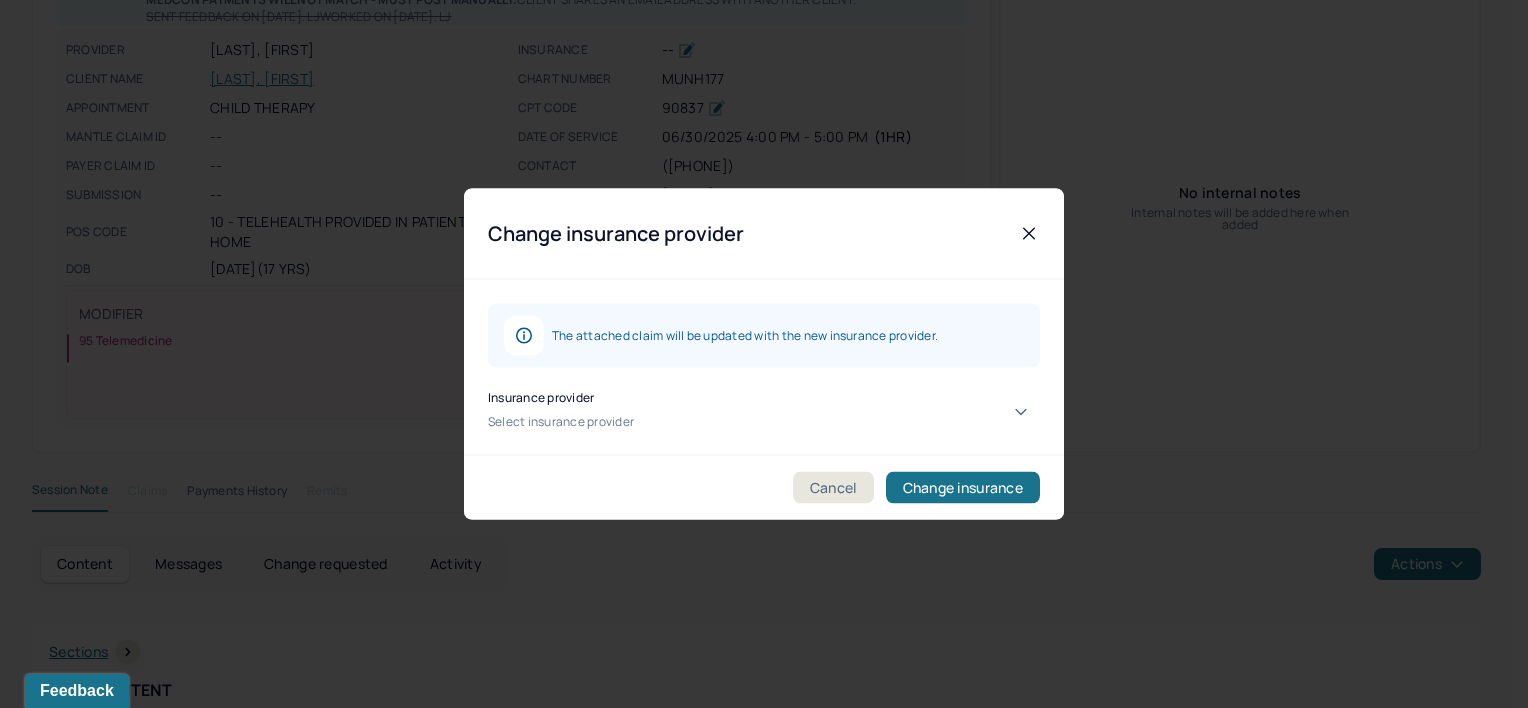 click on "CARE" at bounding box center [756, 3465] 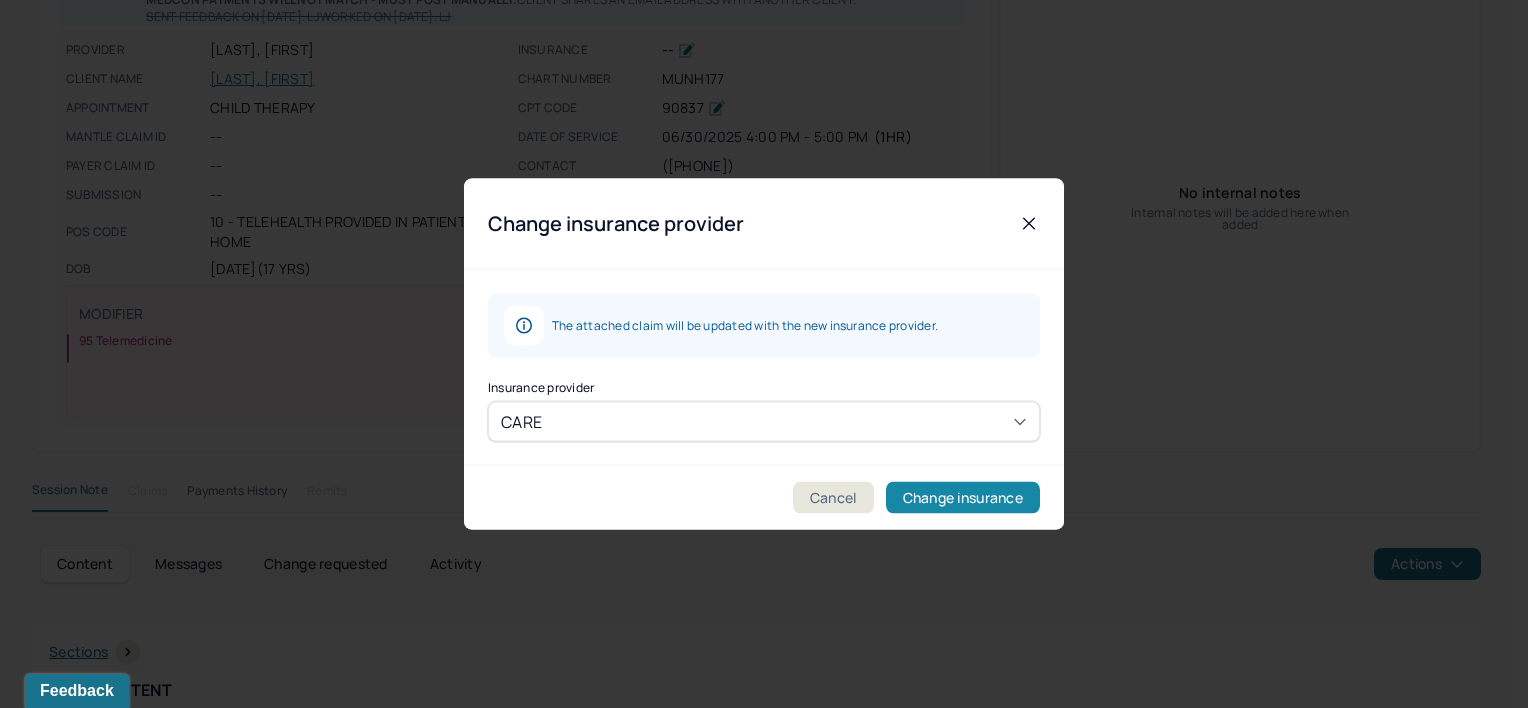 click on "Change insurance" at bounding box center (963, 498) 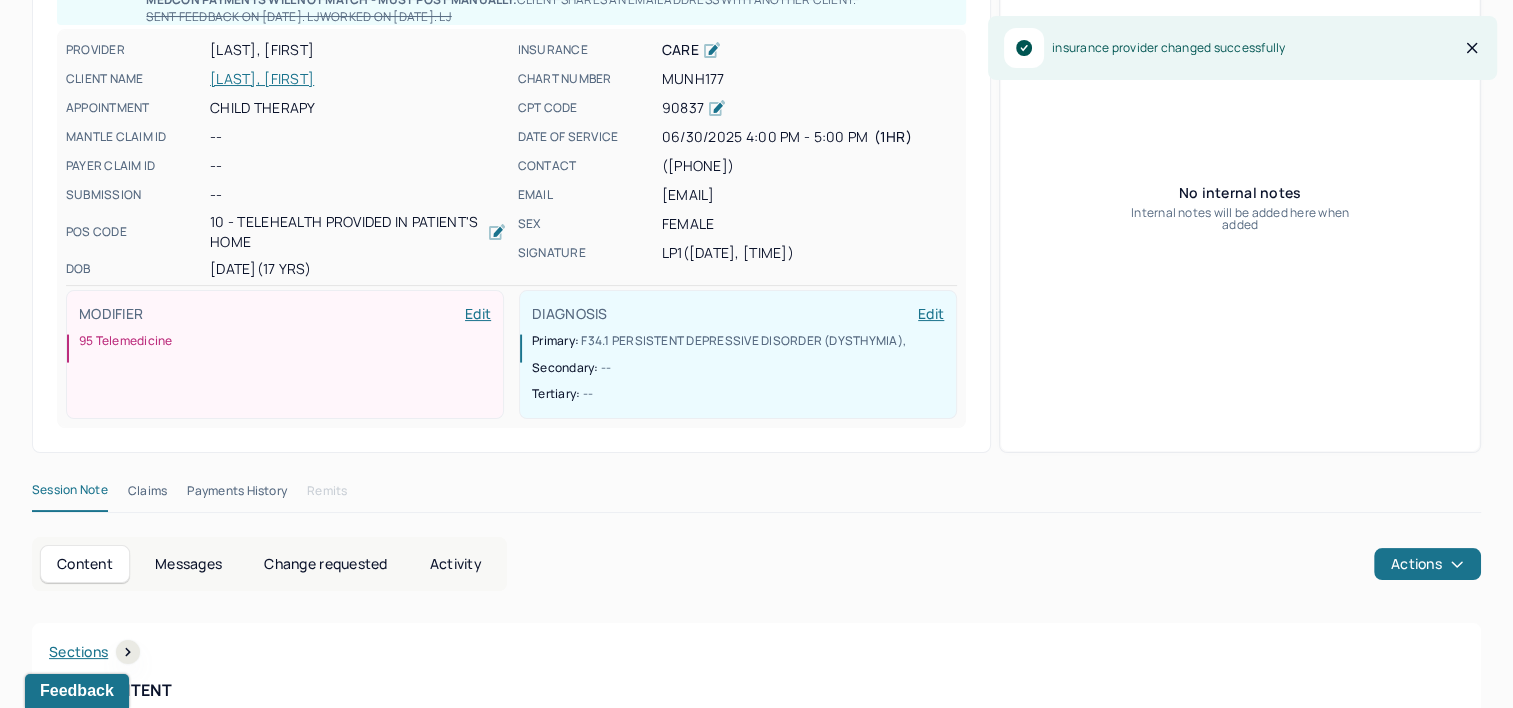 click on "Claims" at bounding box center [147, 495] 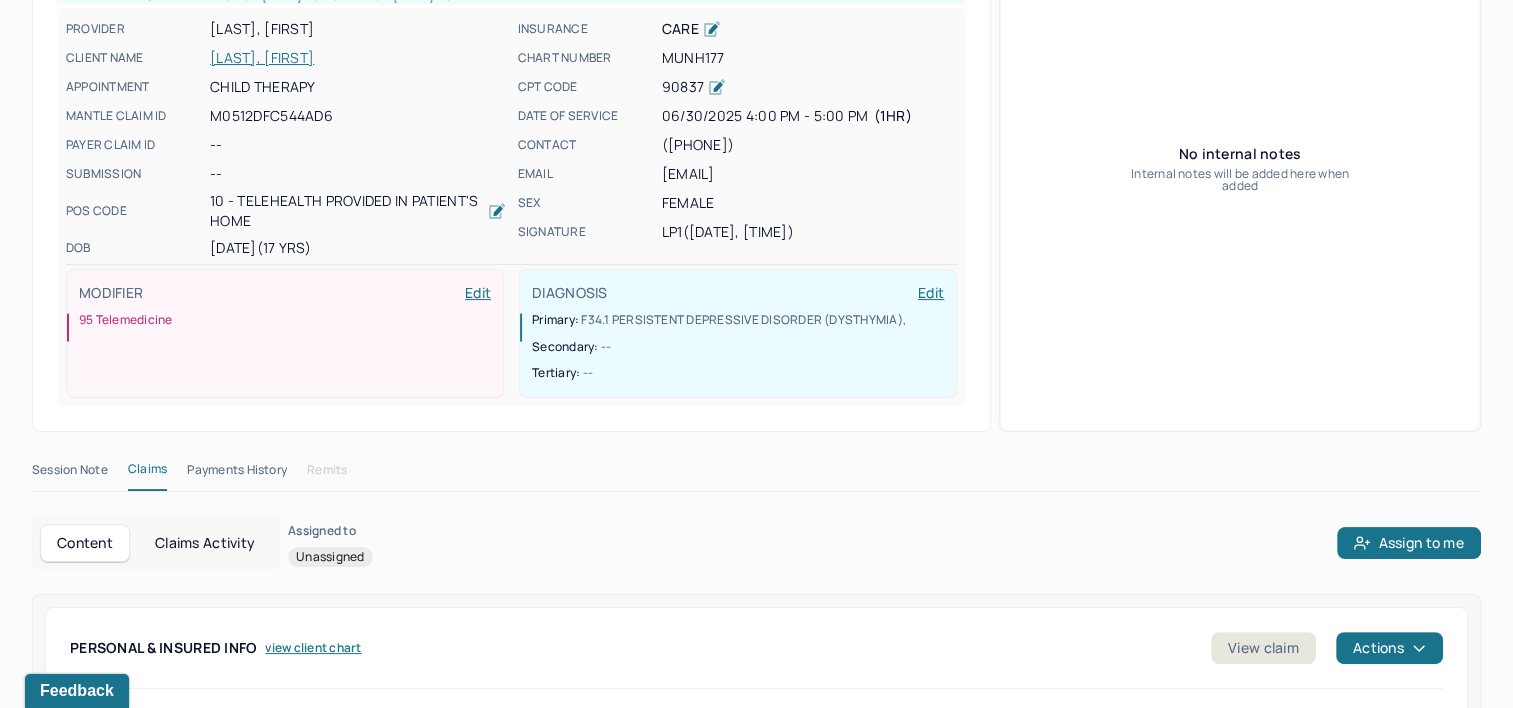 scroll, scrollTop: 325, scrollLeft: 0, axis: vertical 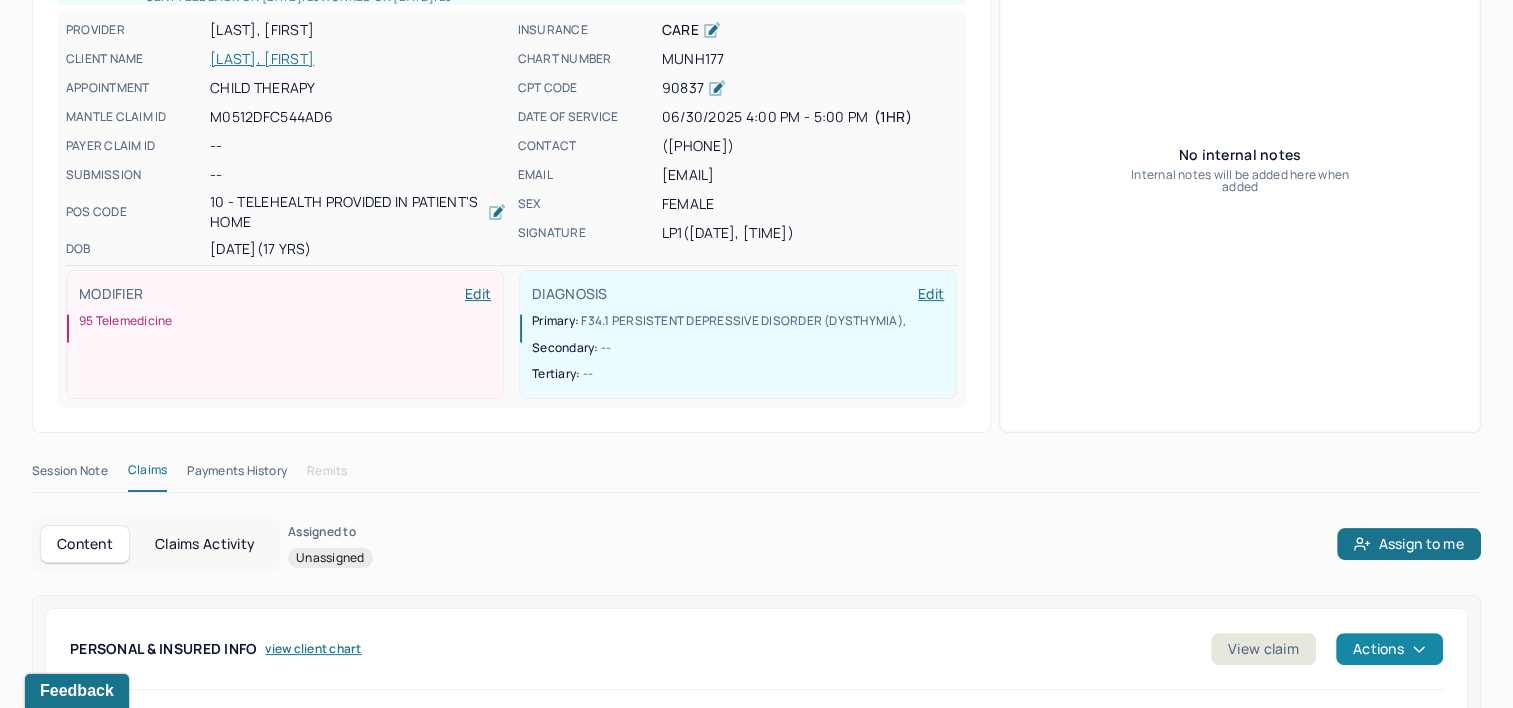click on "Actions" at bounding box center (1389, 649) 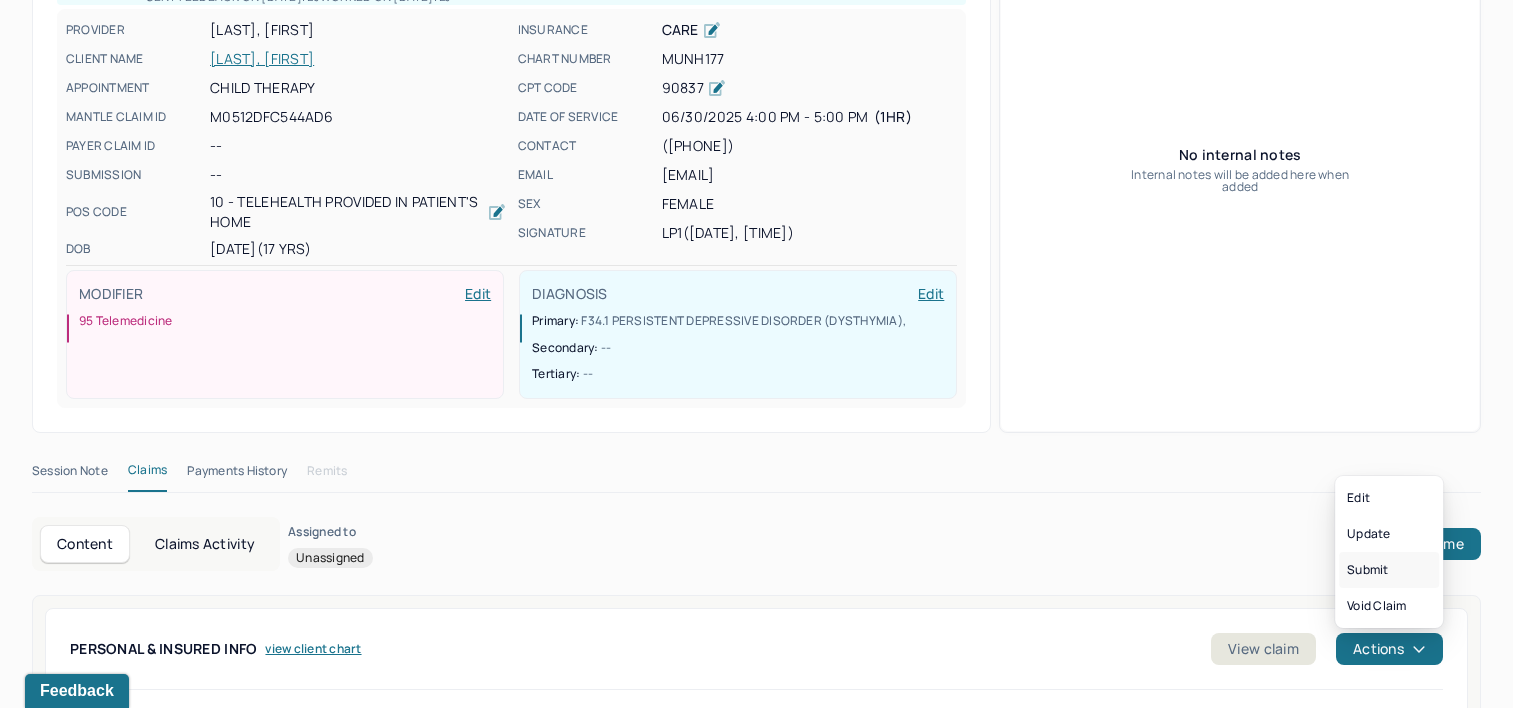 click on "Submit" at bounding box center (1389, 570) 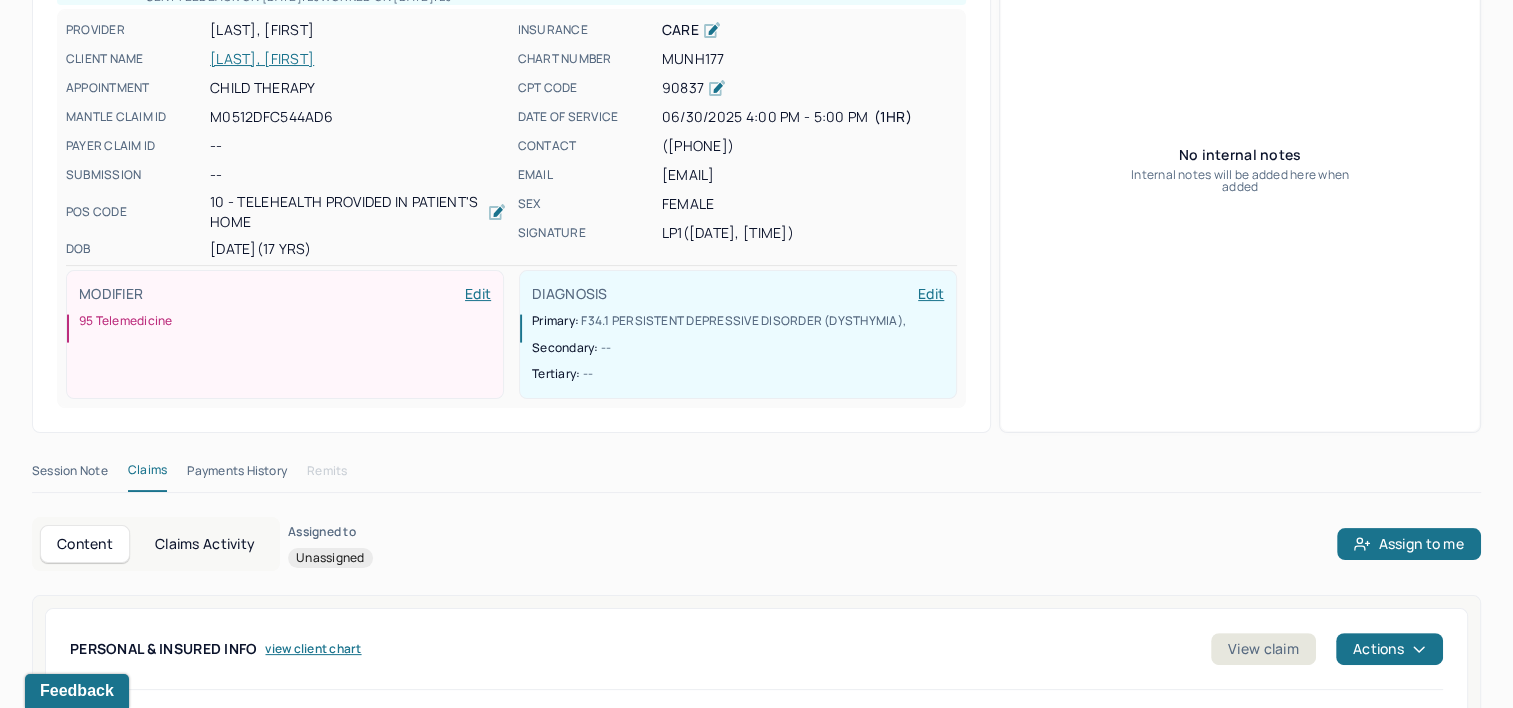 type 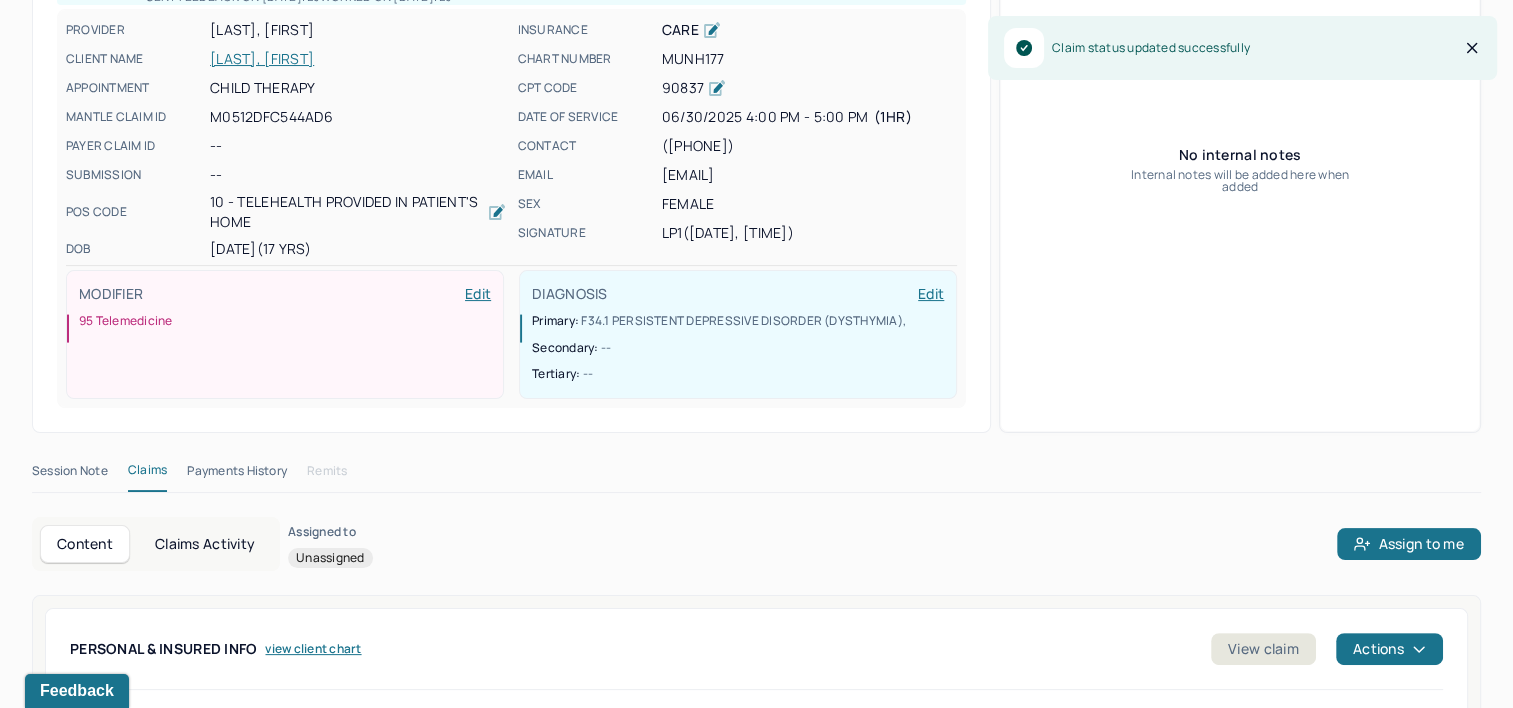 scroll, scrollTop: 289, scrollLeft: 0, axis: vertical 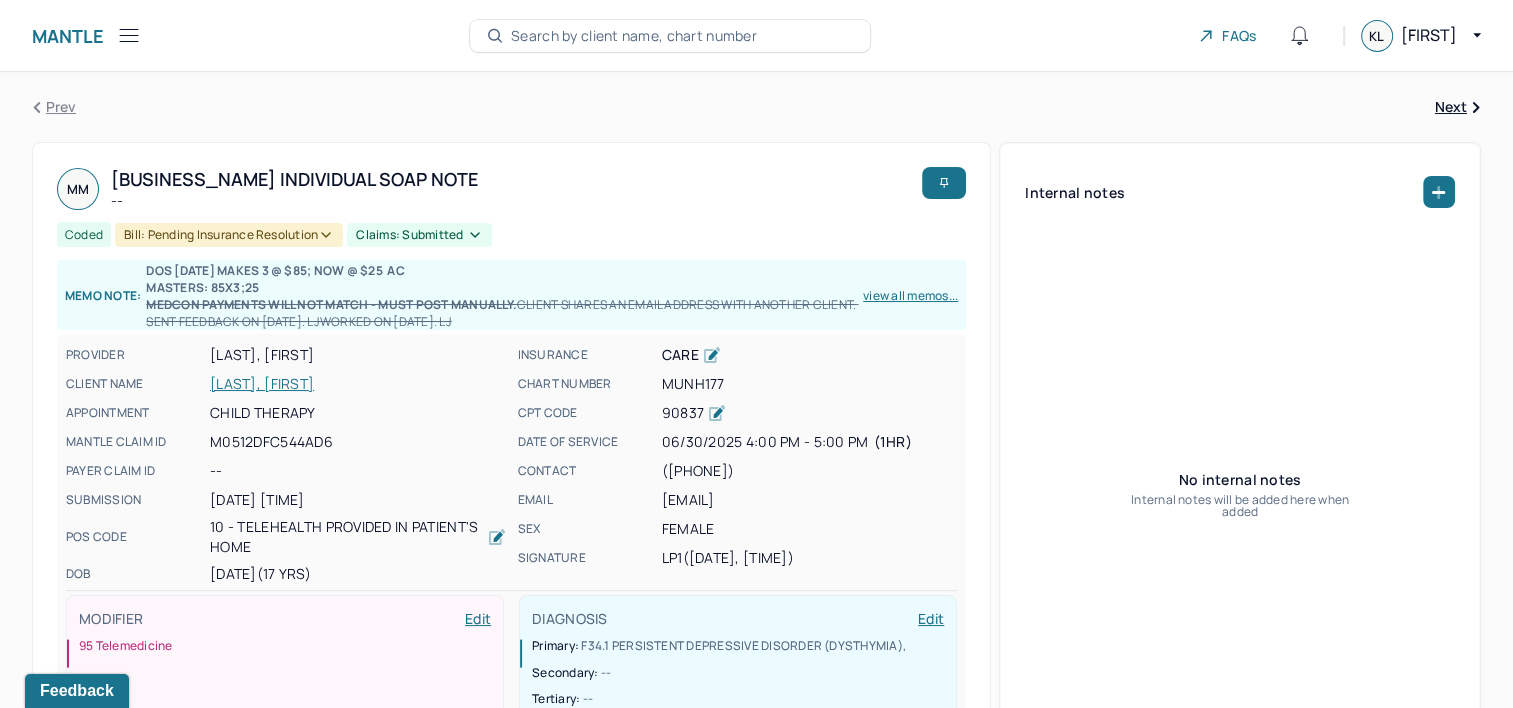 click on "Search by client name, chart number" at bounding box center [634, 36] 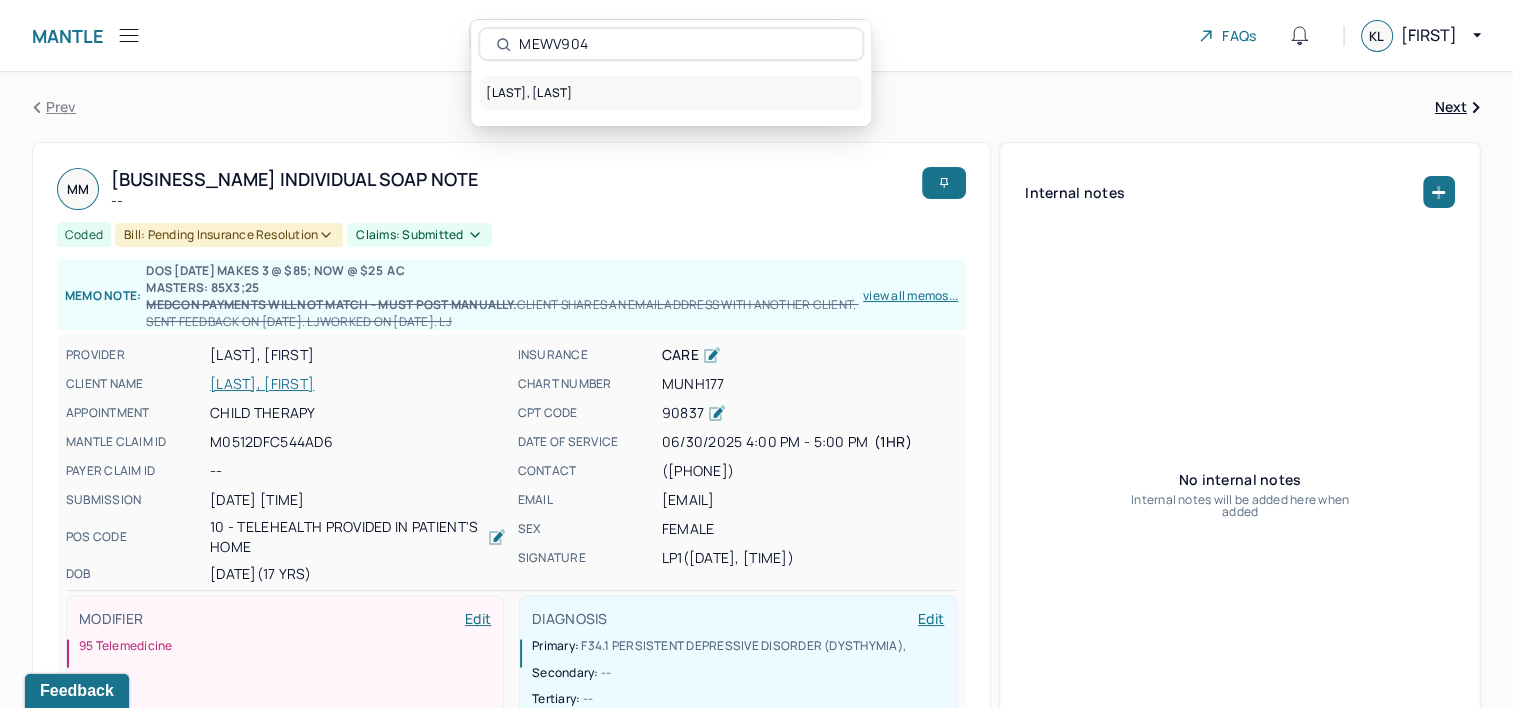 type on "MEWV904" 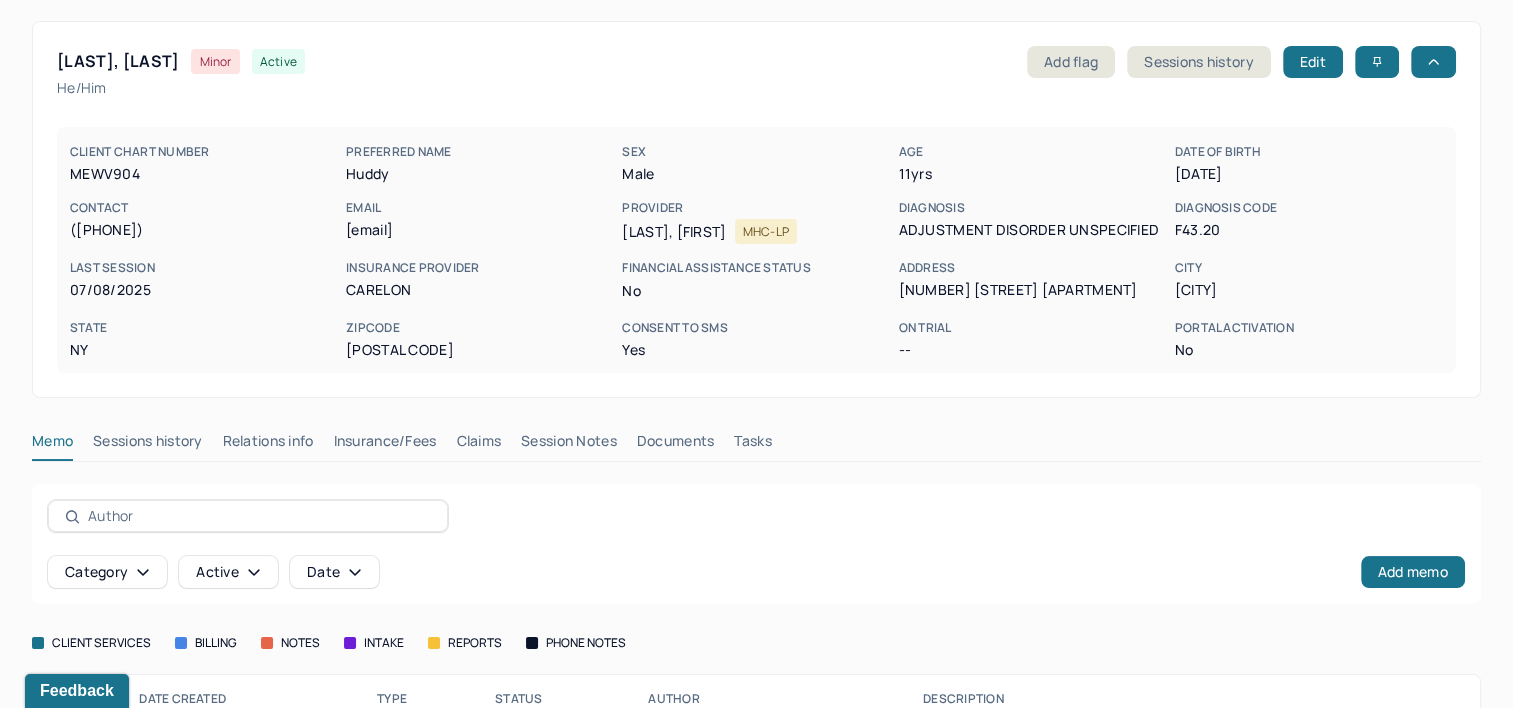 scroll, scrollTop: 158, scrollLeft: 0, axis: vertical 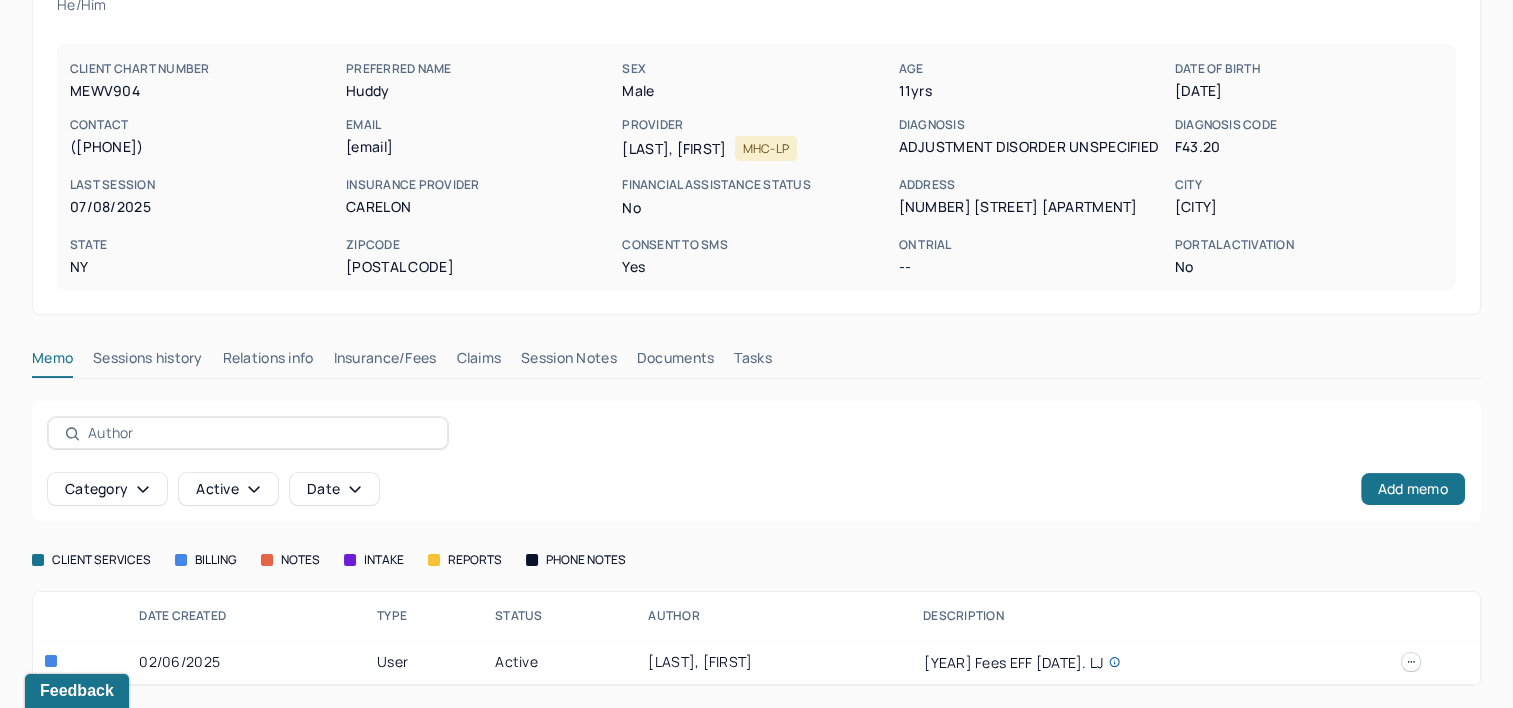 click on "Claims" at bounding box center [478, 362] 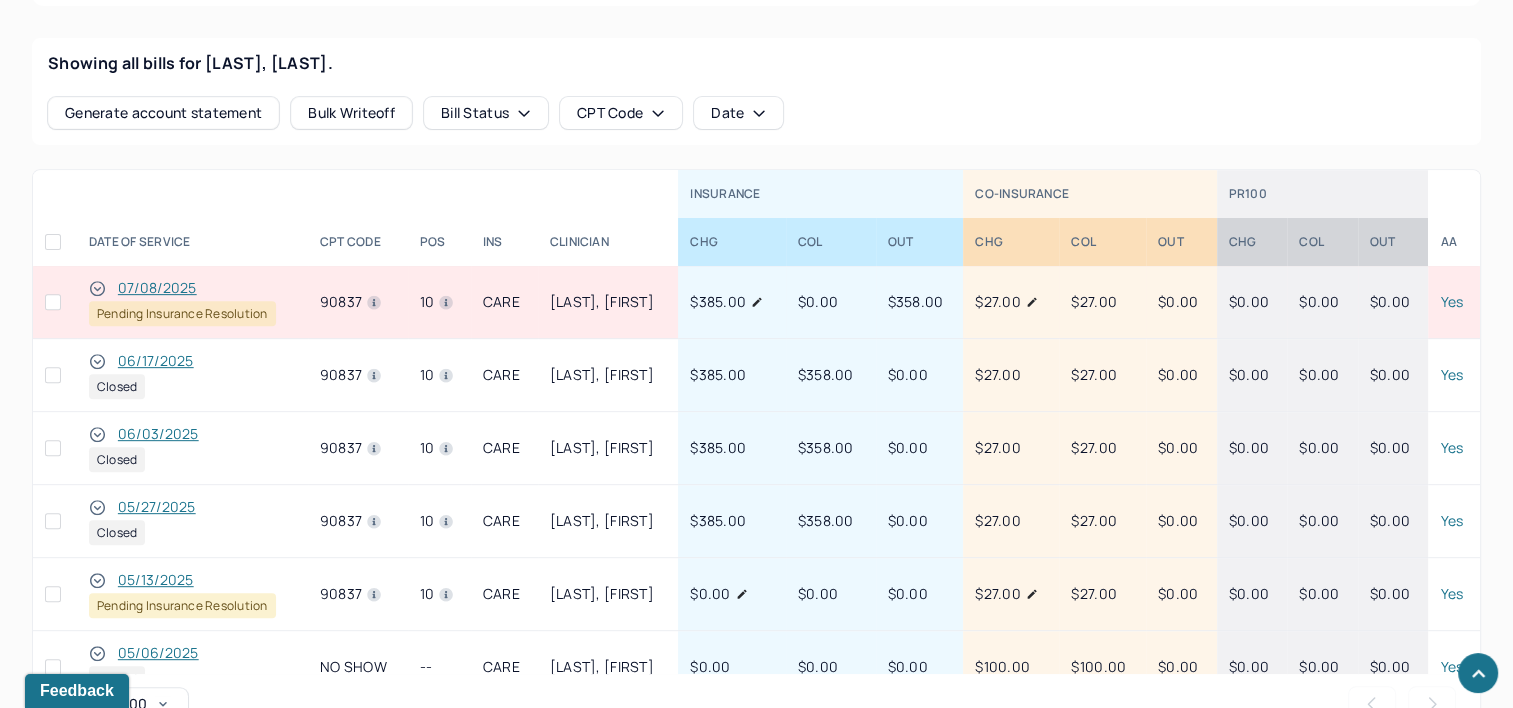 scroll, scrollTop: 858, scrollLeft: 0, axis: vertical 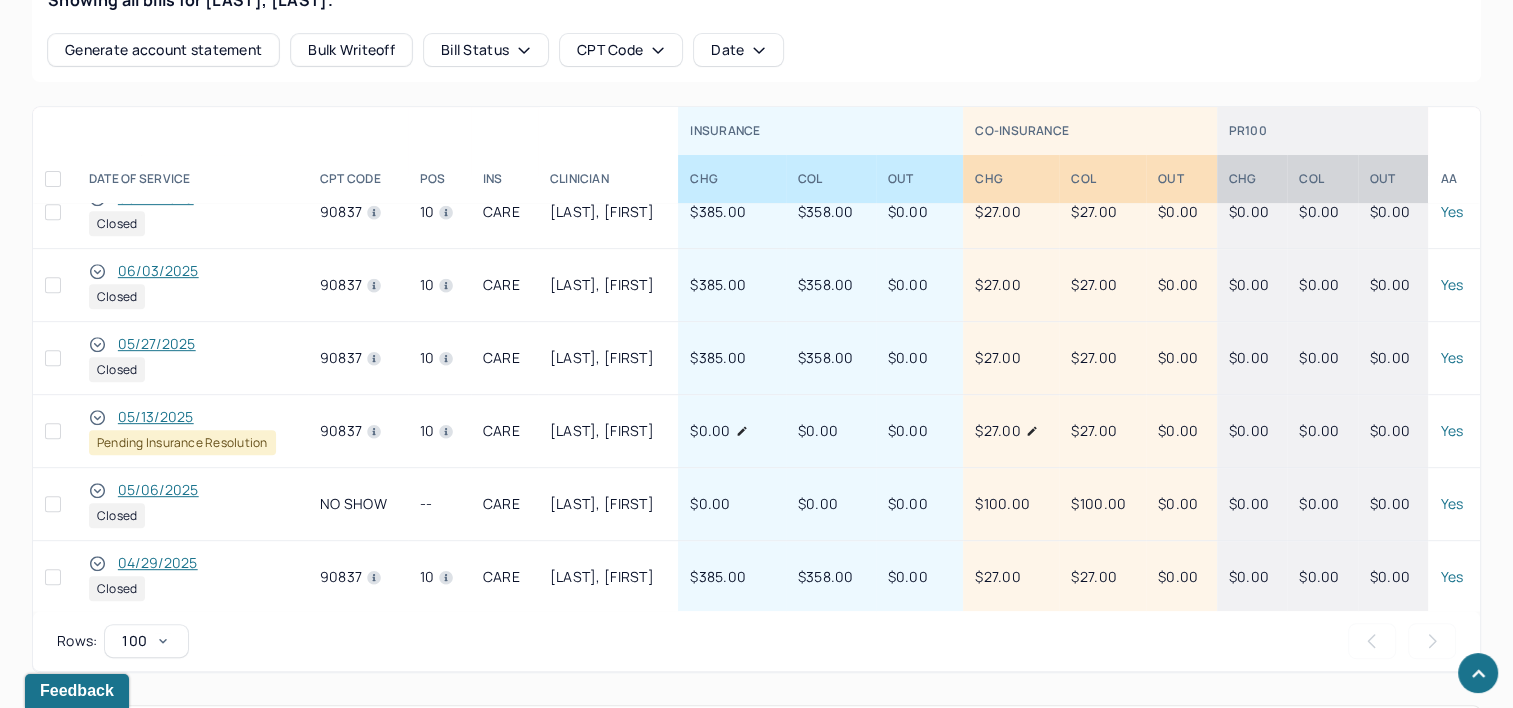 click 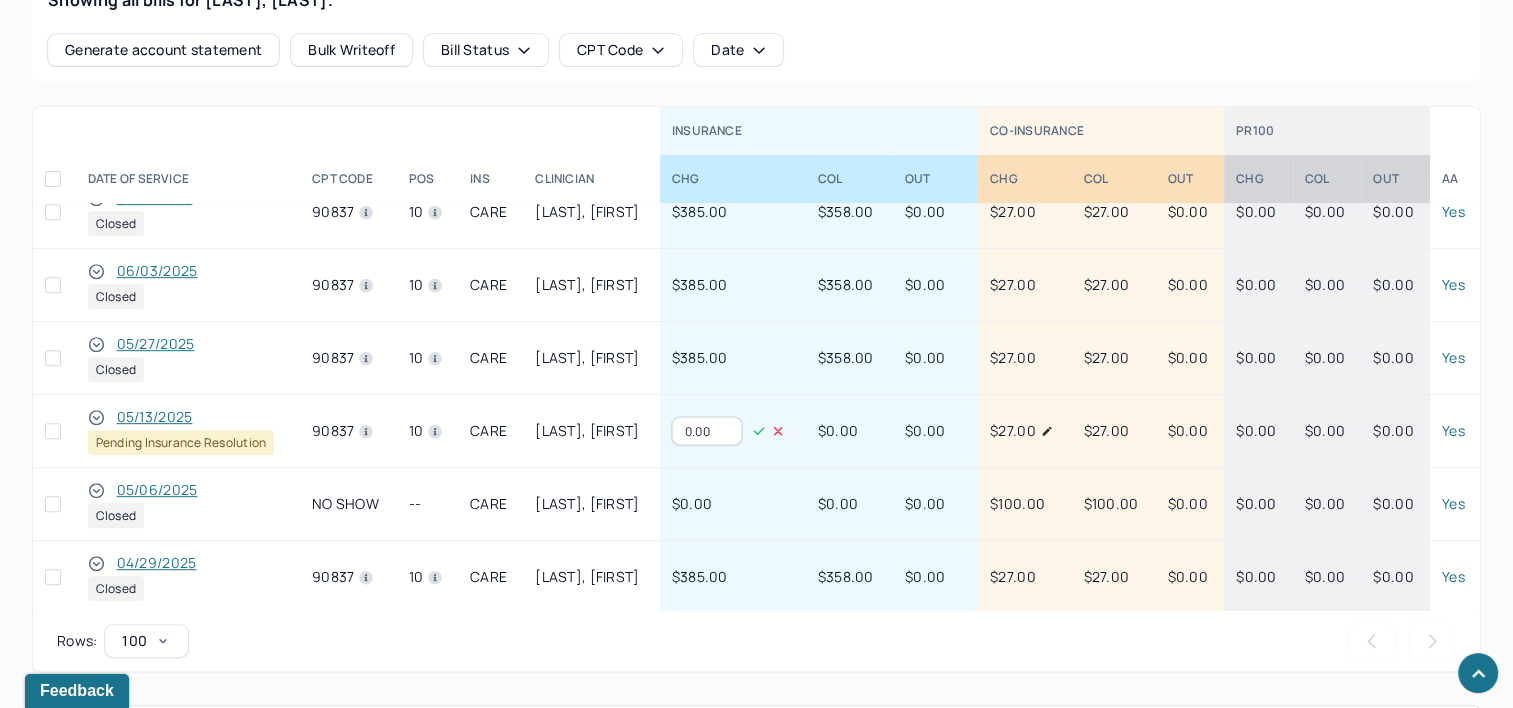click on "0.00" at bounding box center (707, 431) 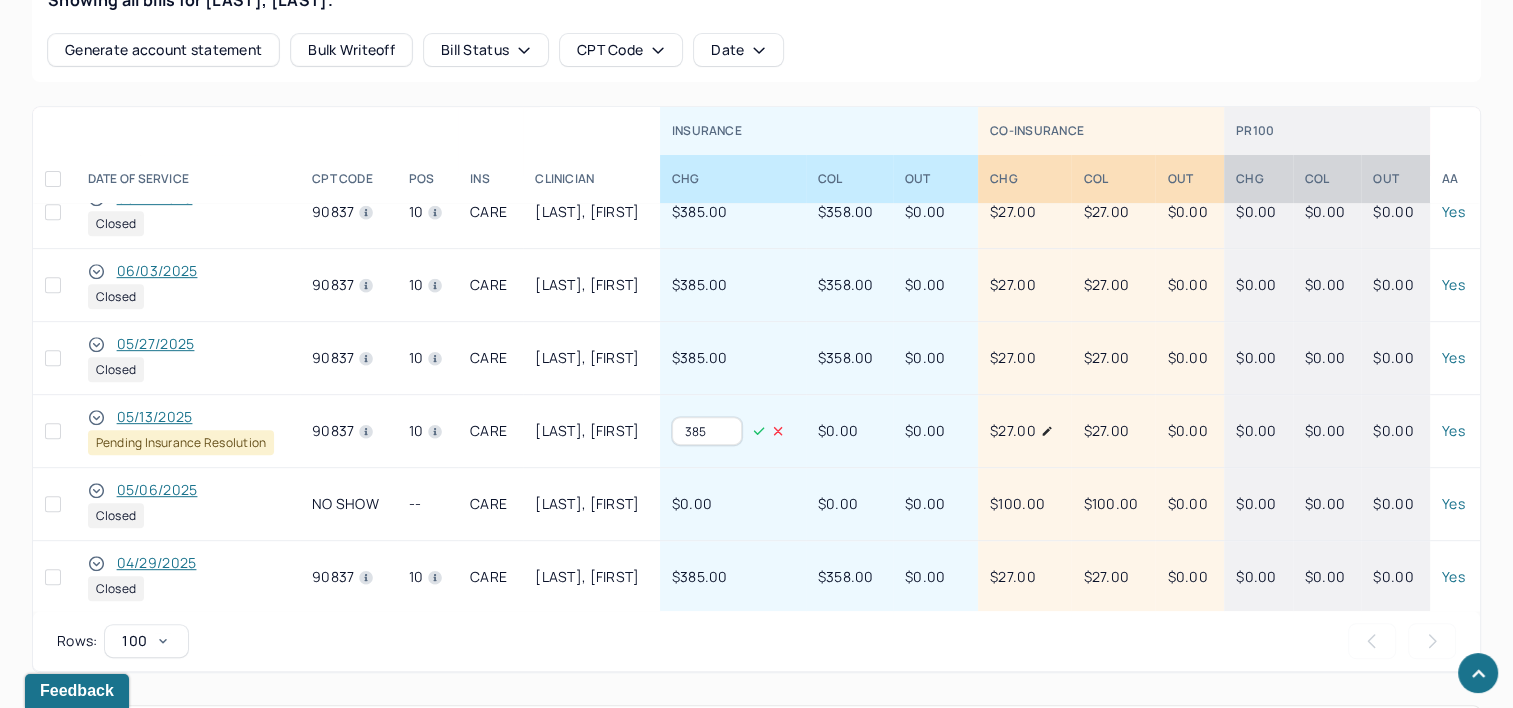 type on "385" 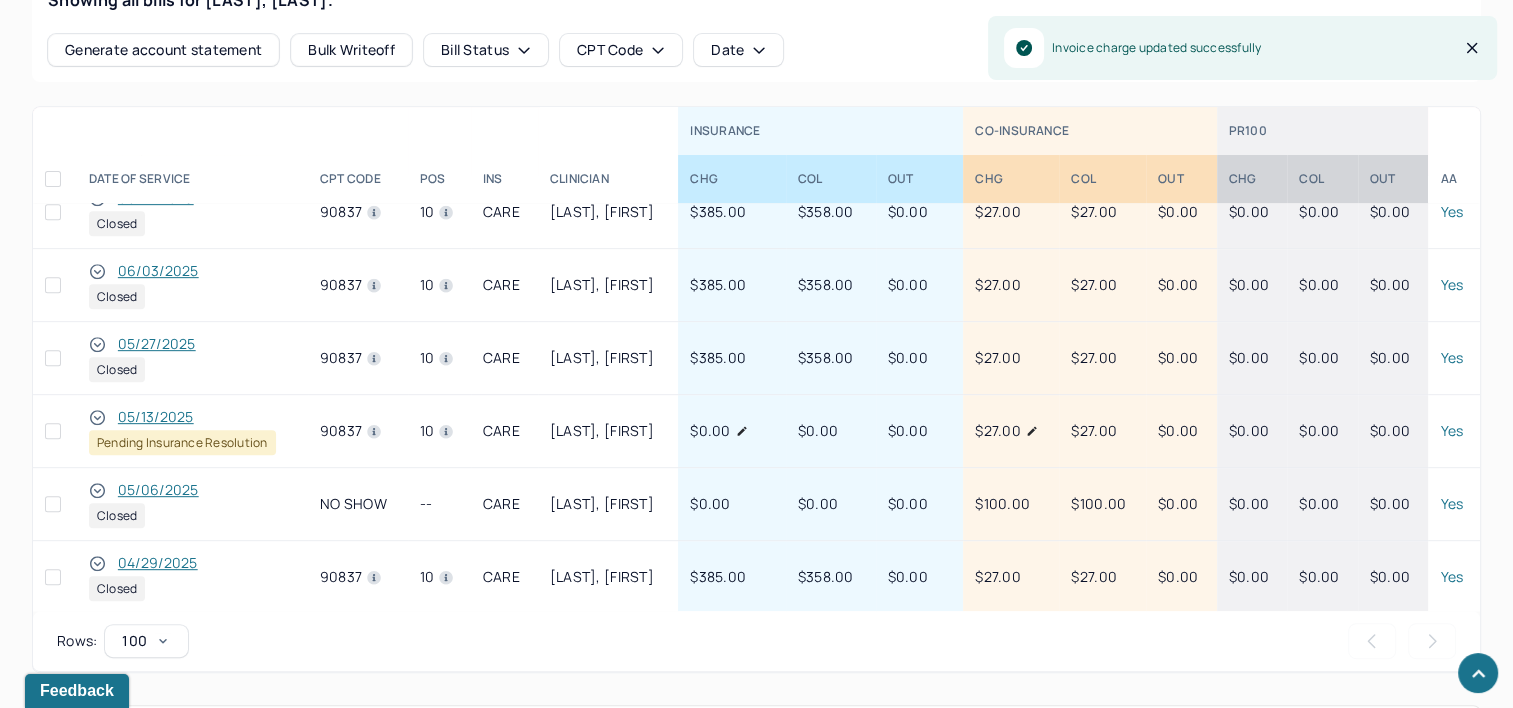 click on "05/13/2025" at bounding box center [156, 417] 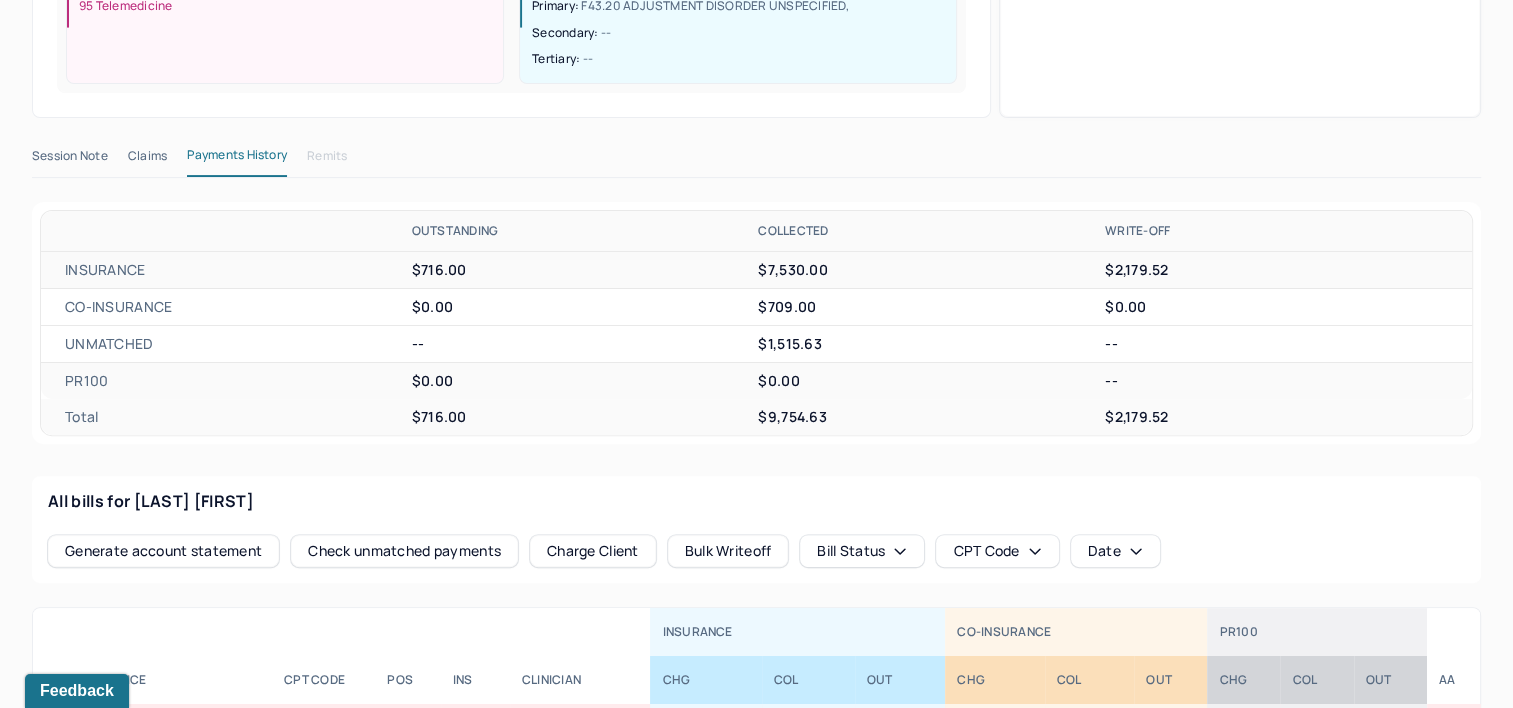 scroll, scrollTop: 558, scrollLeft: 0, axis: vertical 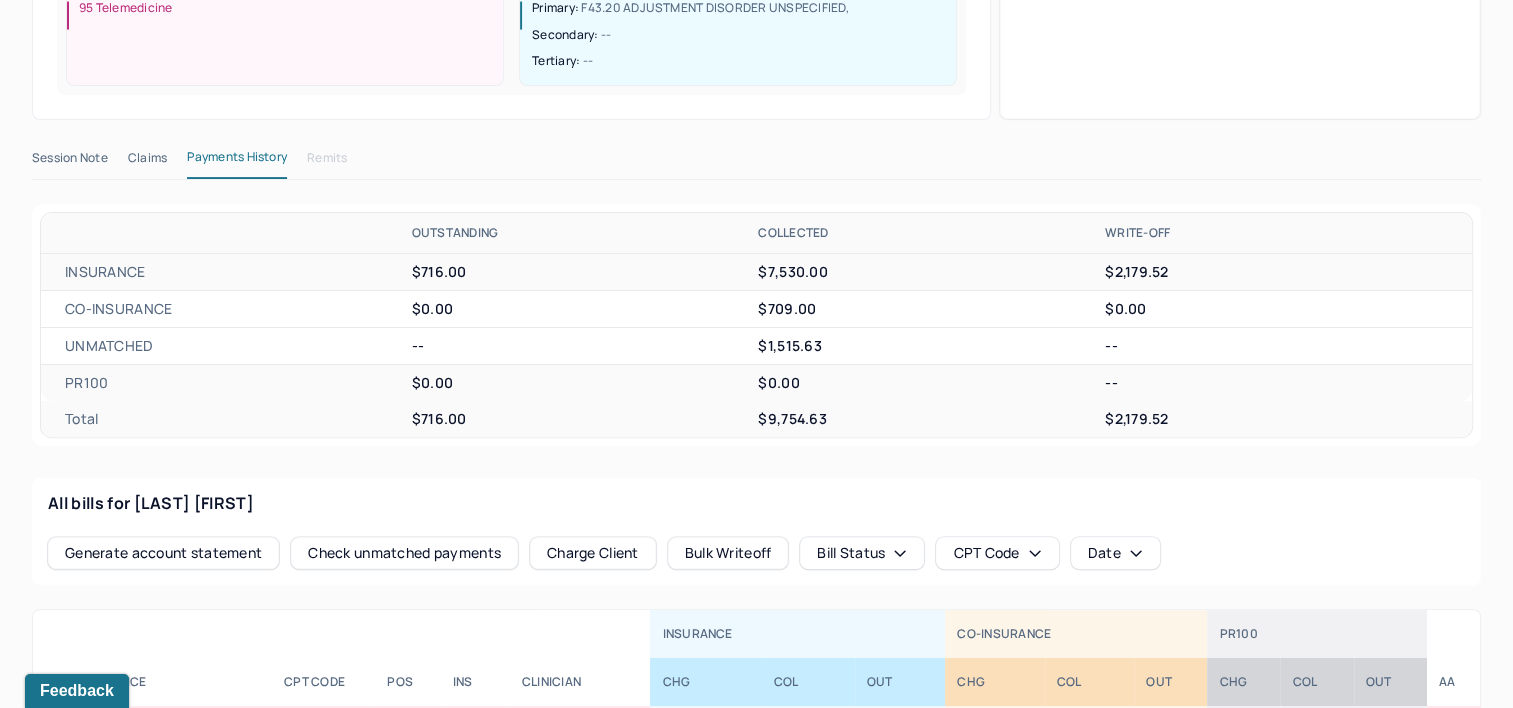 click on "Claims" at bounding box center [147, 162] 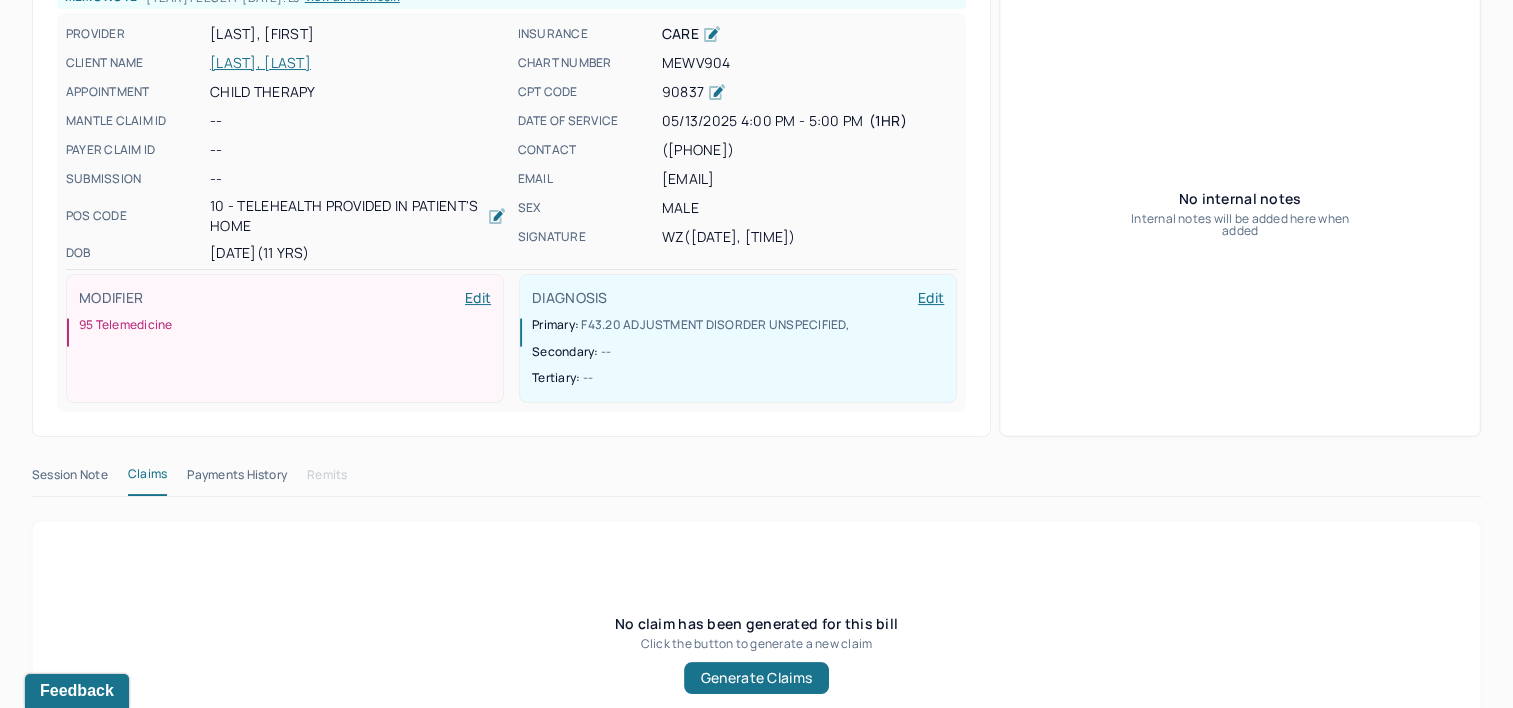 scroll, scrollTop: 240, scrollLeft: 0, axis: vertical 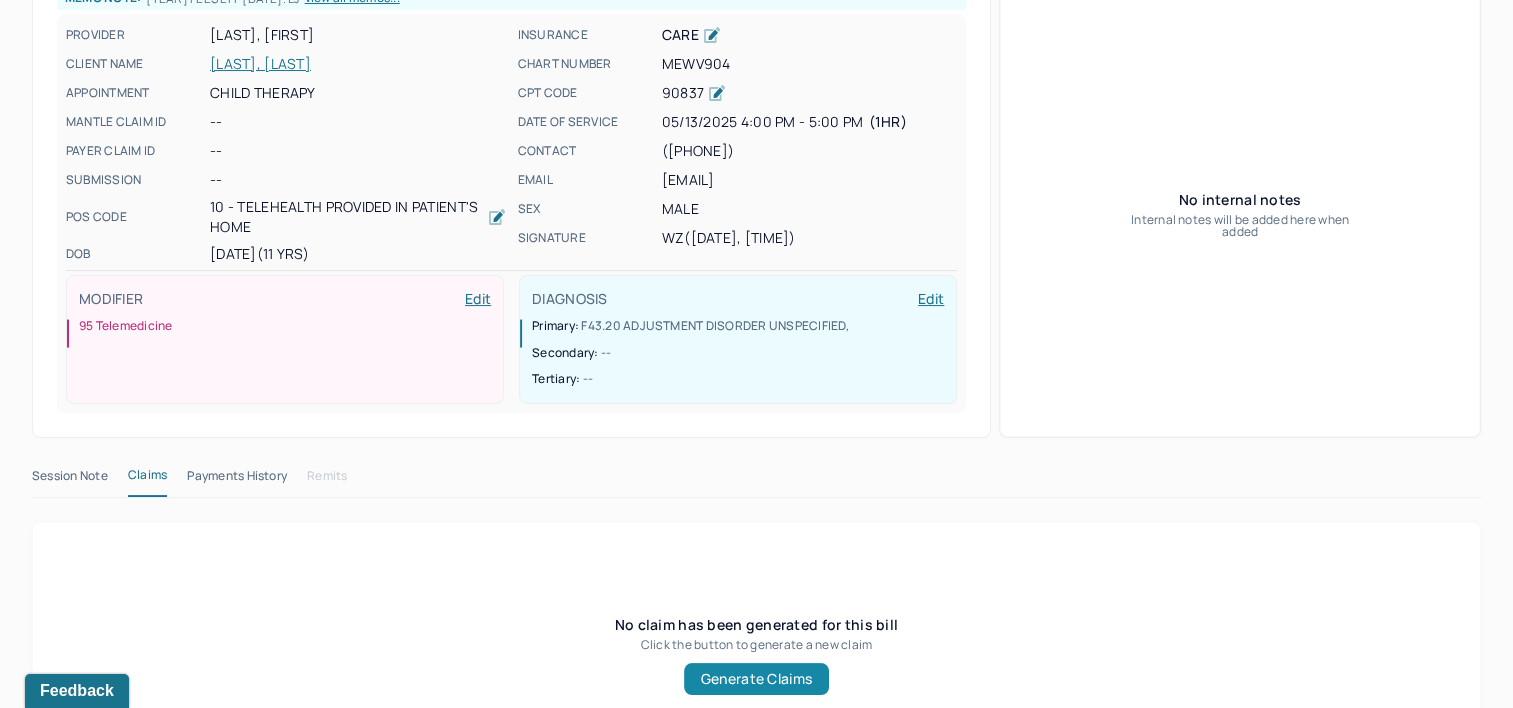 click on "Generate Claims" at bounding box center [756, 679] 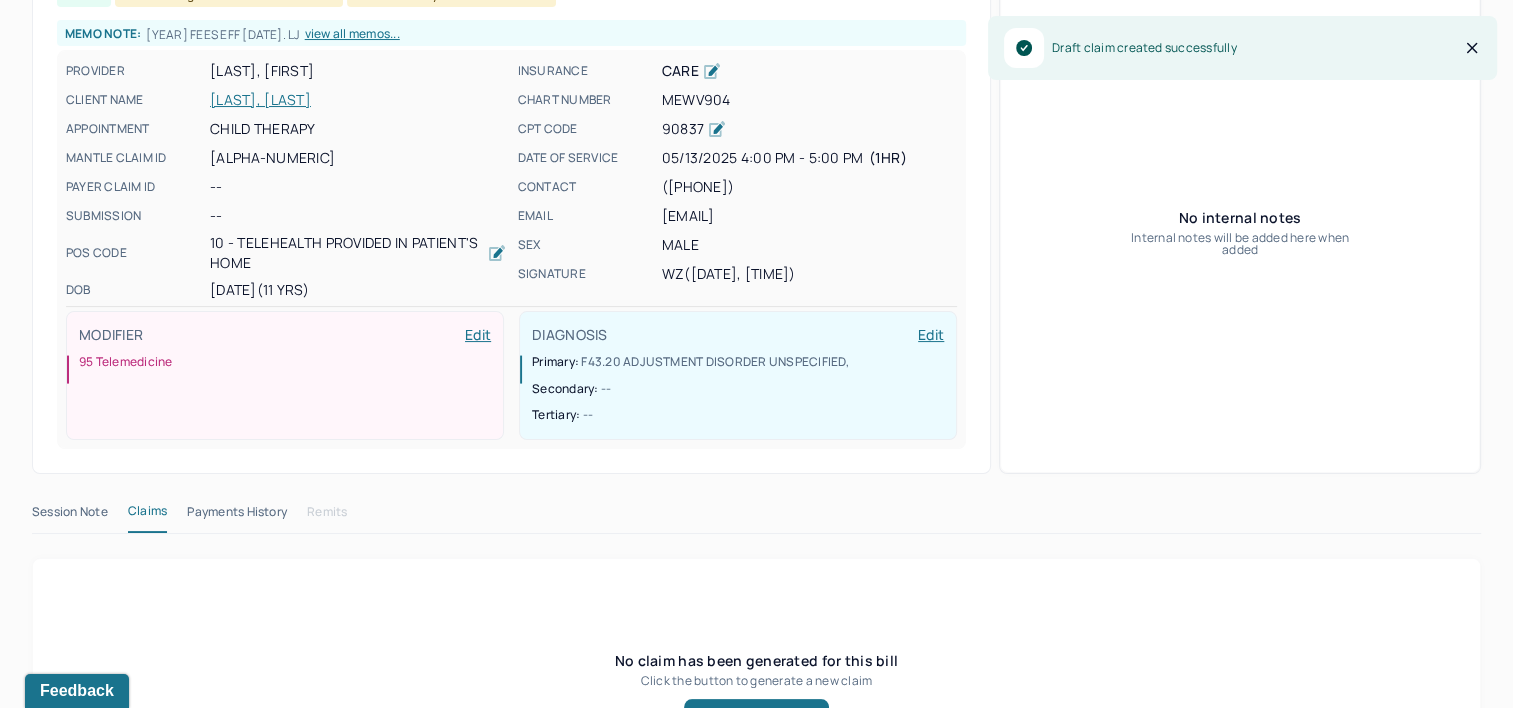 scroll, scrollTop: 276, scrollLeft: 0, axis: vertical 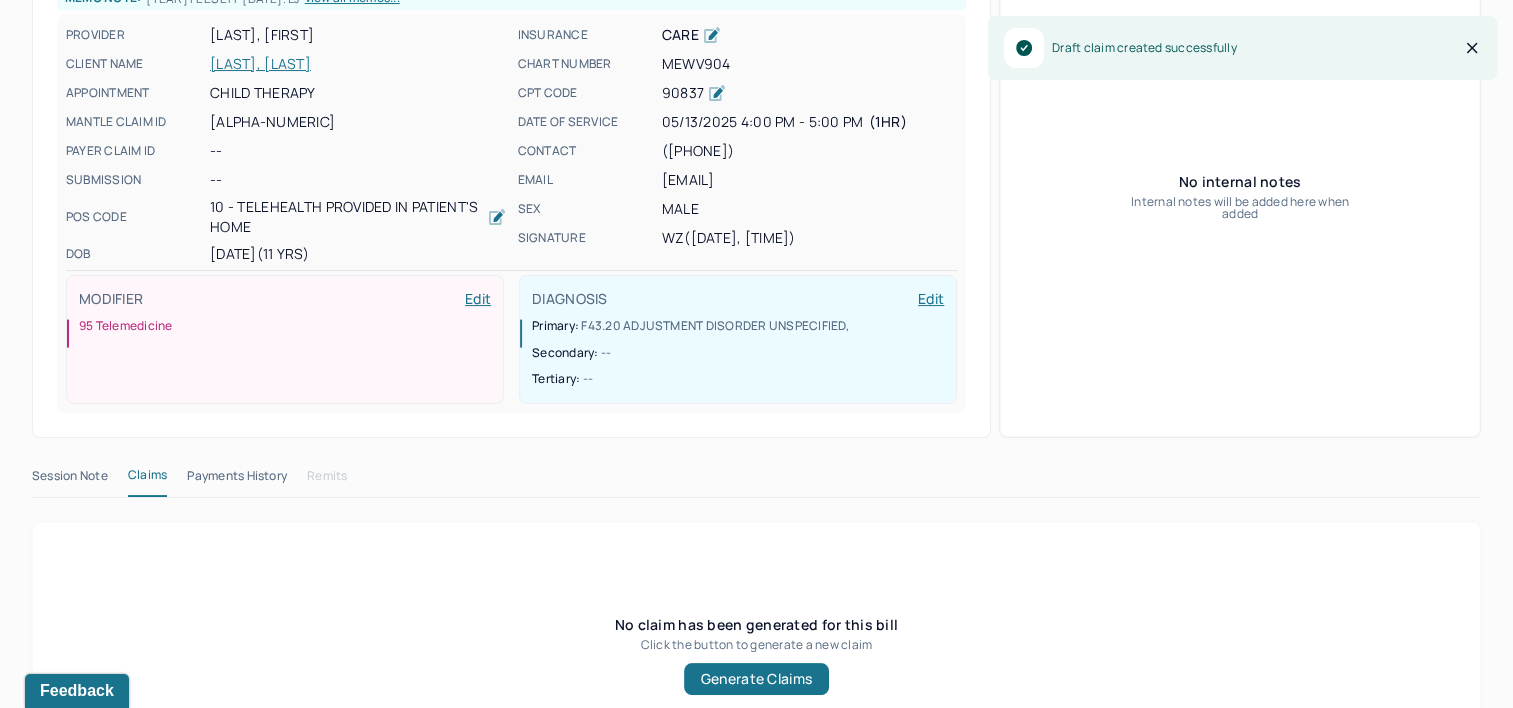 click on "Session Note" at bounding box center [70, 480] 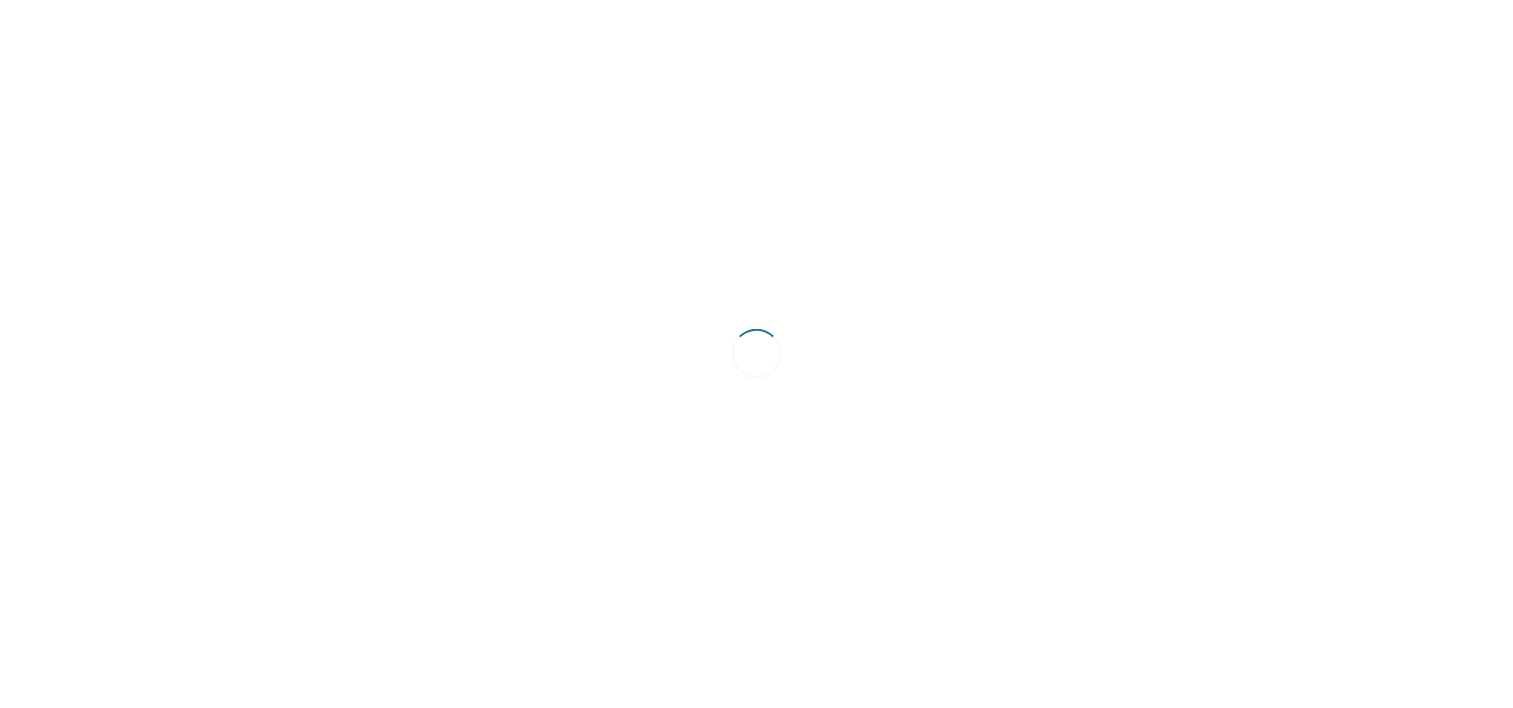 scroll, scrollTop: 0, scrollLeft: 0, axis: both 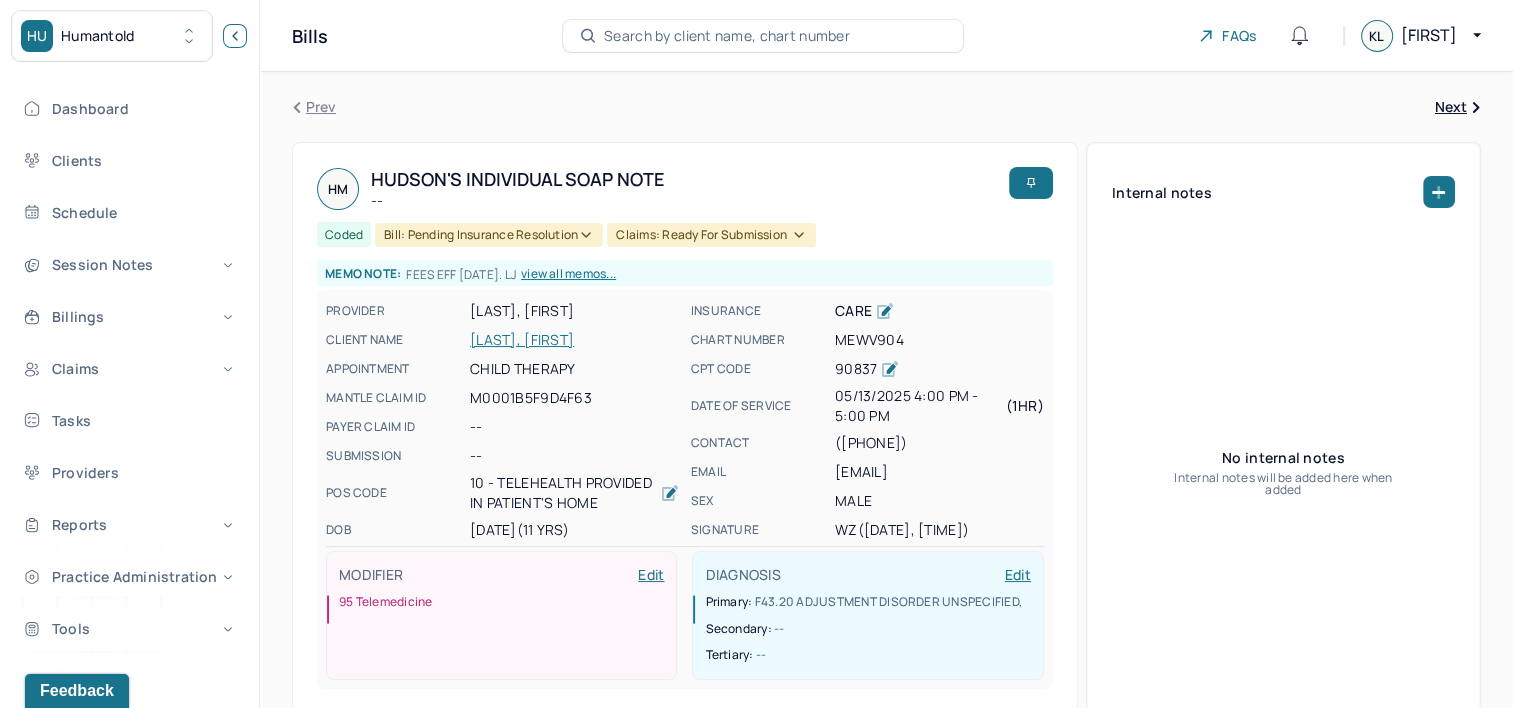 click 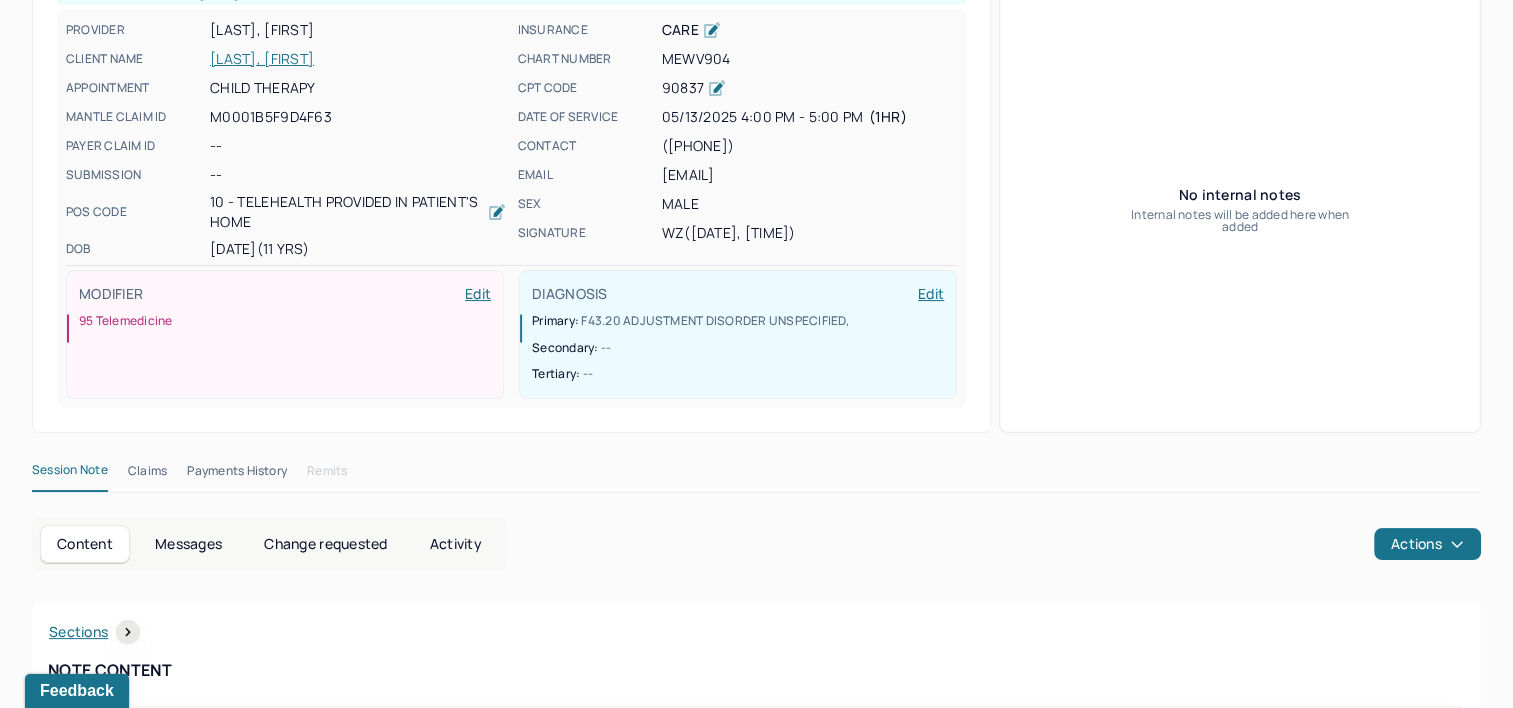 scroll, scrollTop: 400, scrollLeft: 0, axis: vertical 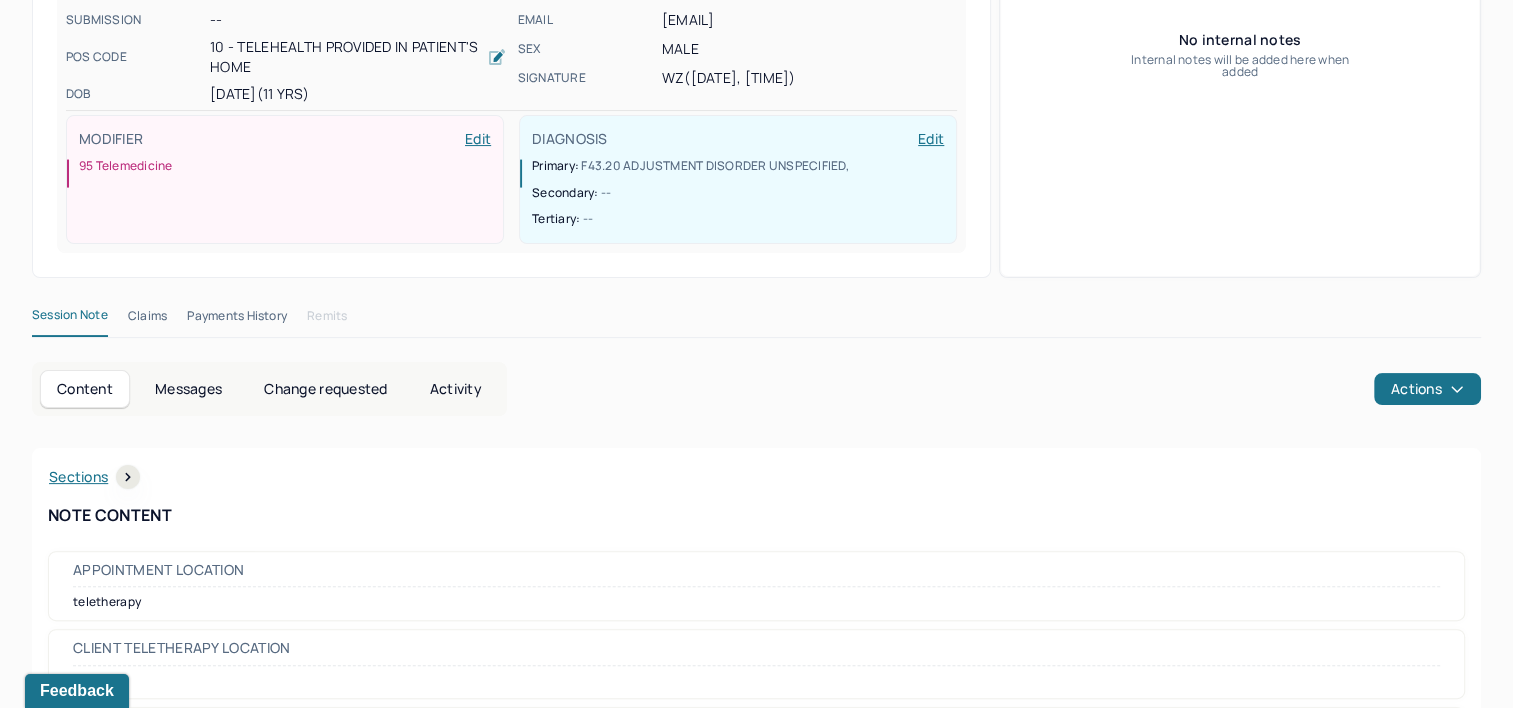 click on "Claims" at bounding box center [147, 320] 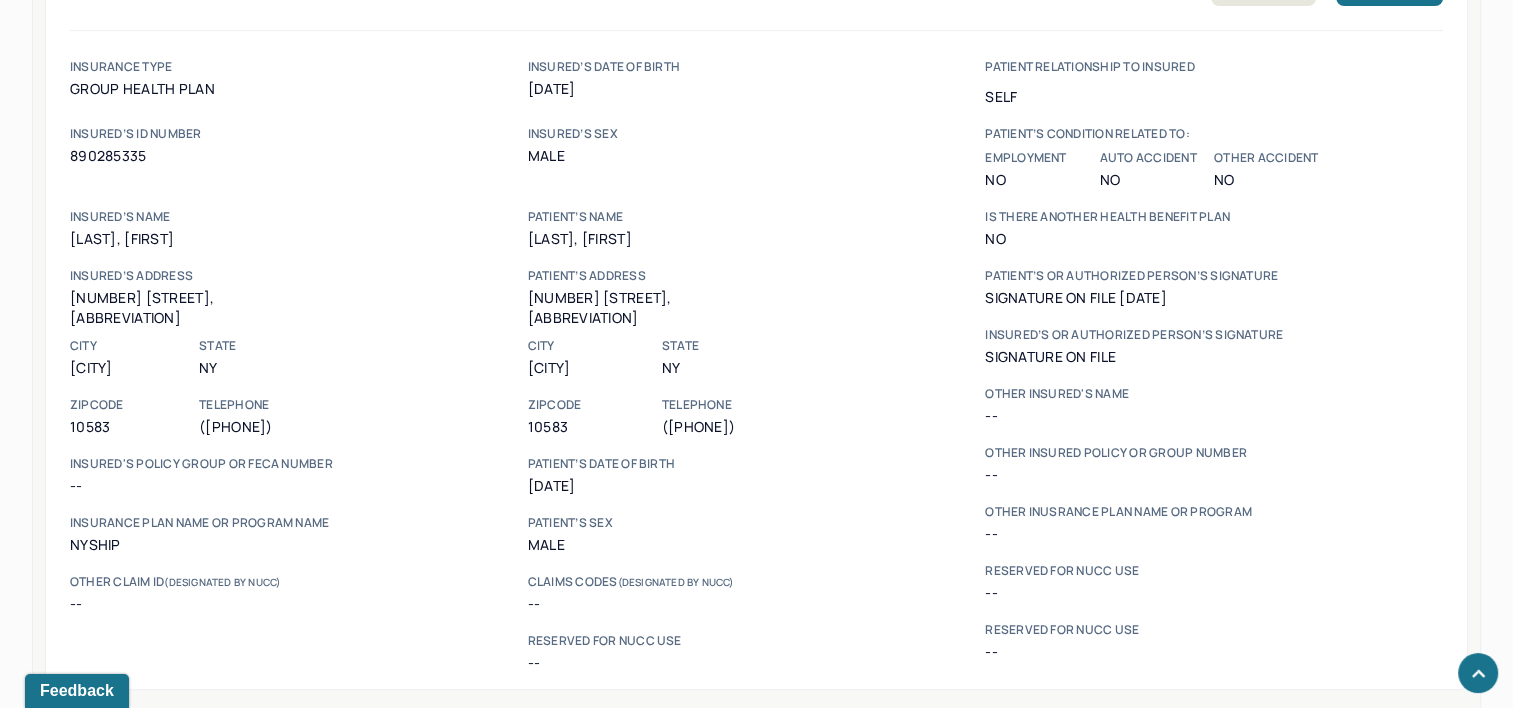 scroll, scrollTop: 662, scrollLeft: 0, axis: vertical 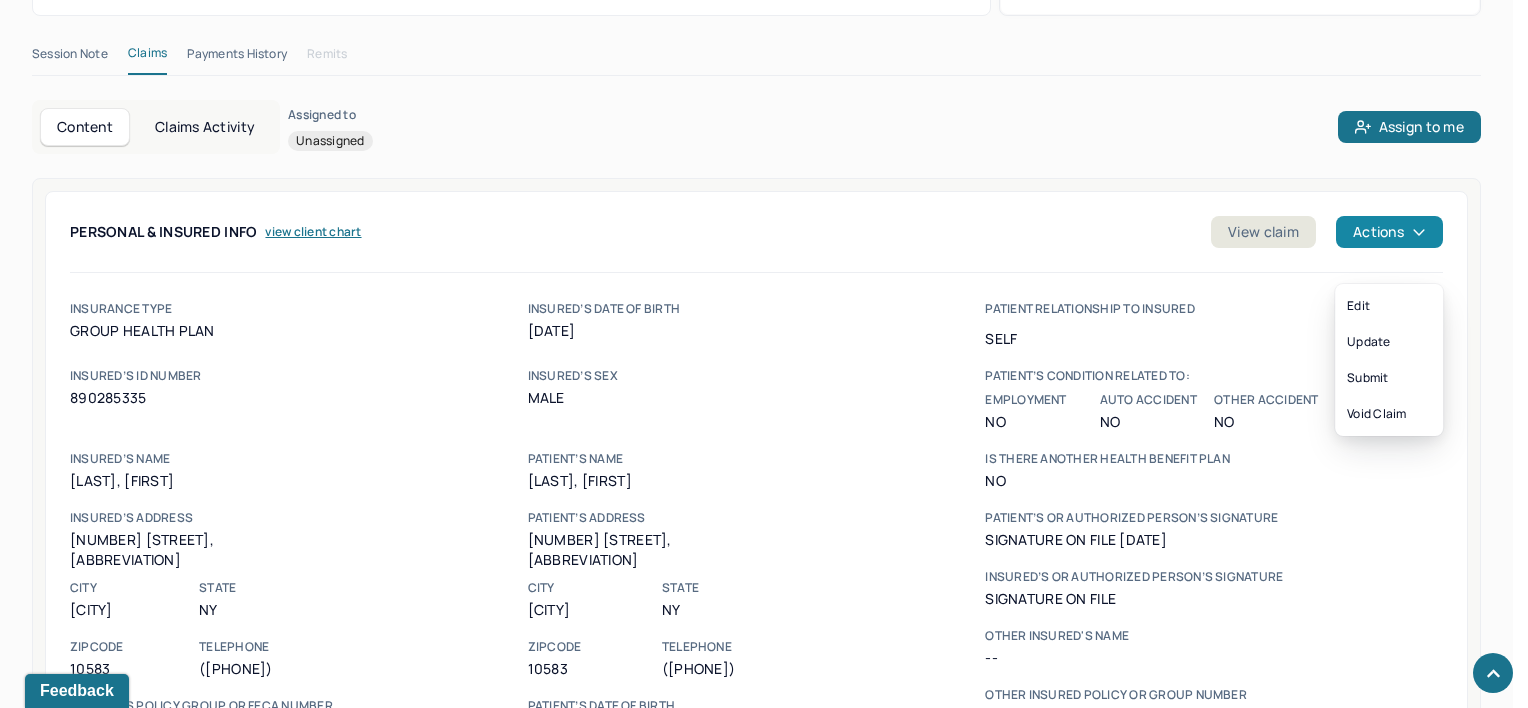 click on "Actions" at bounding box center [1389, 232] 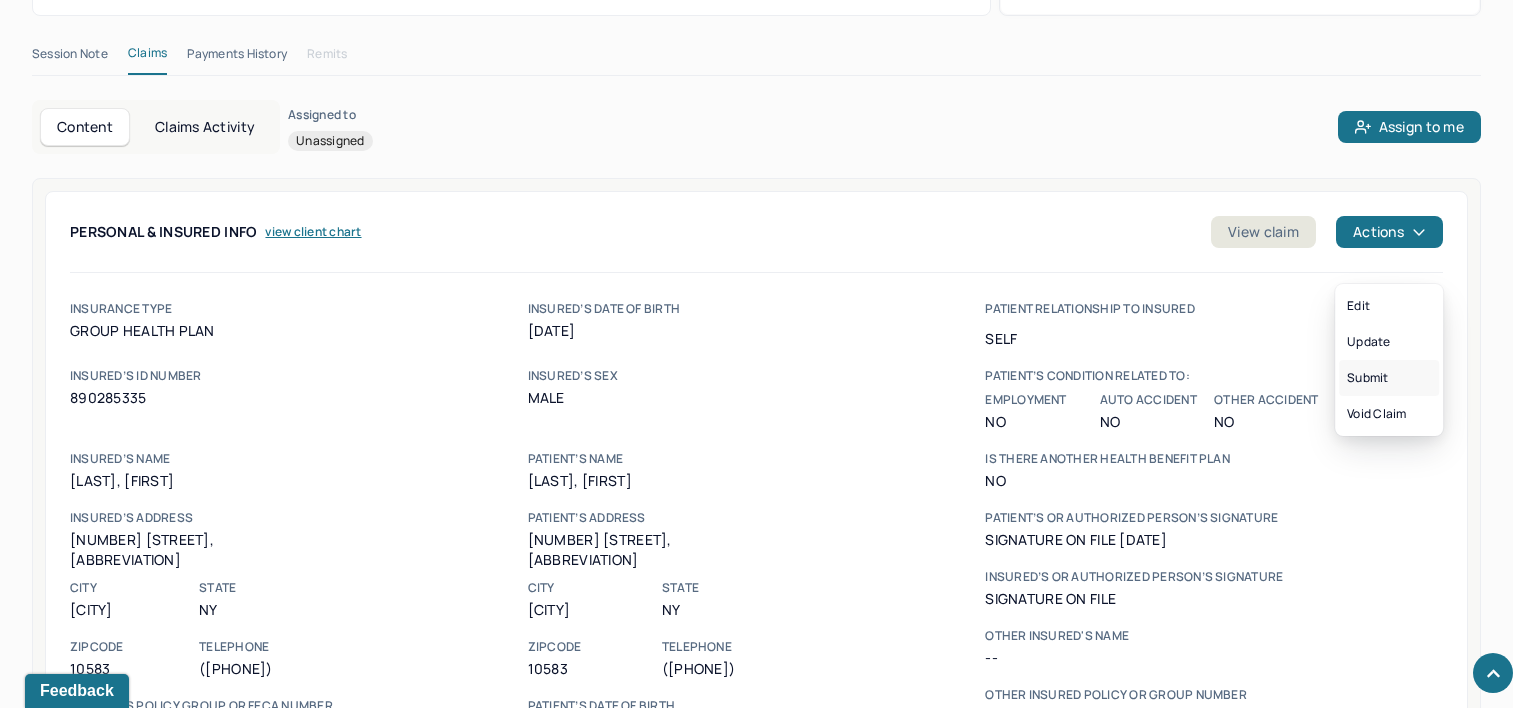 click on "Submit" at bounding box center (1389, 378) 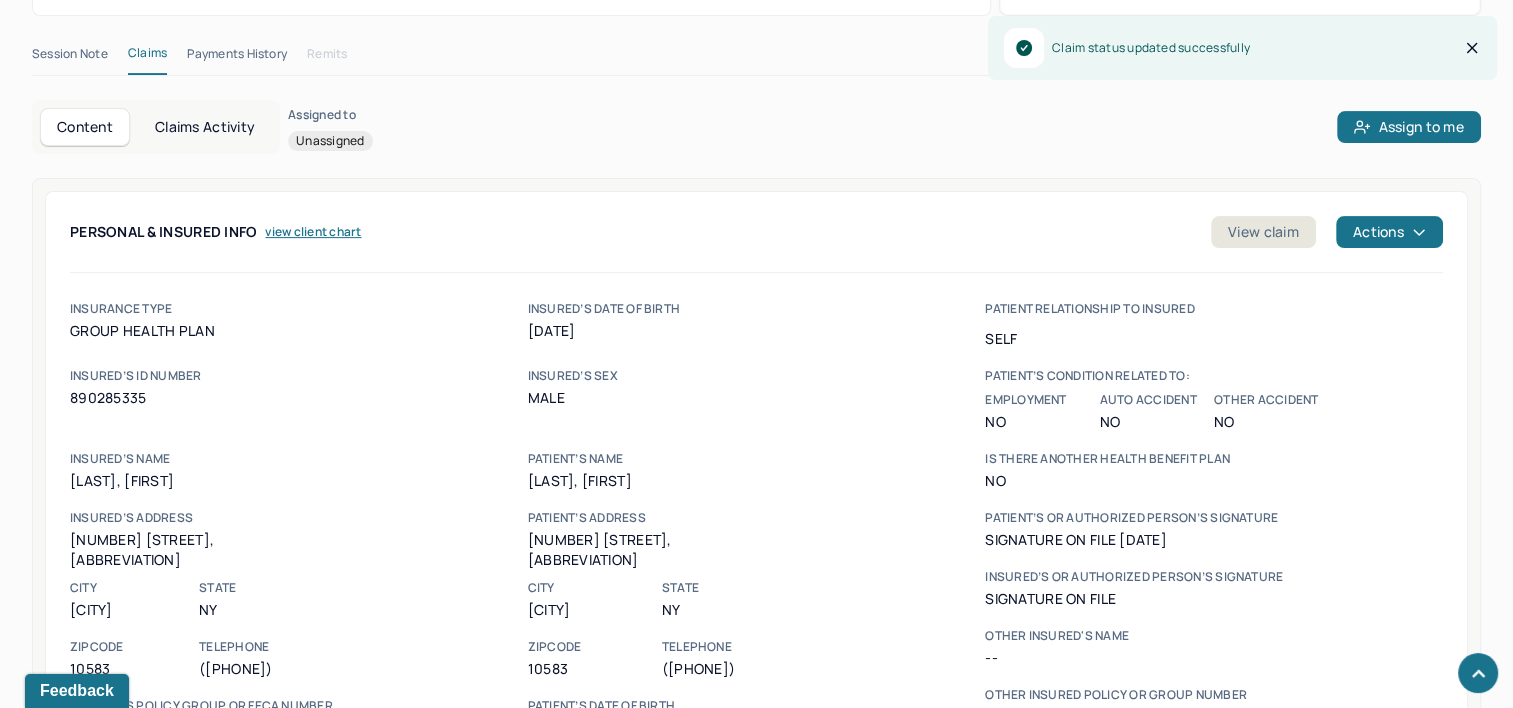 scroll, scrollTop: 626, scrollLeft: 0, axis: vertical 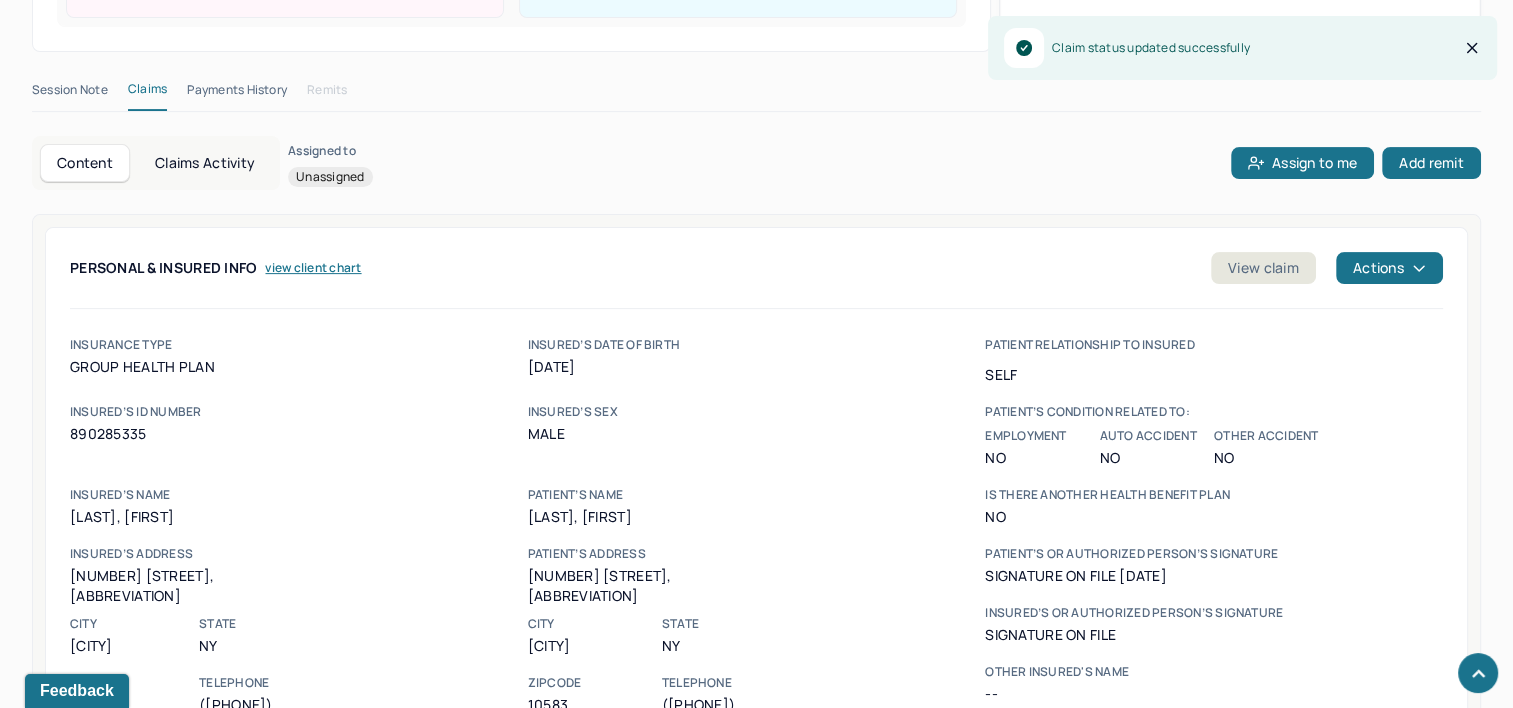 type 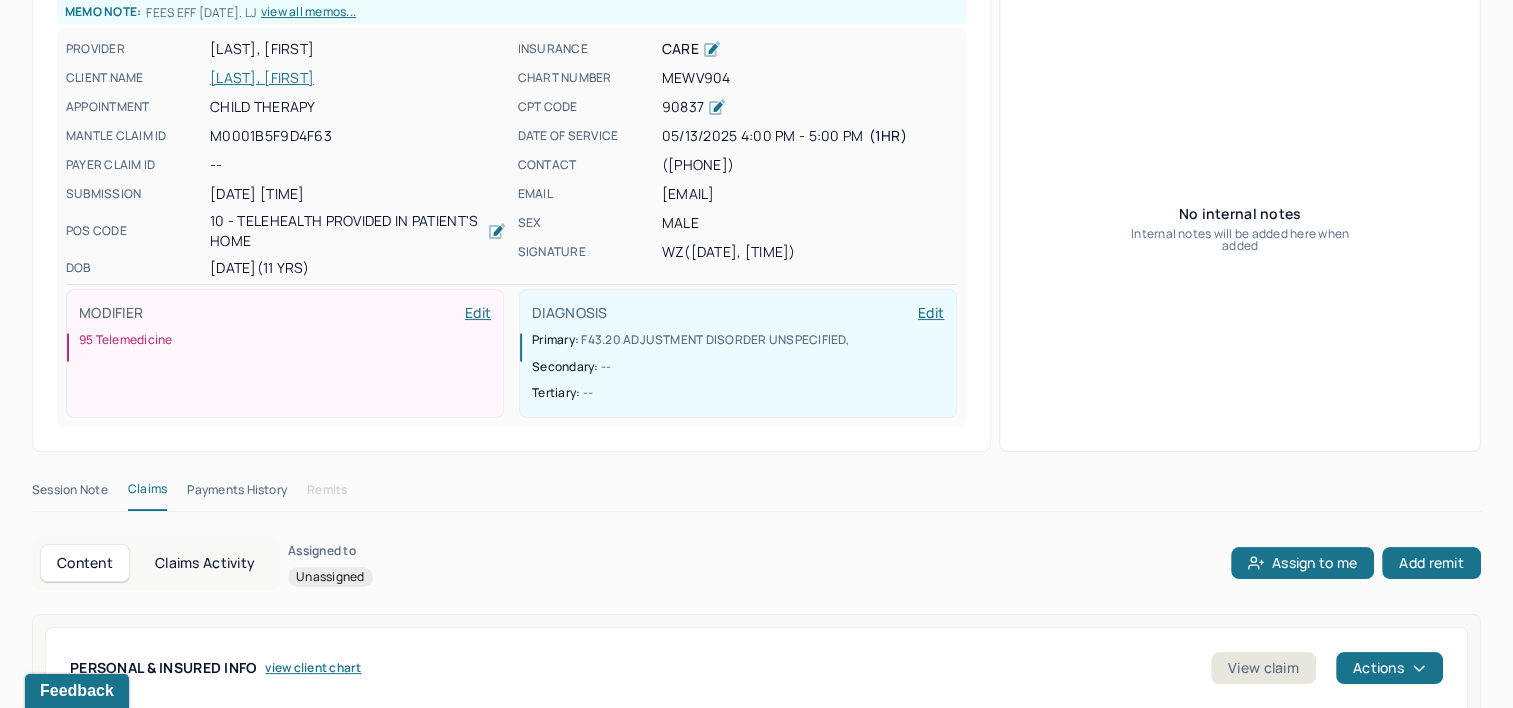scroll, scrollTop: 126, scrollLeft: 0, axis: vertical 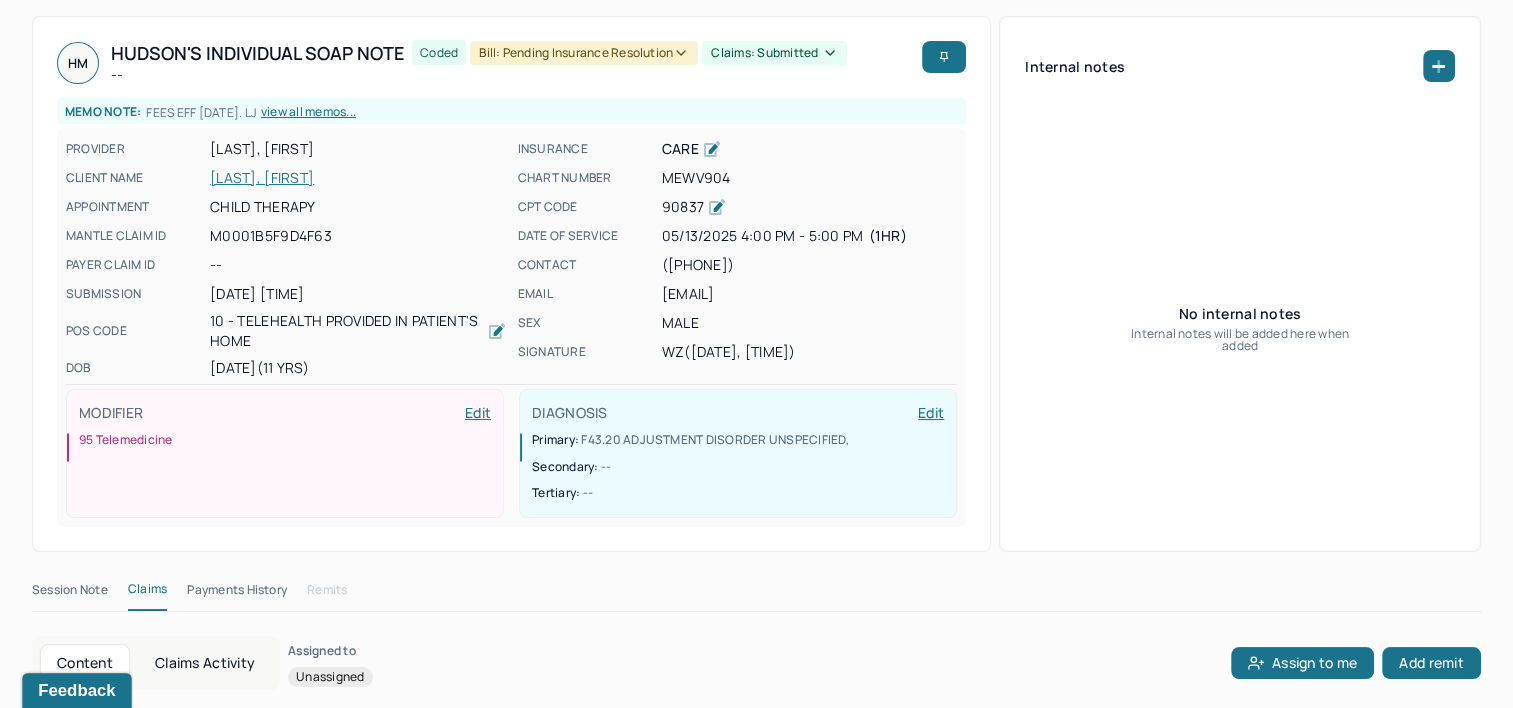 click on "Feedback" at bounding box center (76, 691) 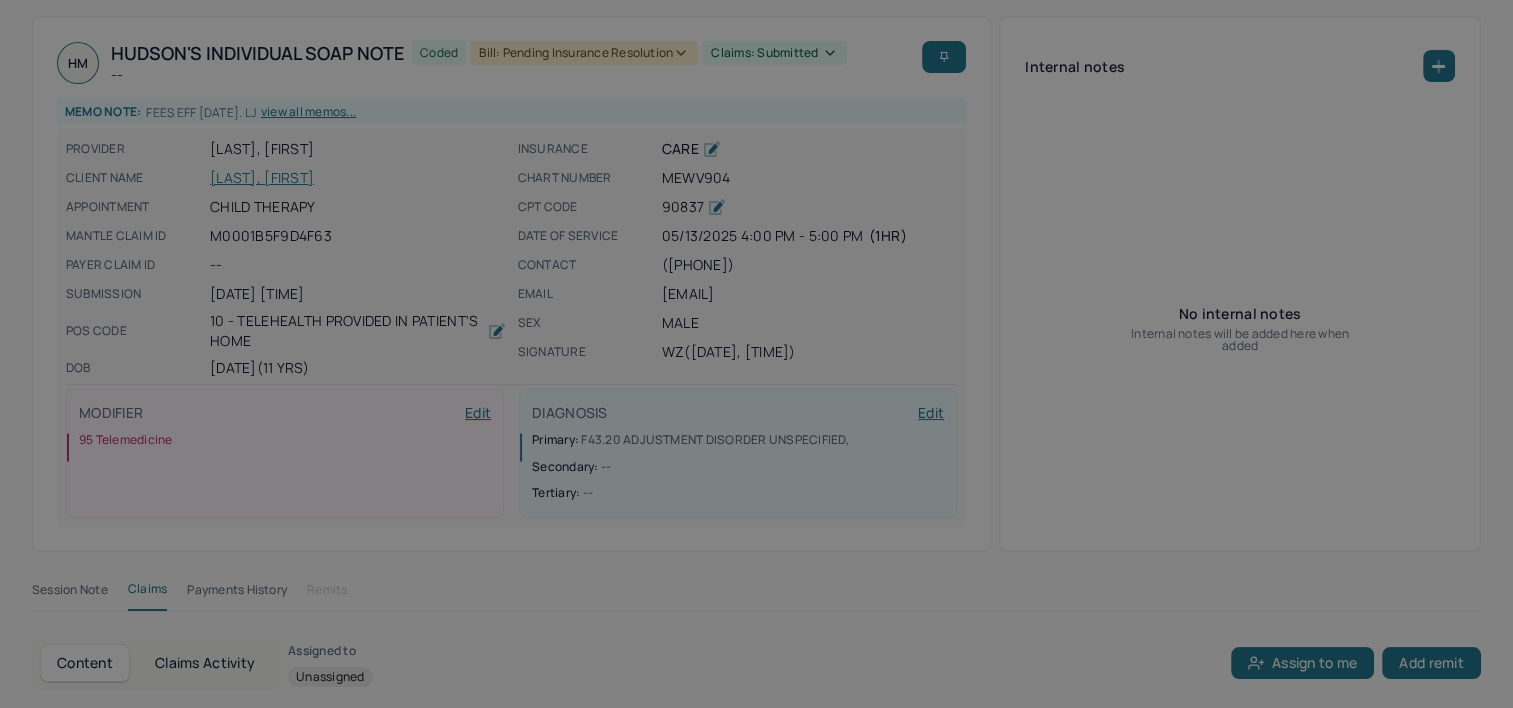 scroll, scrollTop: 0, scrollLeft: 0, axis: both 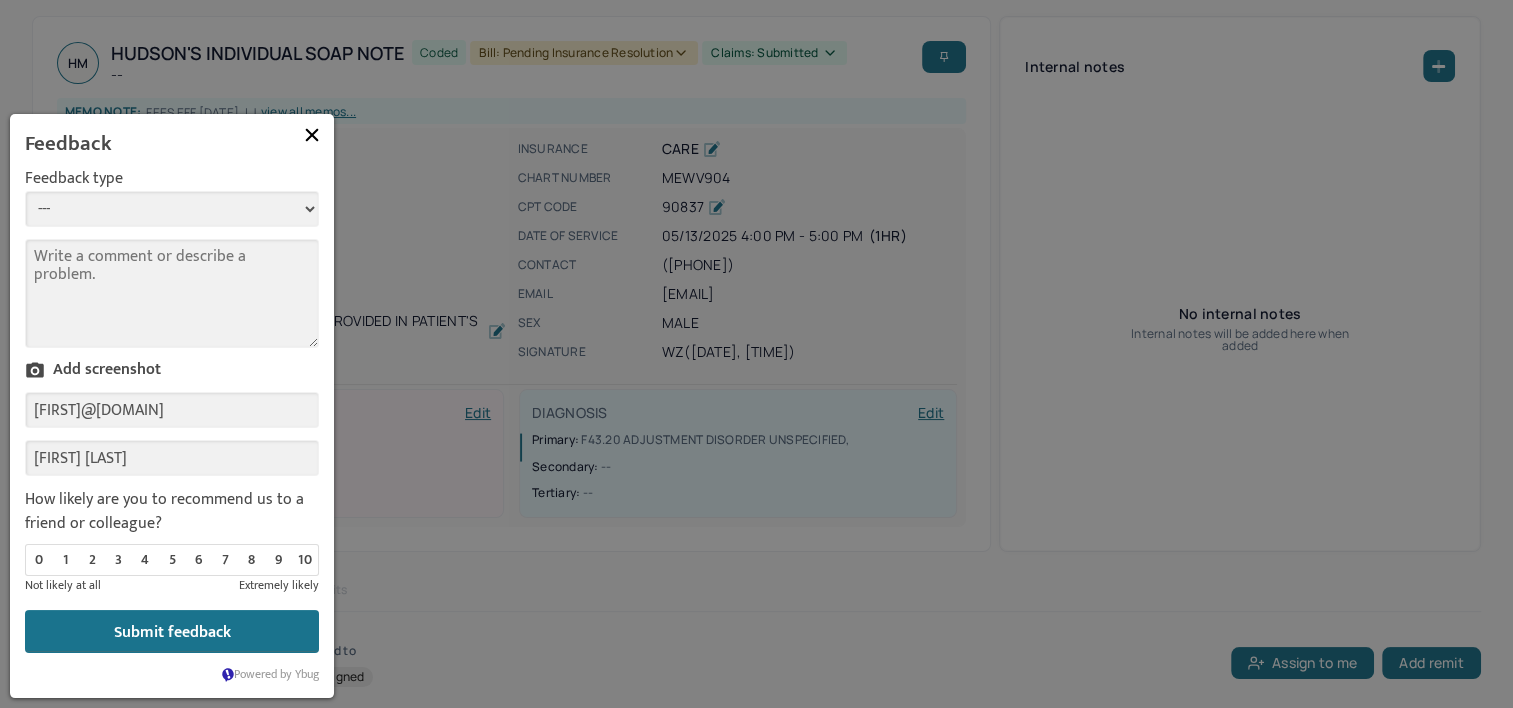 click on "--- Bug Improvement Question Feedback" at bounding box center [172, 209] 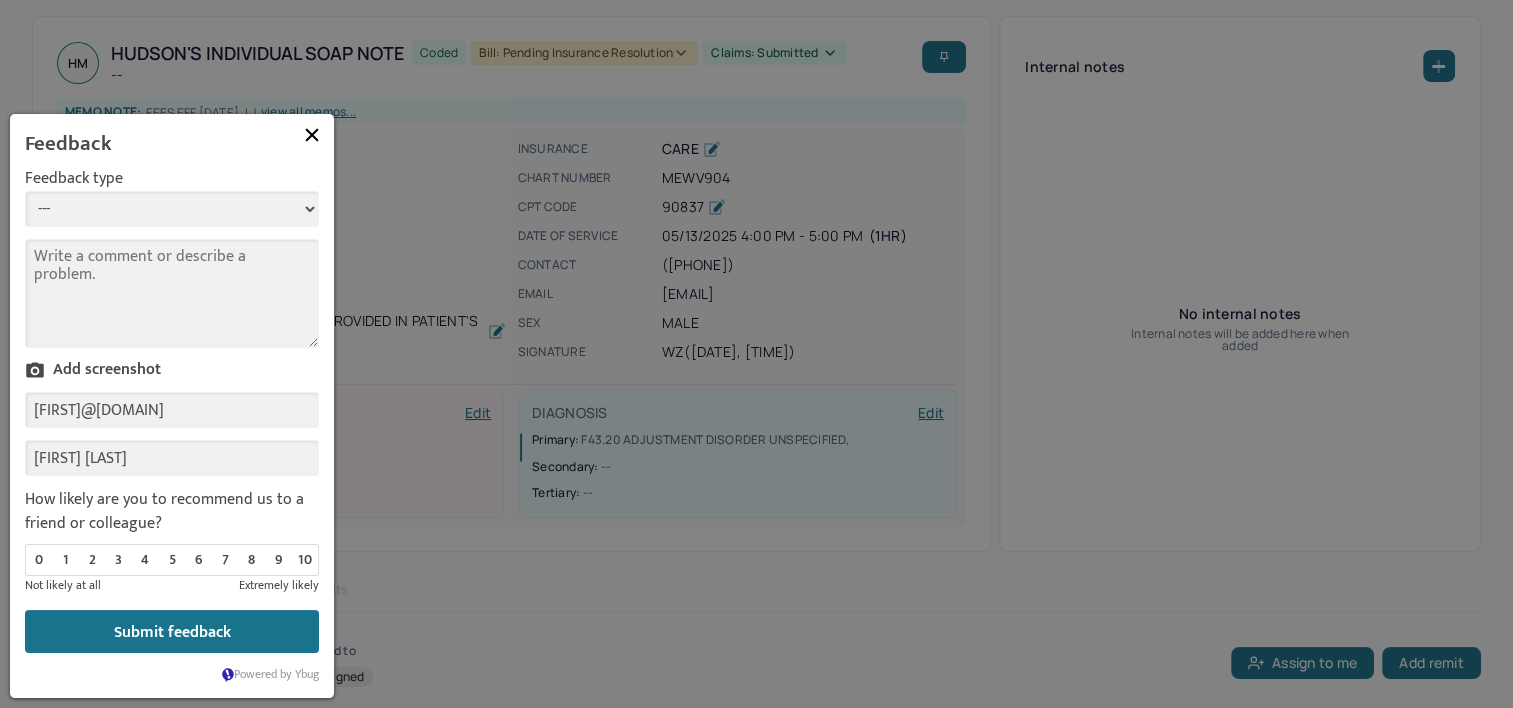 select on "1" 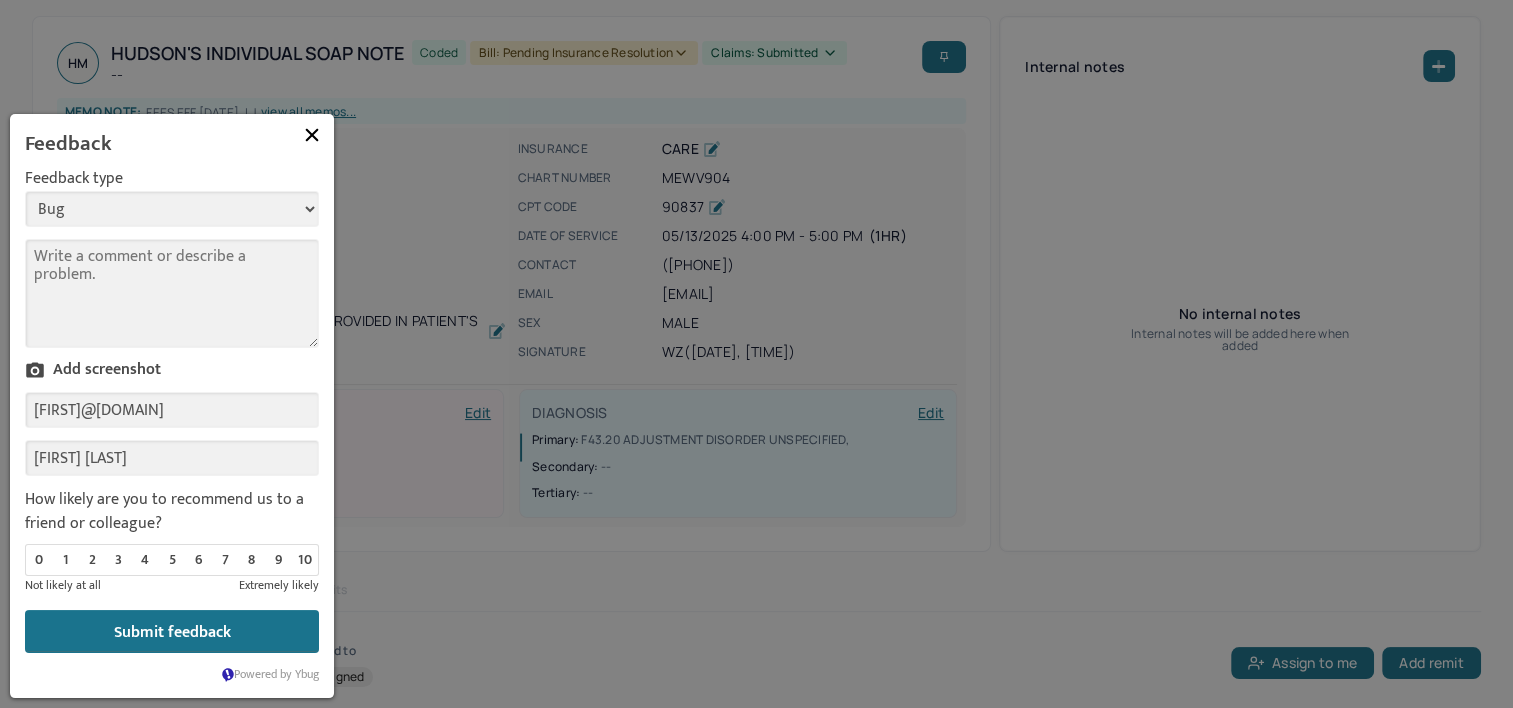 click on "--- Bug Improvement Question Feedback" at bounding box center [172, 209] 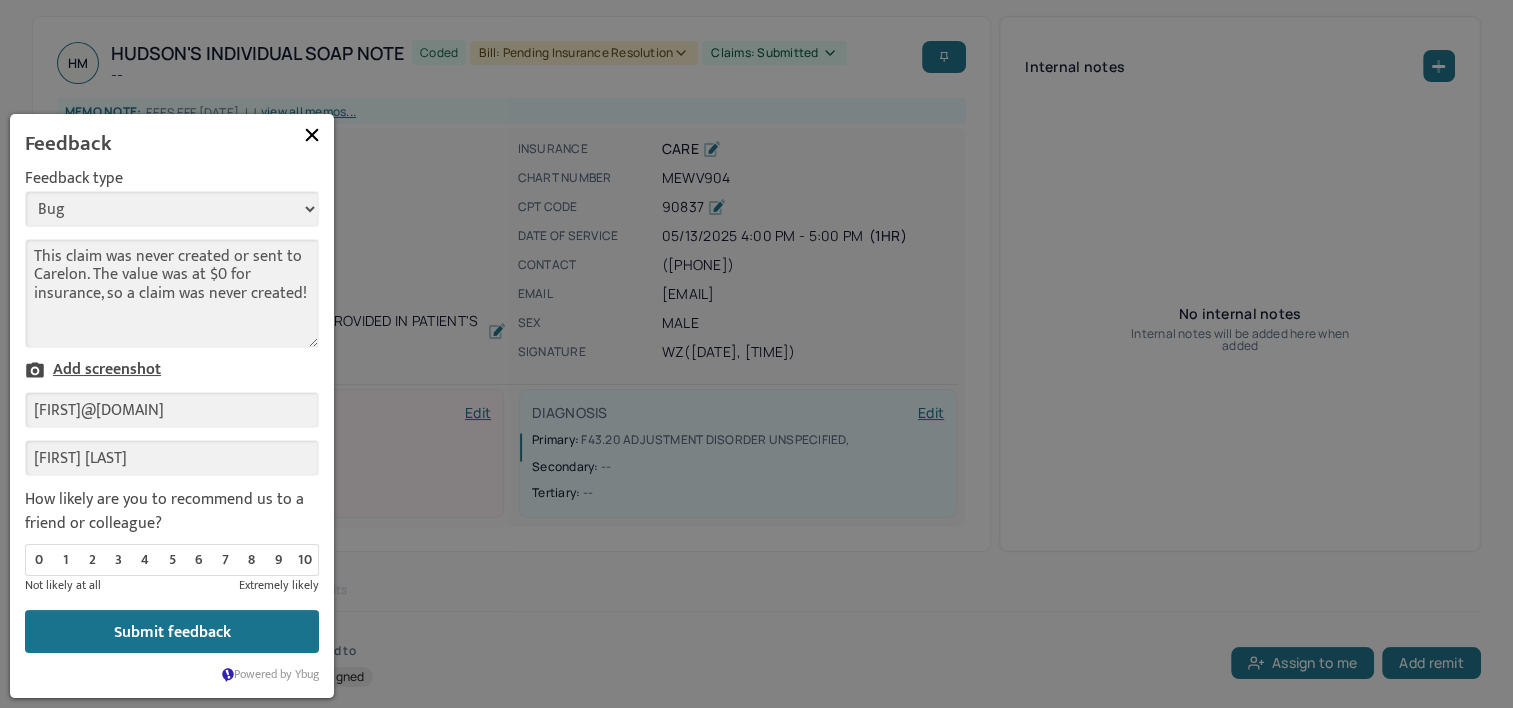 type on "This claim was never created or sent to Carelon. The value was at $0 for insurance, so a claim was never created!" 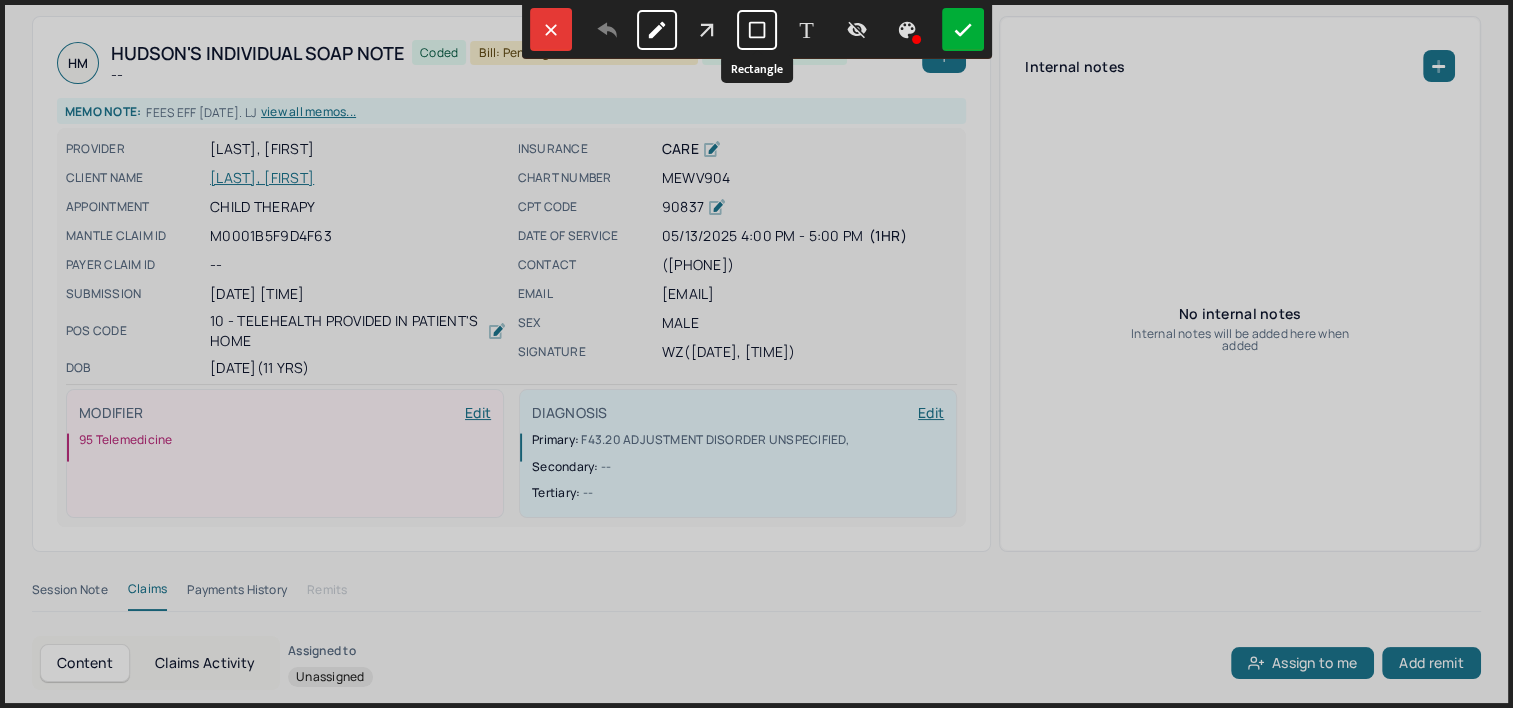 click at bounding box center [757, 30] 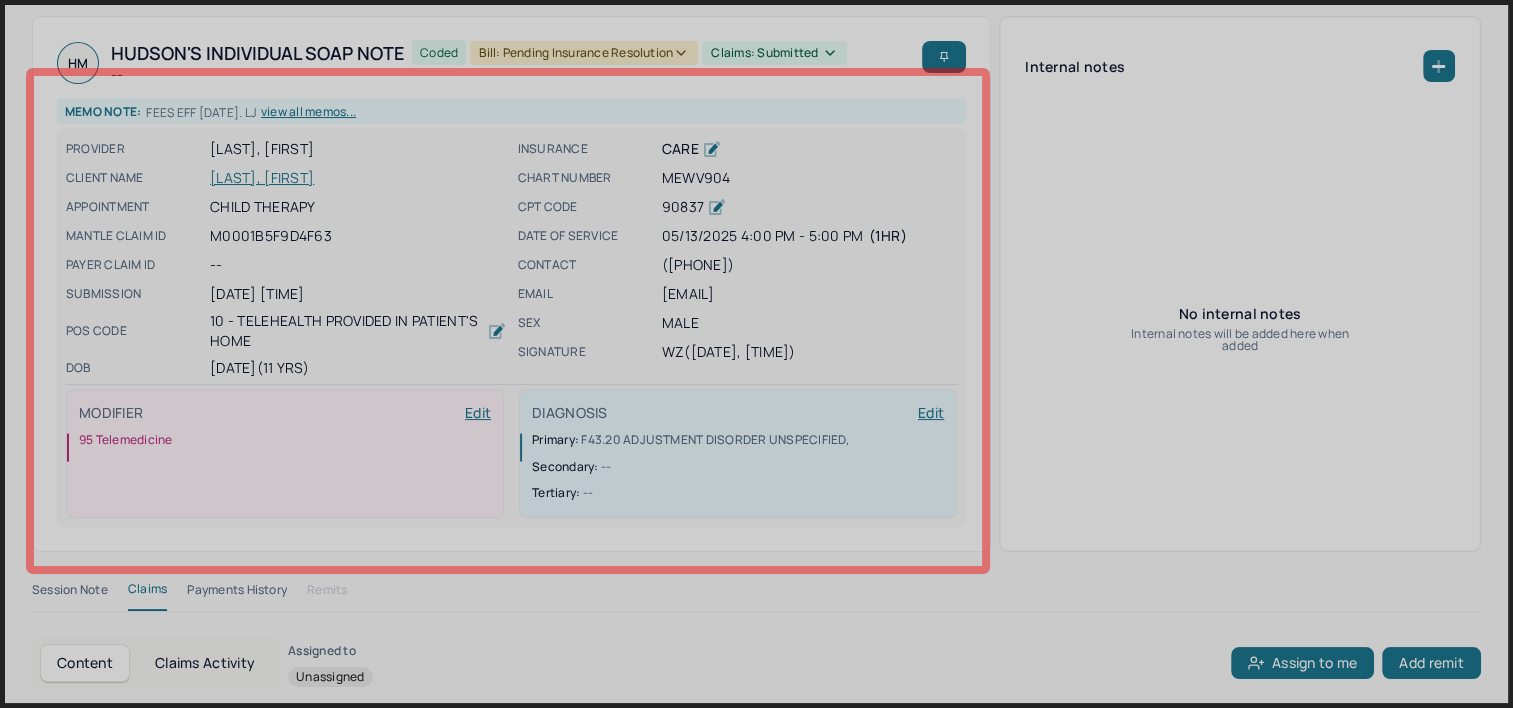 drag, startPoint x: 29, startPoint y: 72, endPoint x: 985, endPoint y: 570, distance: 1077.9332 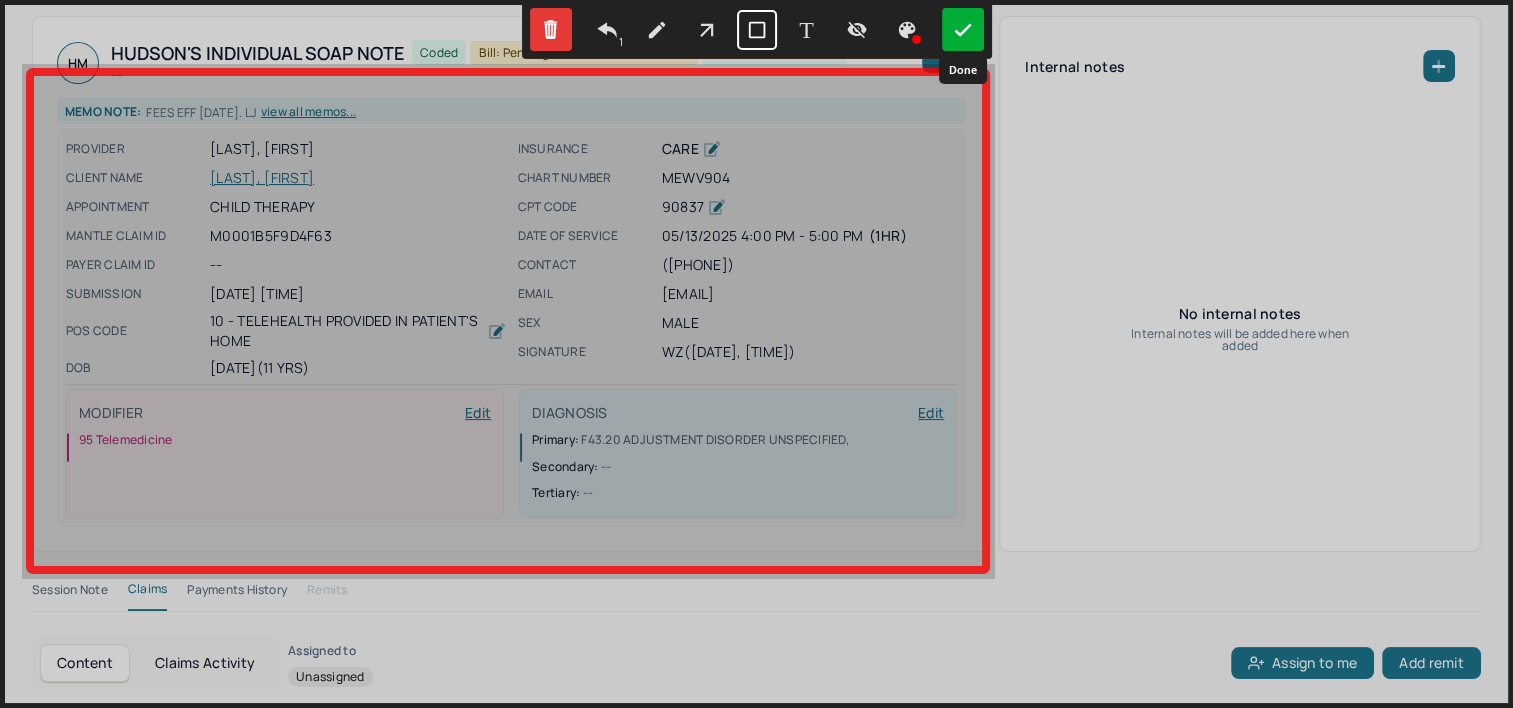 click at bounding box center [963, 29] 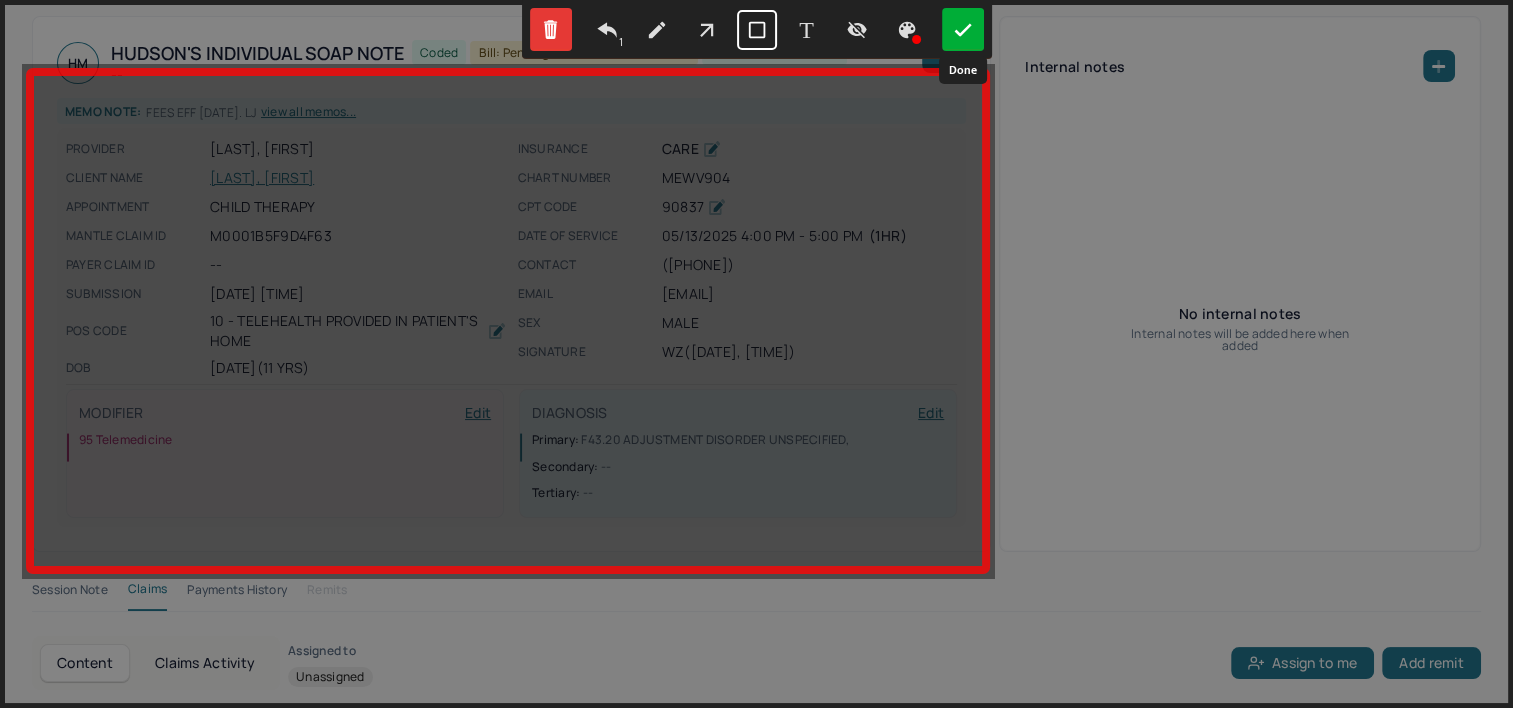 select on "1" 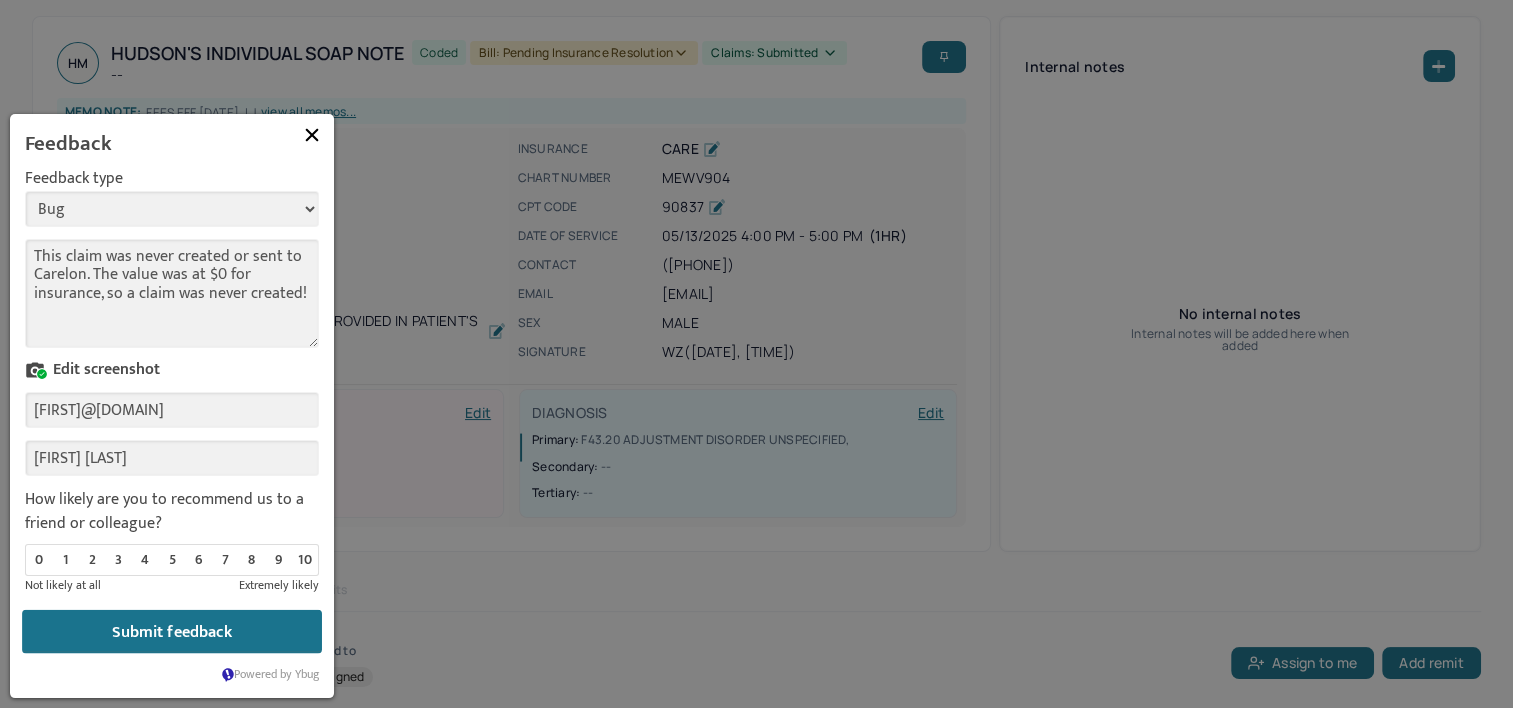 click on "Submit feedback" at bounding box center (172, 632) 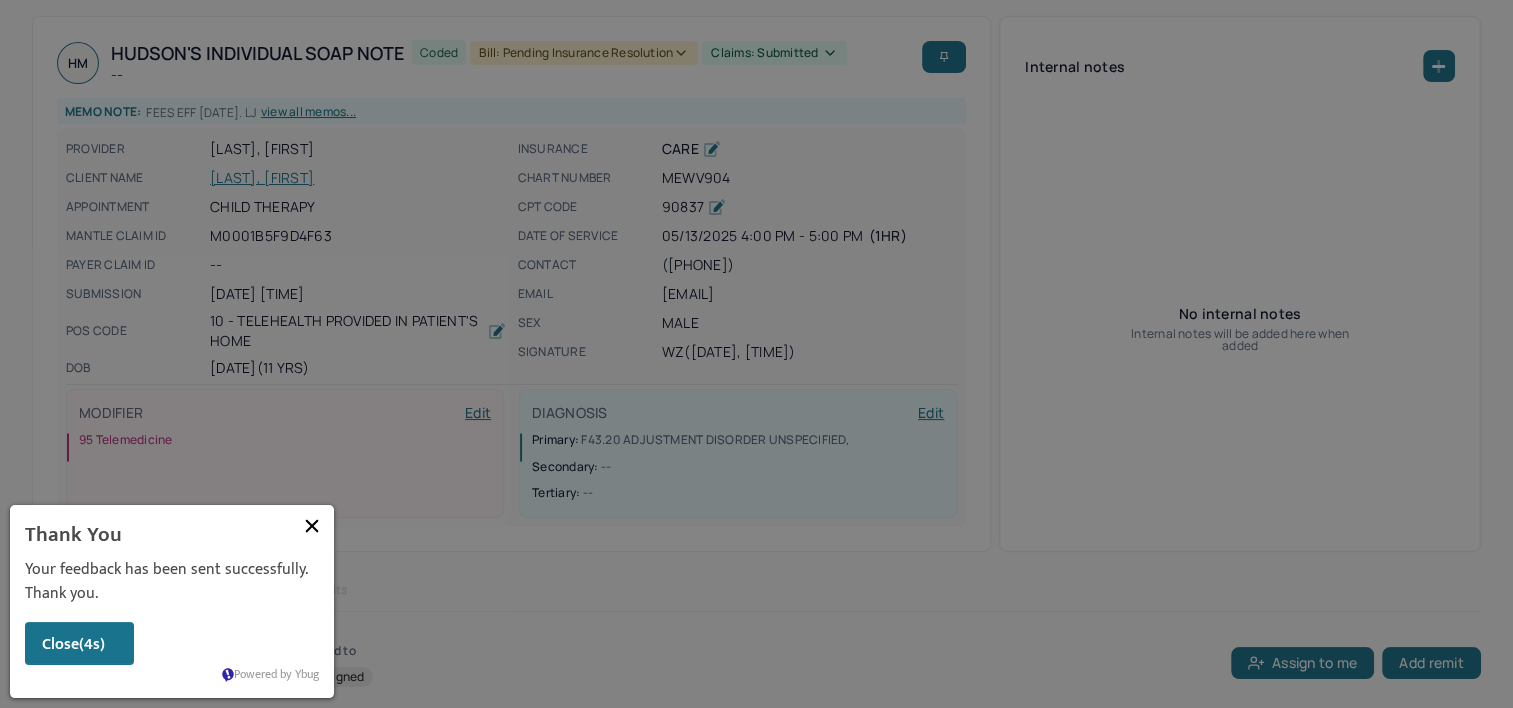 click at bounding box center [312, 526] 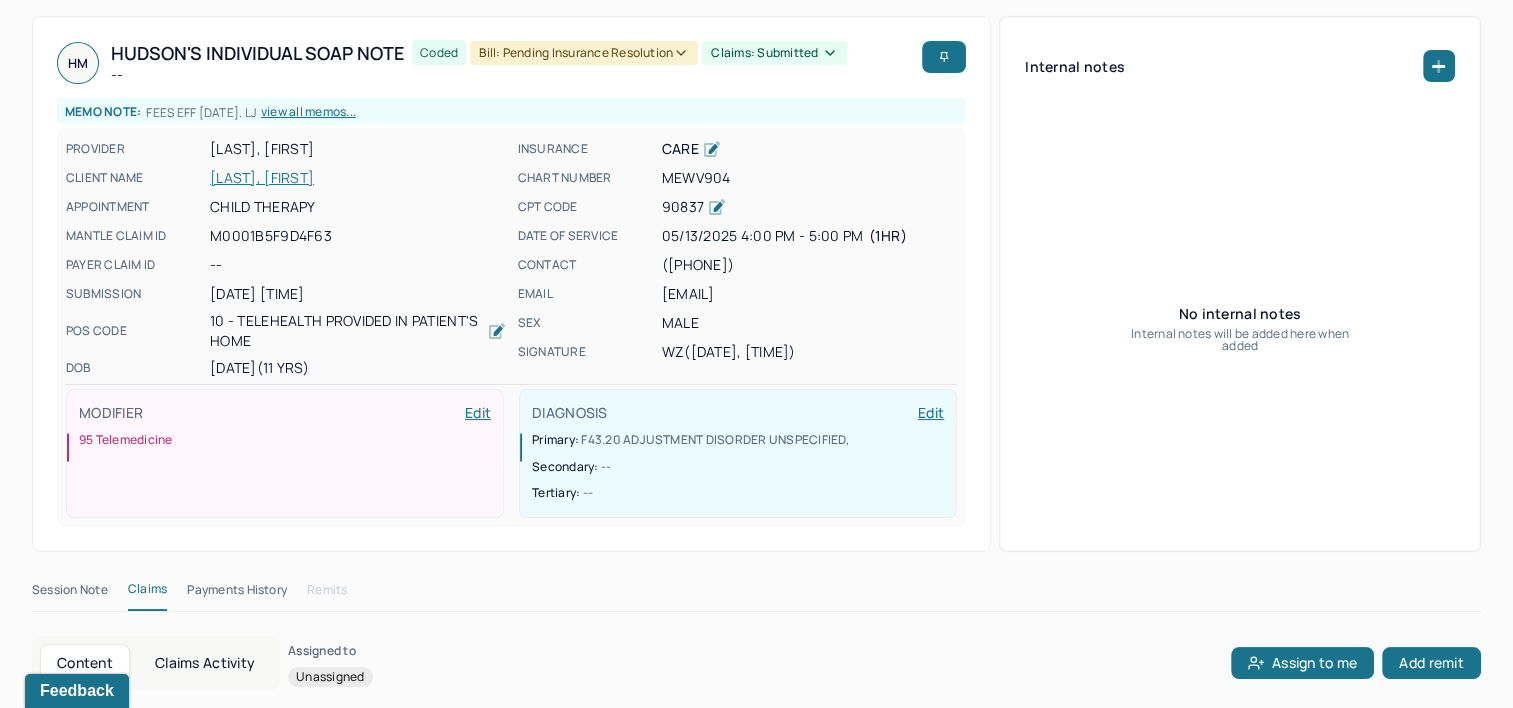 click on "MEWV904" at bounding box center (810, 178) 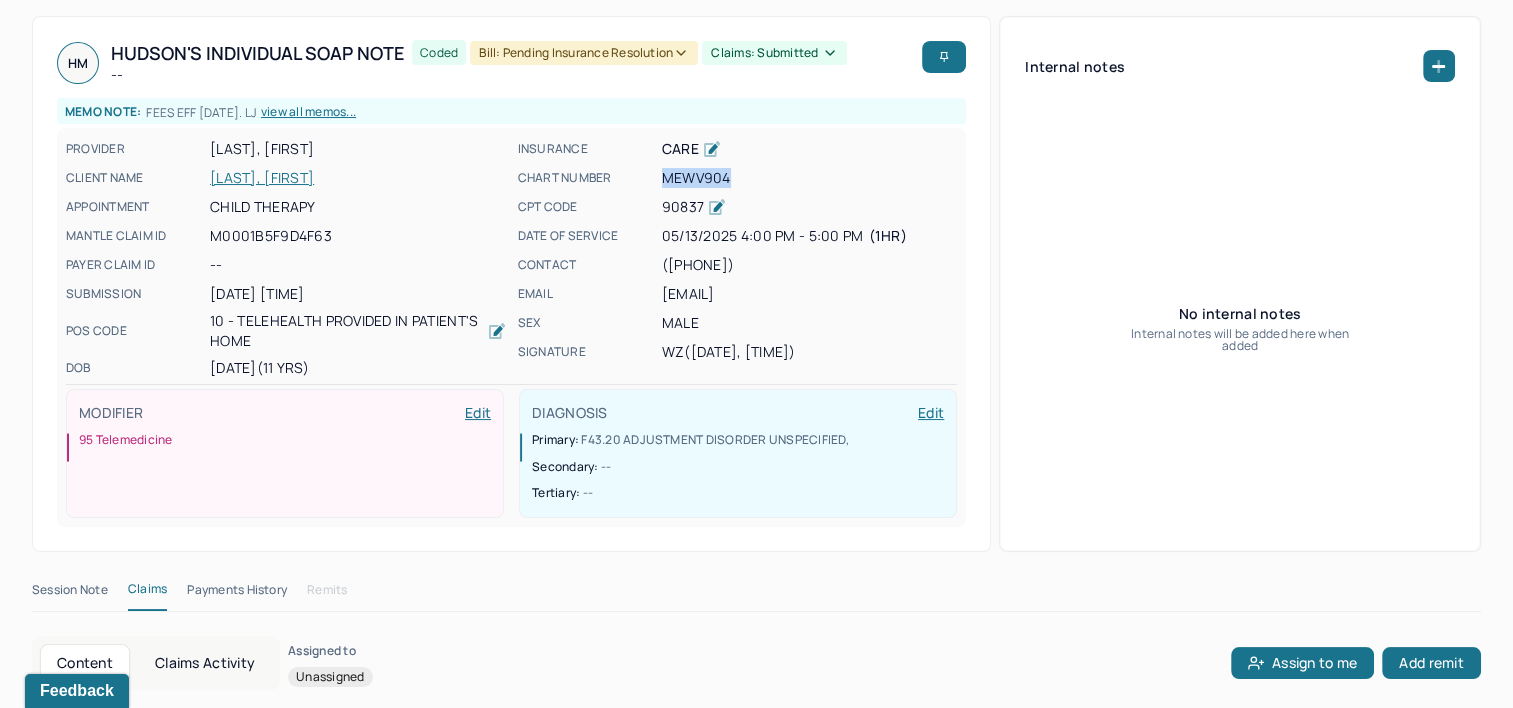 click on "MEWV904" at bounding box center (810, 178) 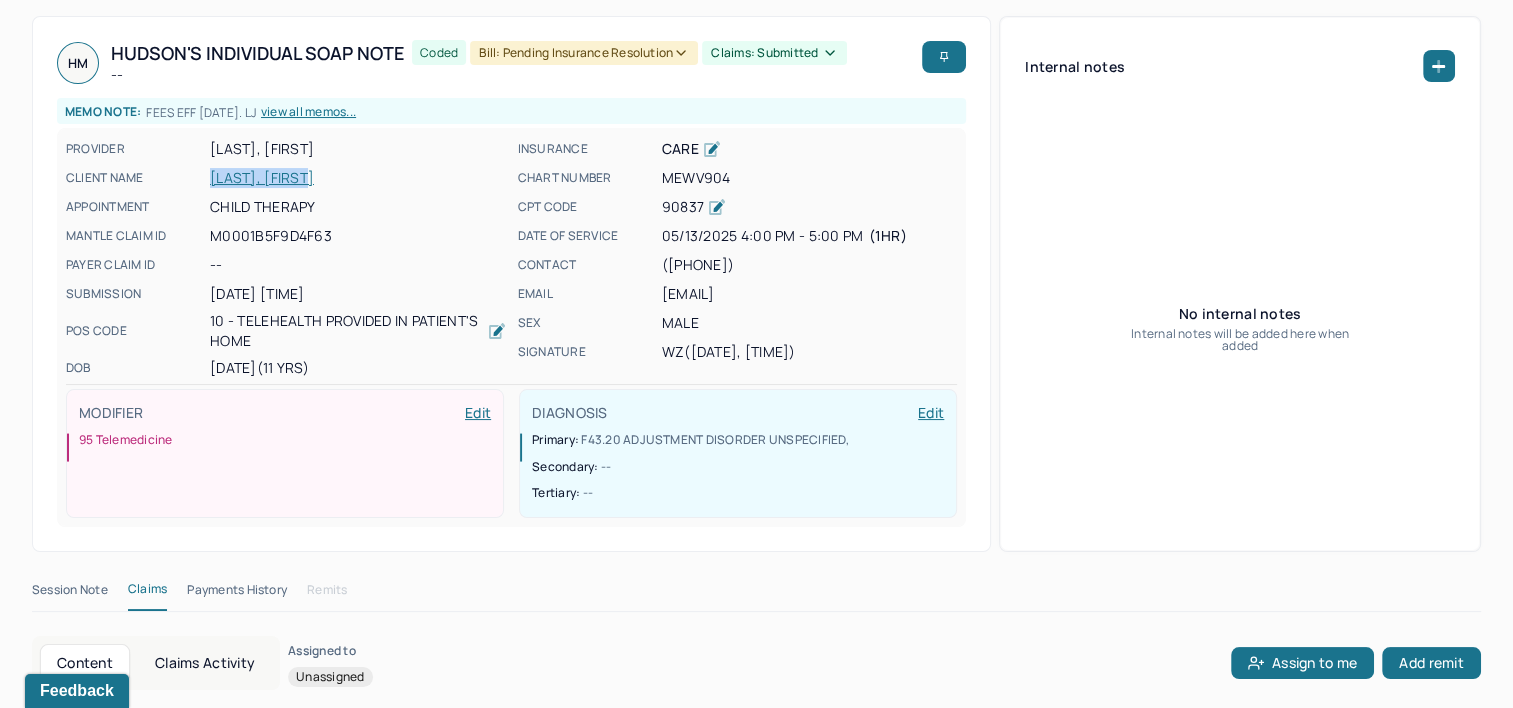 drag, startPoint x: 200, startPoint y: 186, endPoint x: 330, endPoint y: 181, distance: 130.09612 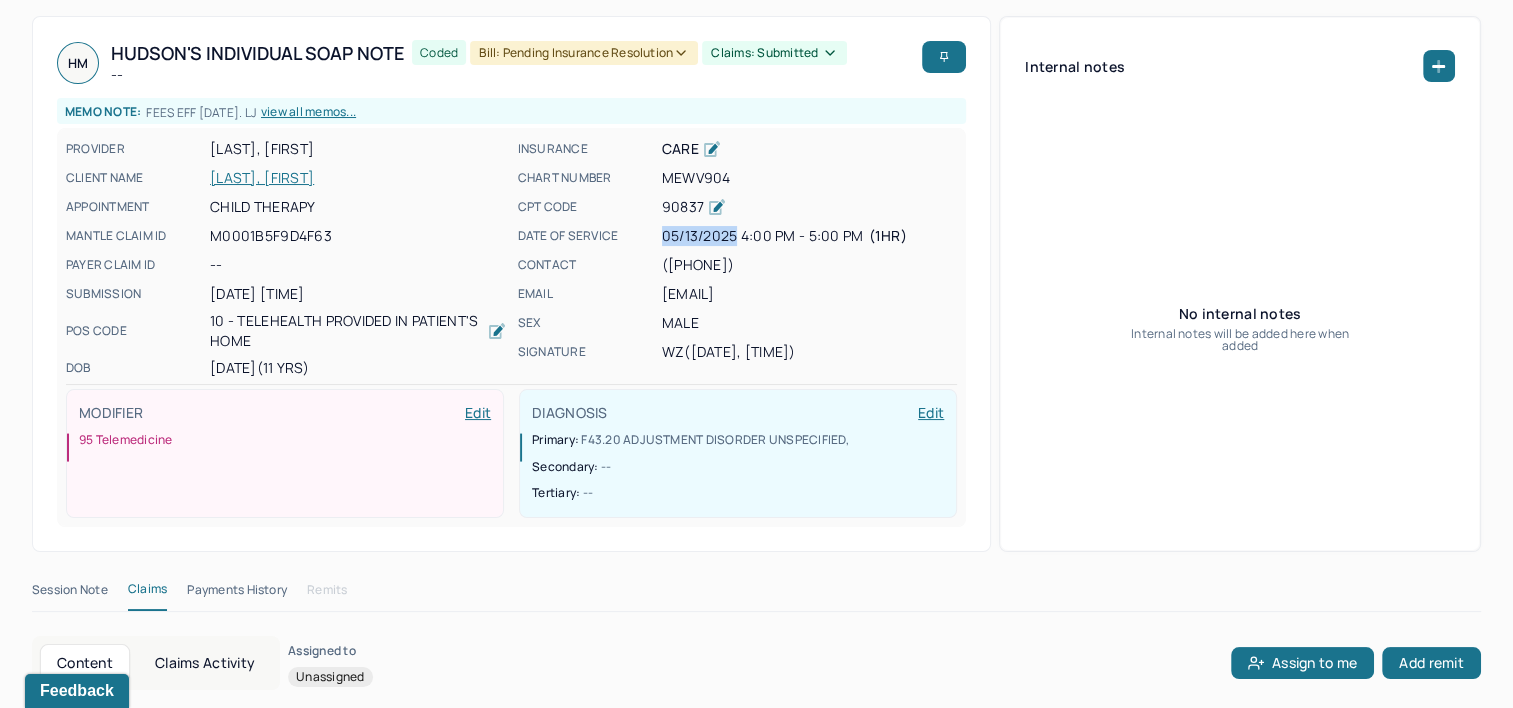 drag, startPoint x: 663, startPoint y: 238, endPoint x: 736, endPoint y: 235, distance: 73.061615 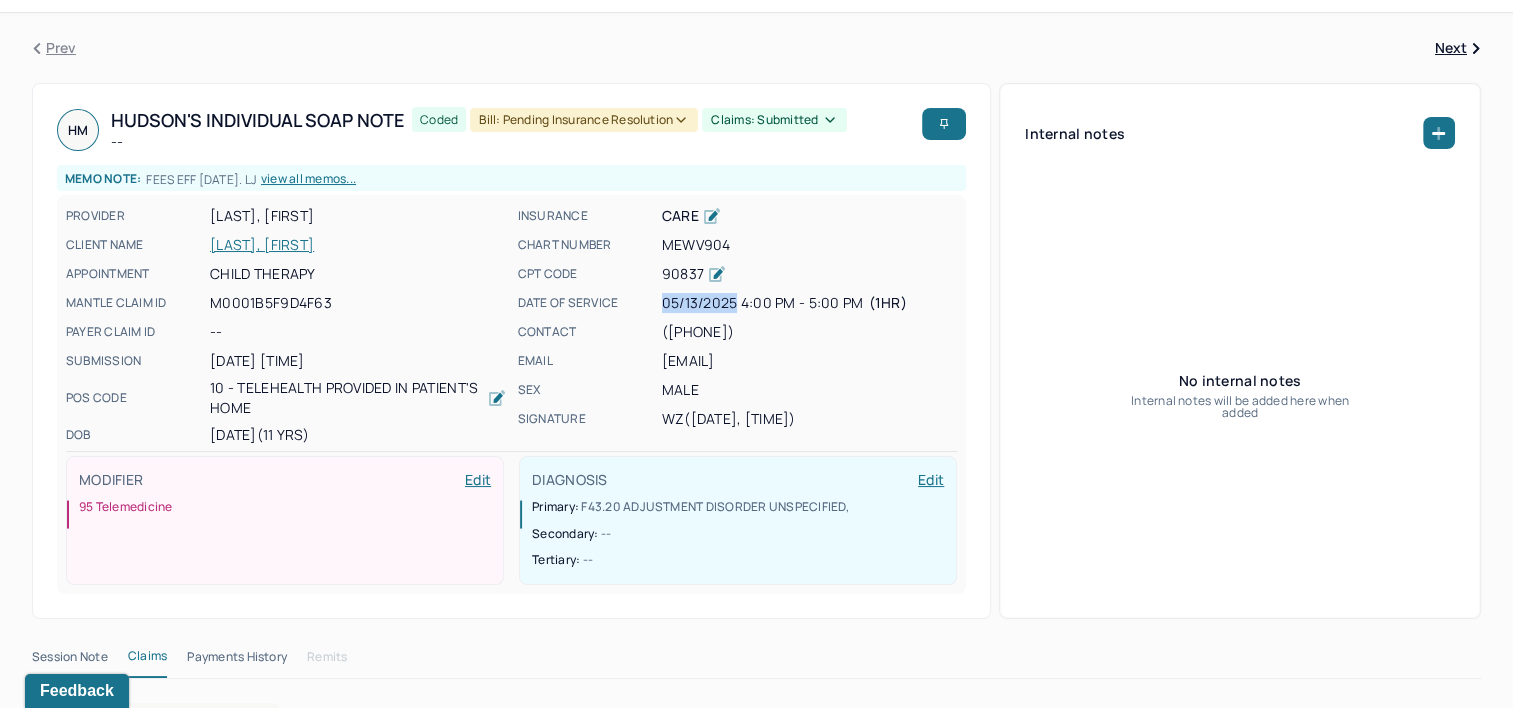 scroll, scrollTop: 0, scrollLeft: 0, axis: both 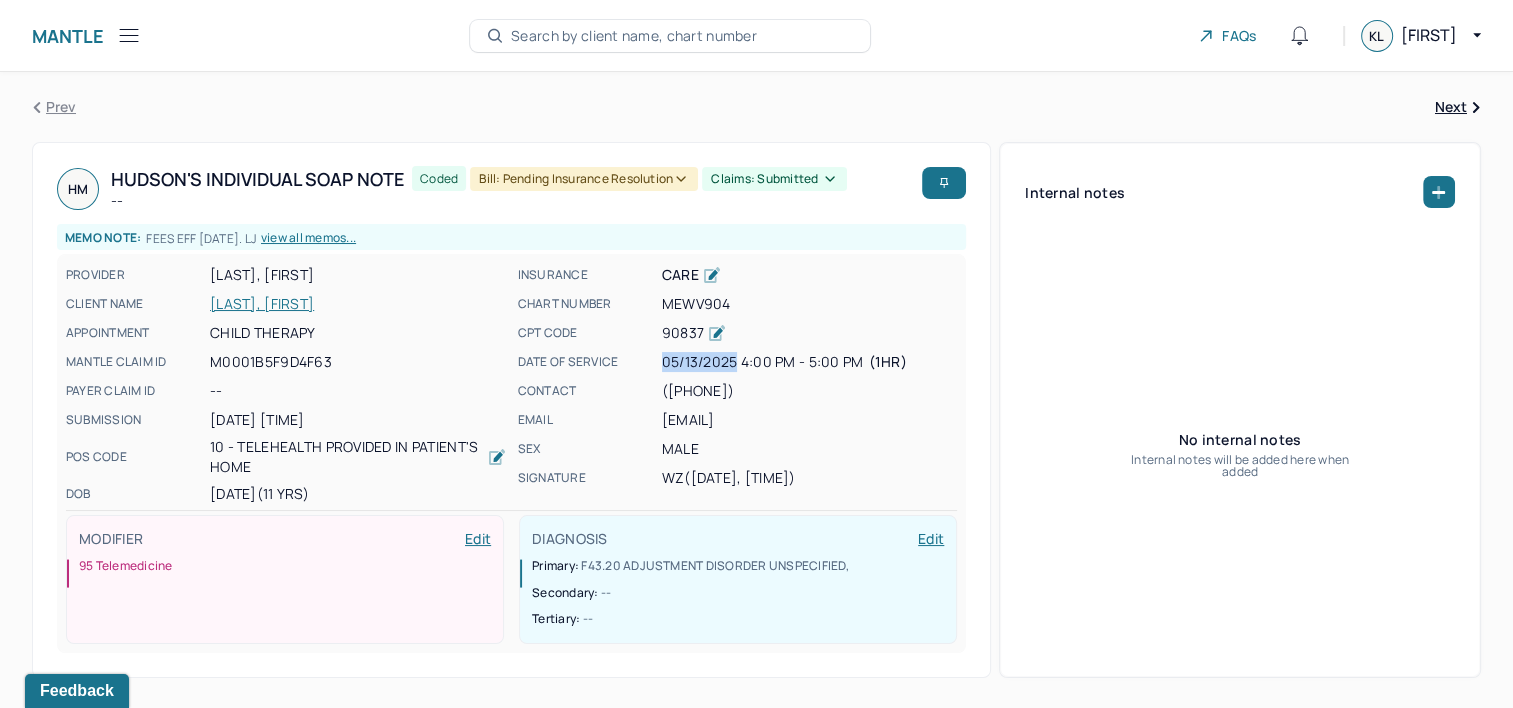 click on "Search by client name, chart number" at bounding box center (634, 36) 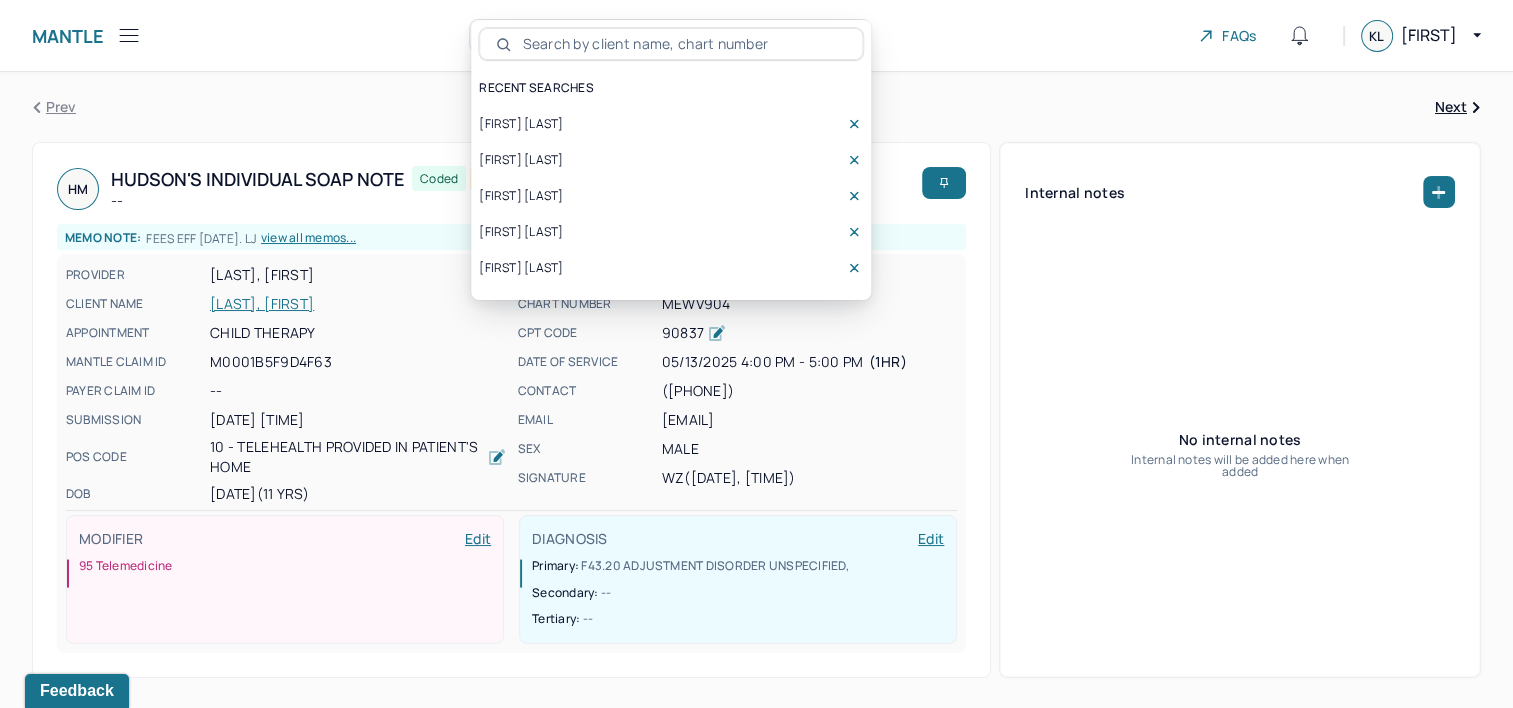 click on "[FIRST] [LAST]" at bounding box center [521, 160] 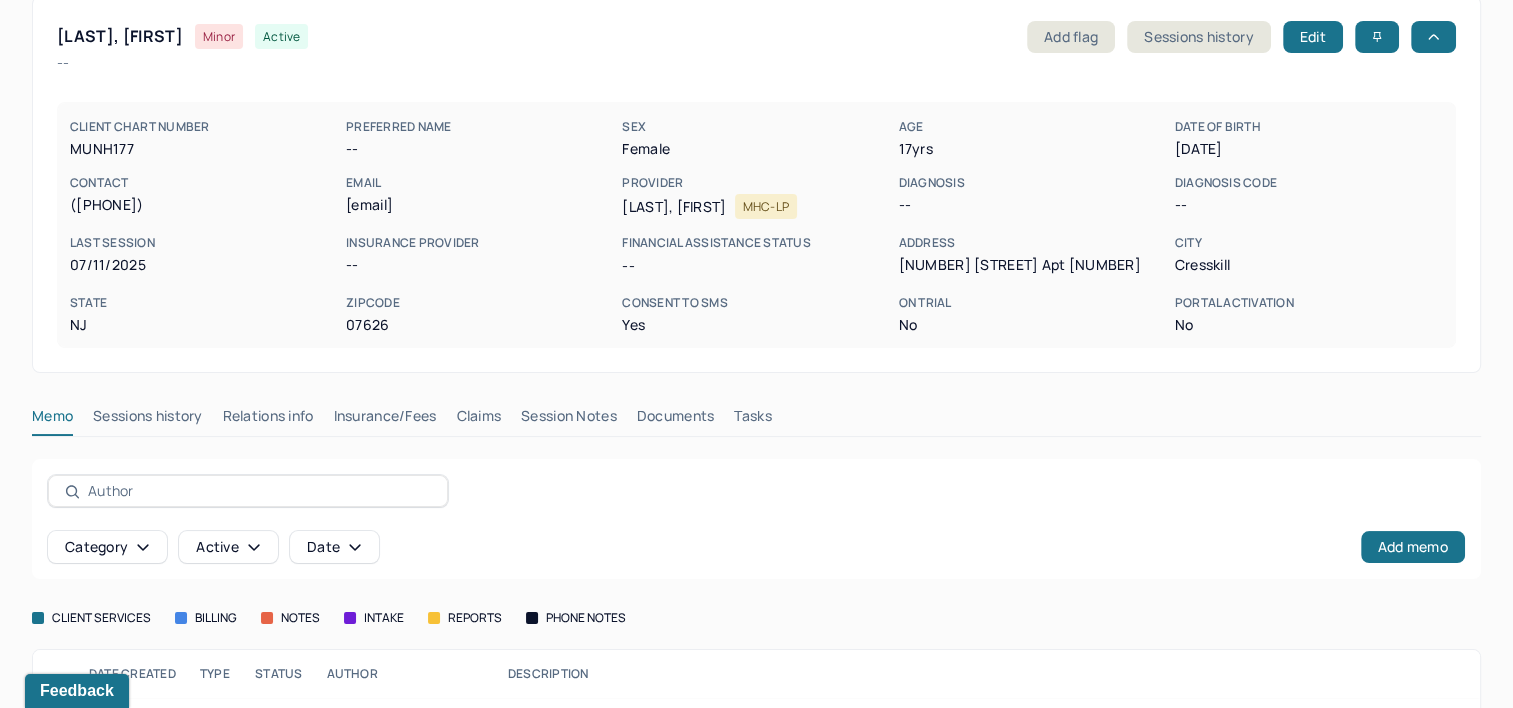 scroll, scrollTop: 215, scrollLeft: 0, axis: vertical 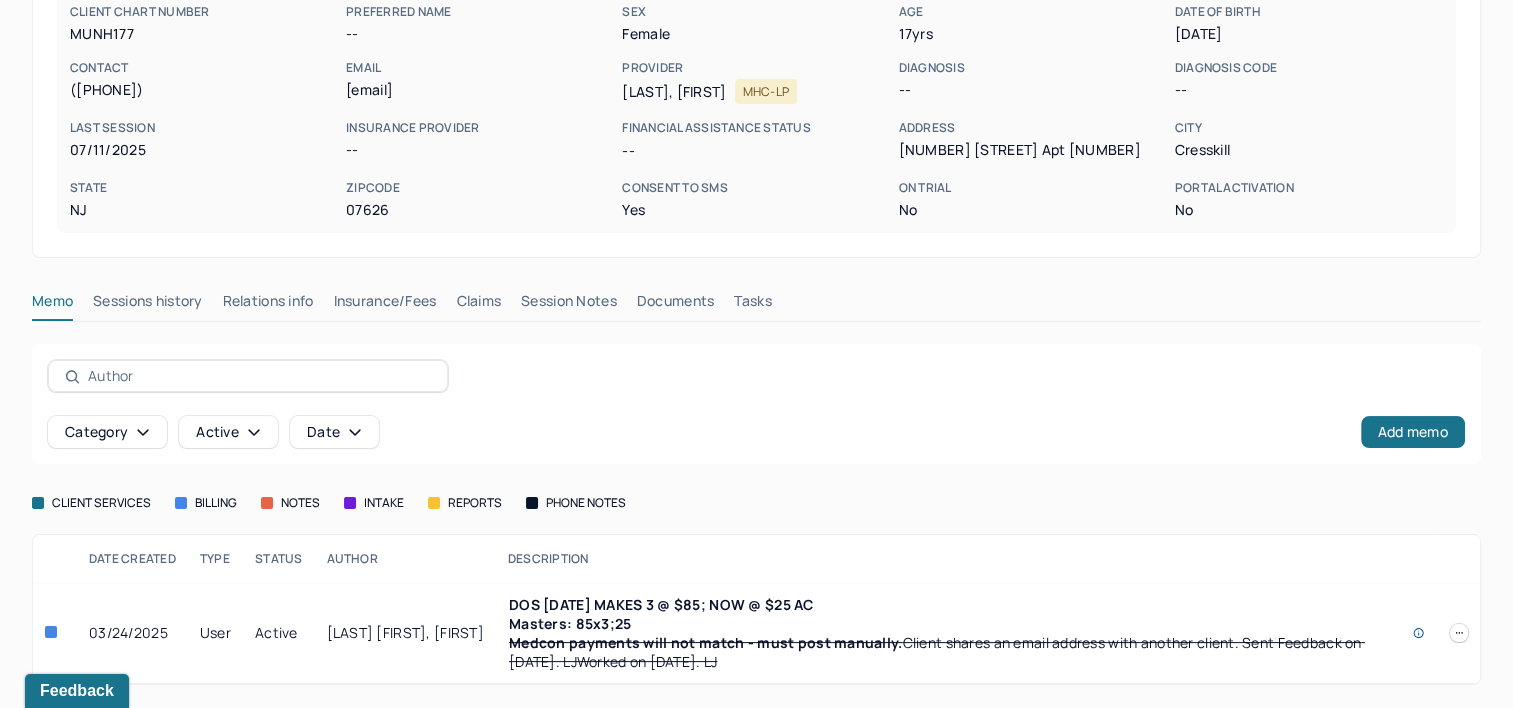 click on "Claims" at bounding box center [478, 305] 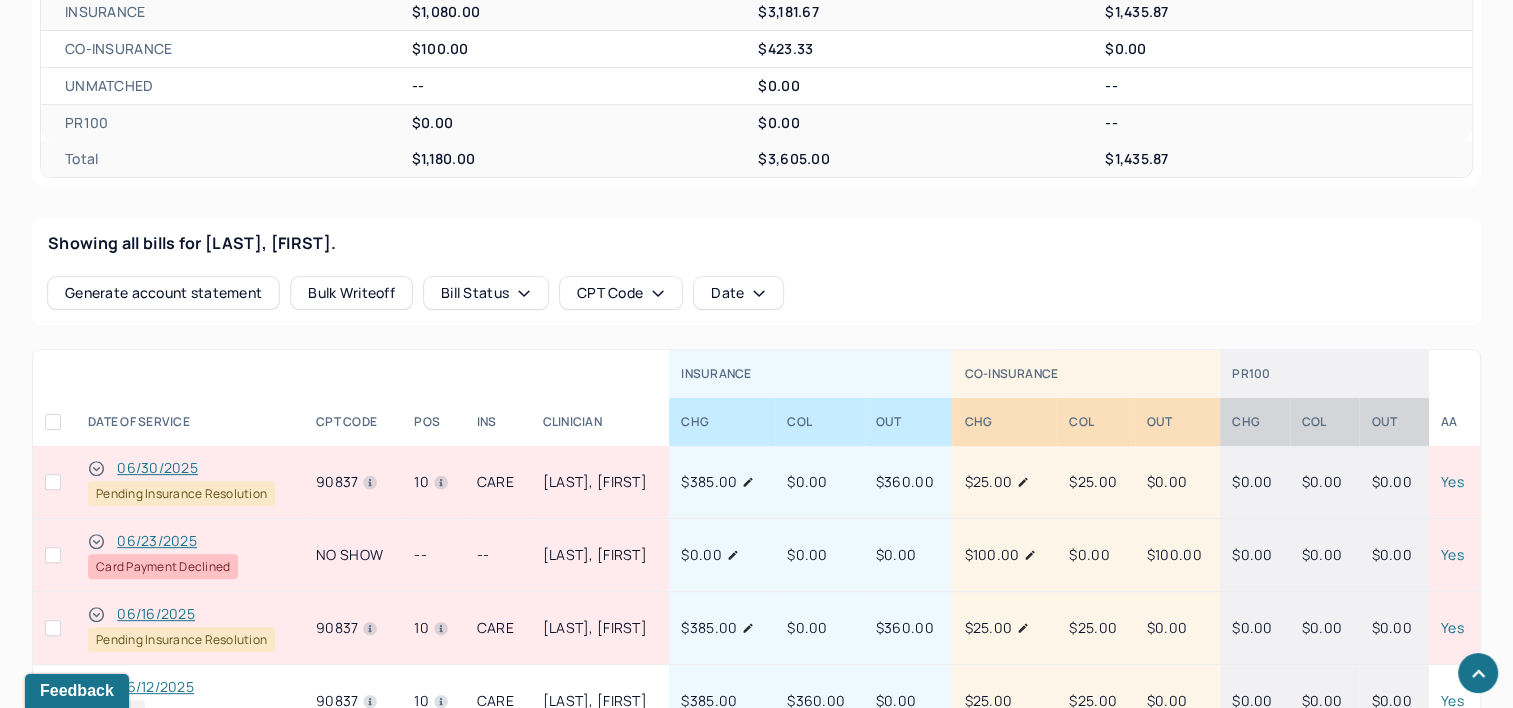 scroll, scrollTop: 656, scrollLeft: 0, axis: vertical 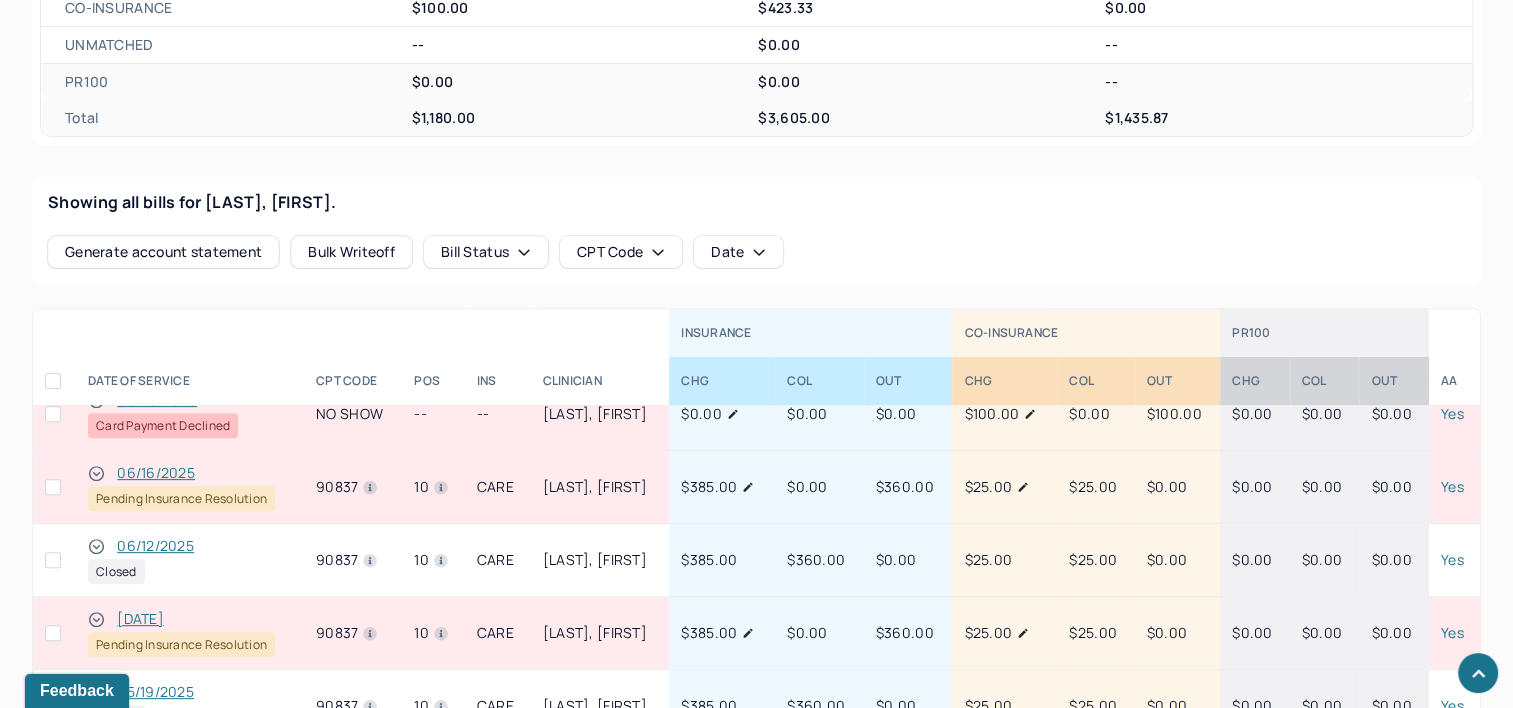 type 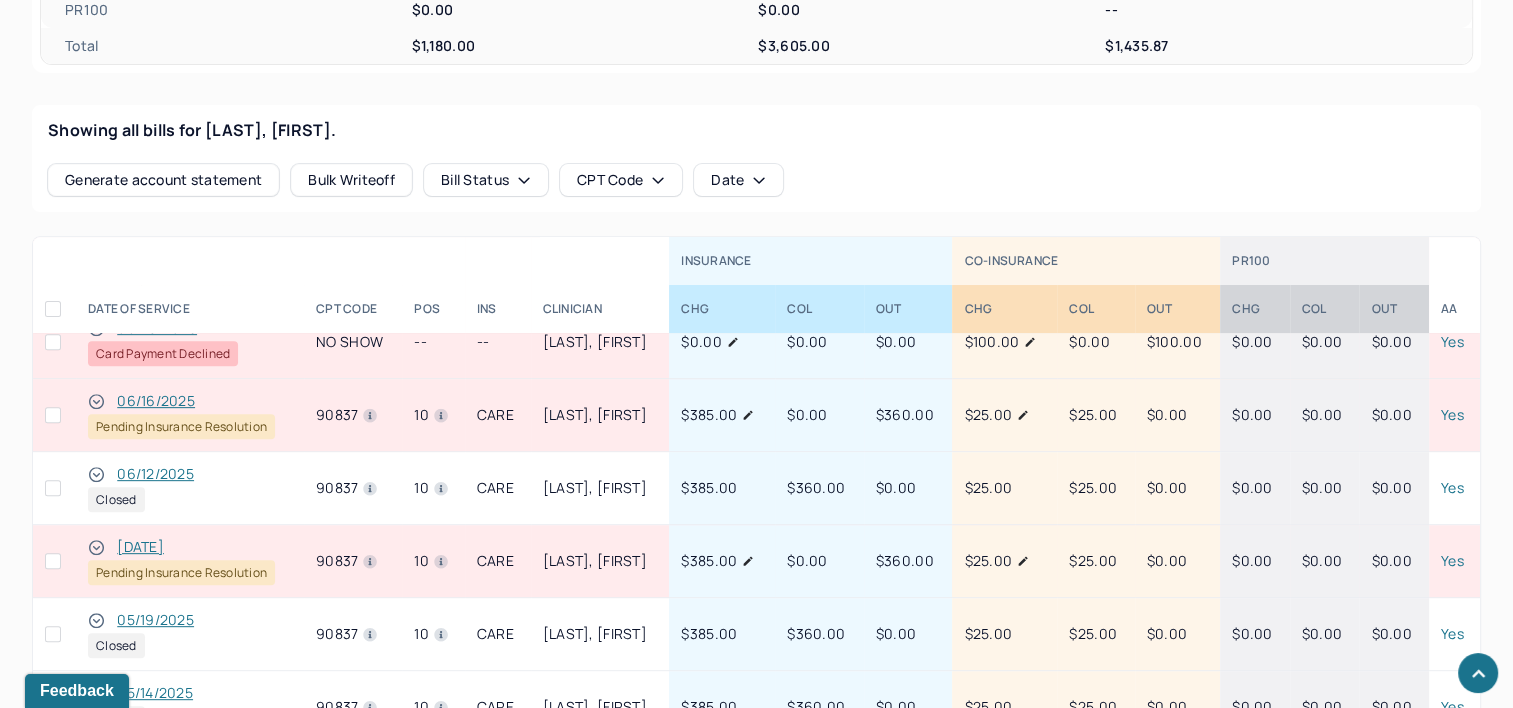 scroll, scrollTop: 756, scrollLeft: 0, axis: vertical 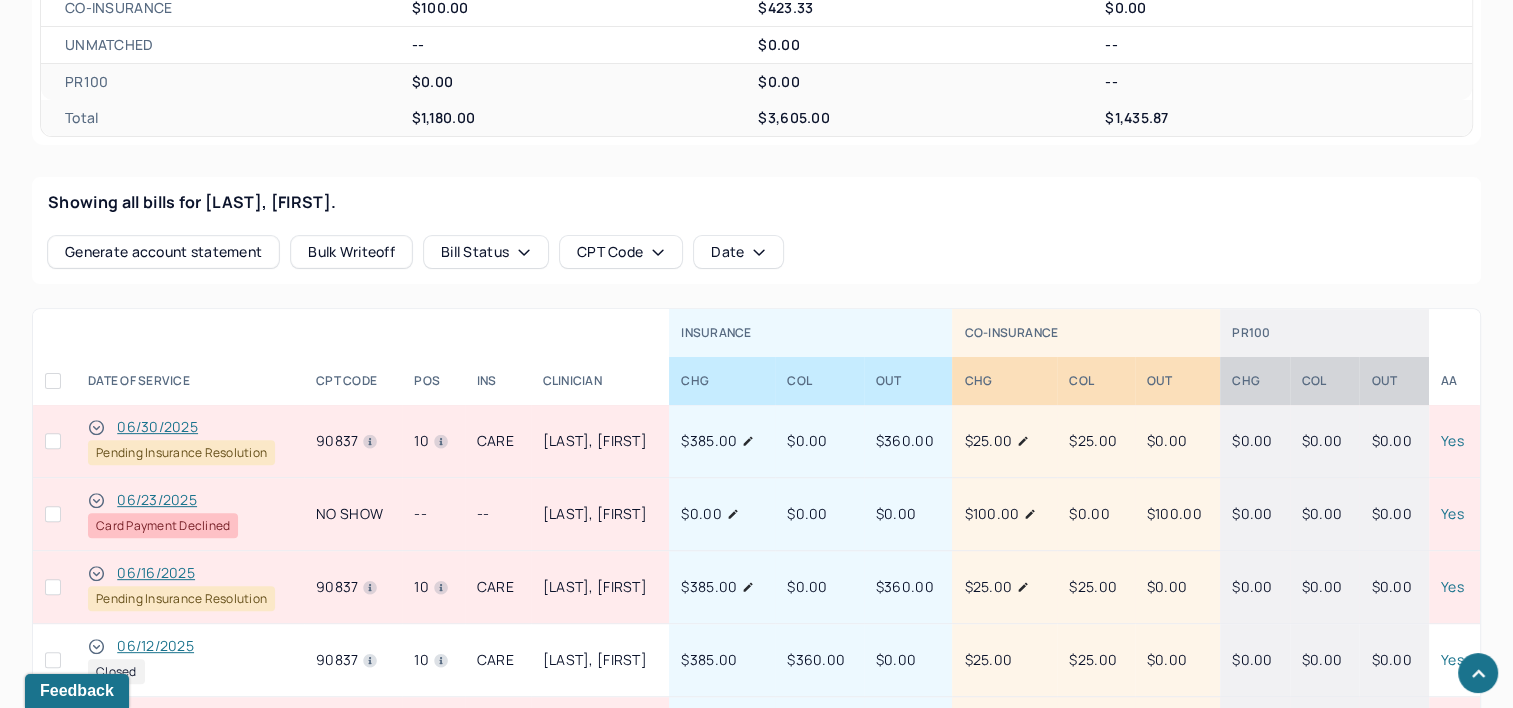 click on "06/30/2025" at bounding box center (157, 427) 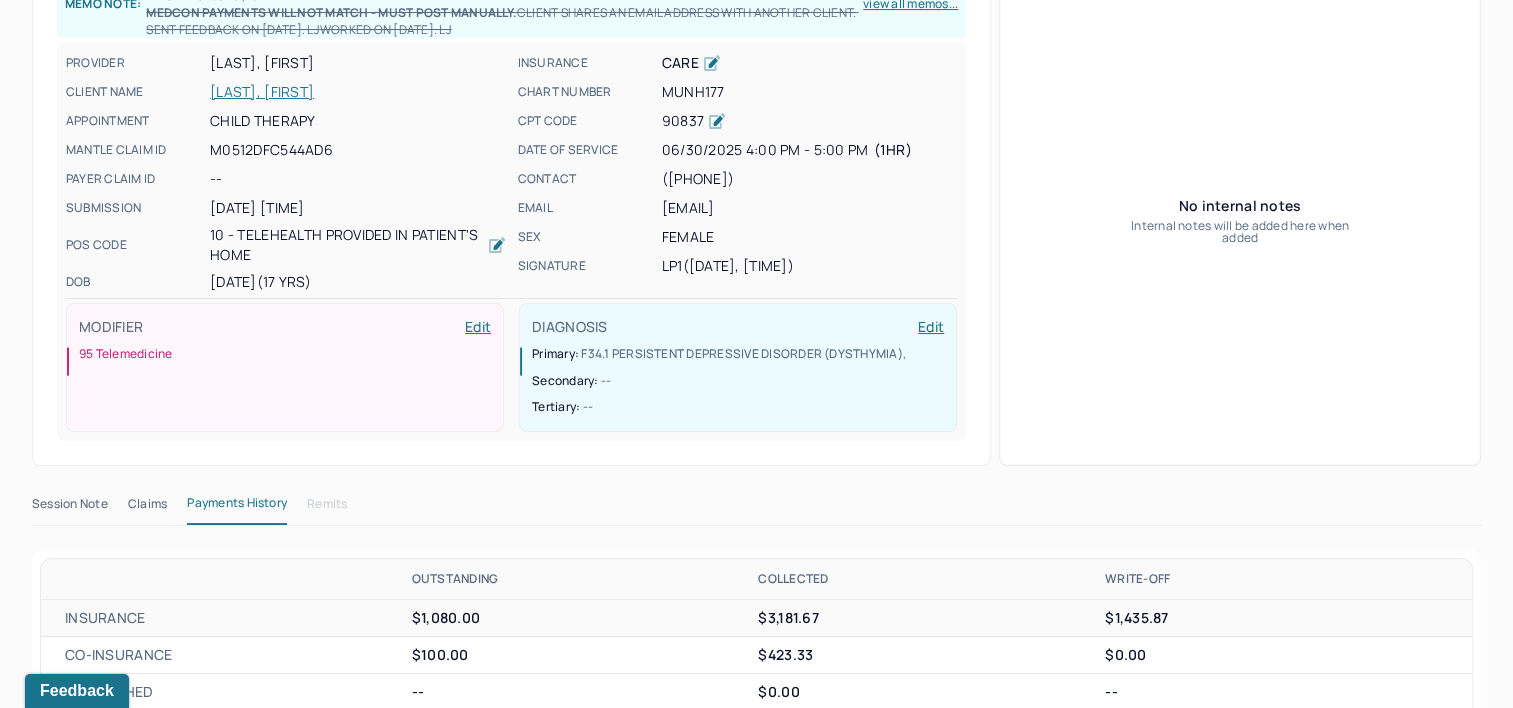 scroll, scrollTop: 156, scrollLeft: 0, axis: vertical 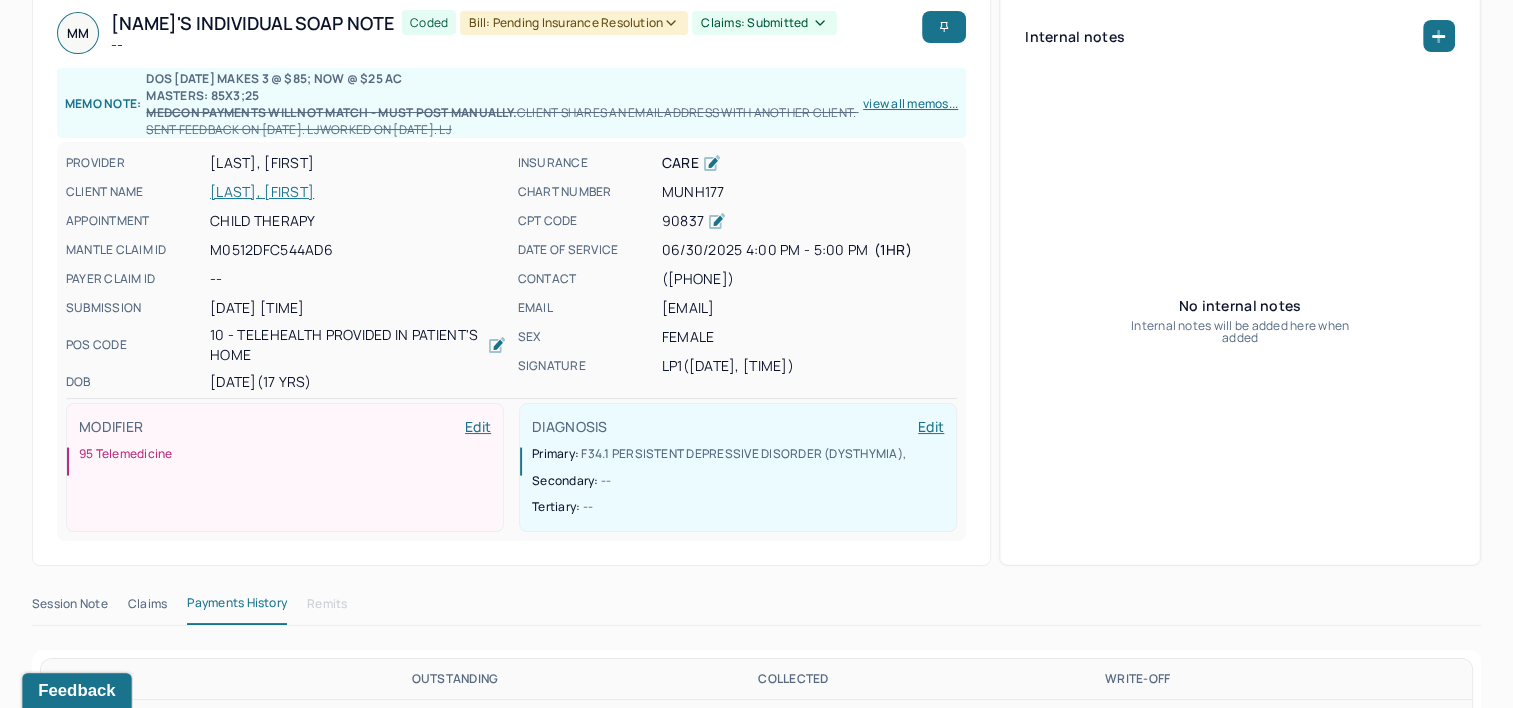 click on "Feedback" at bounding box center [76, 691] 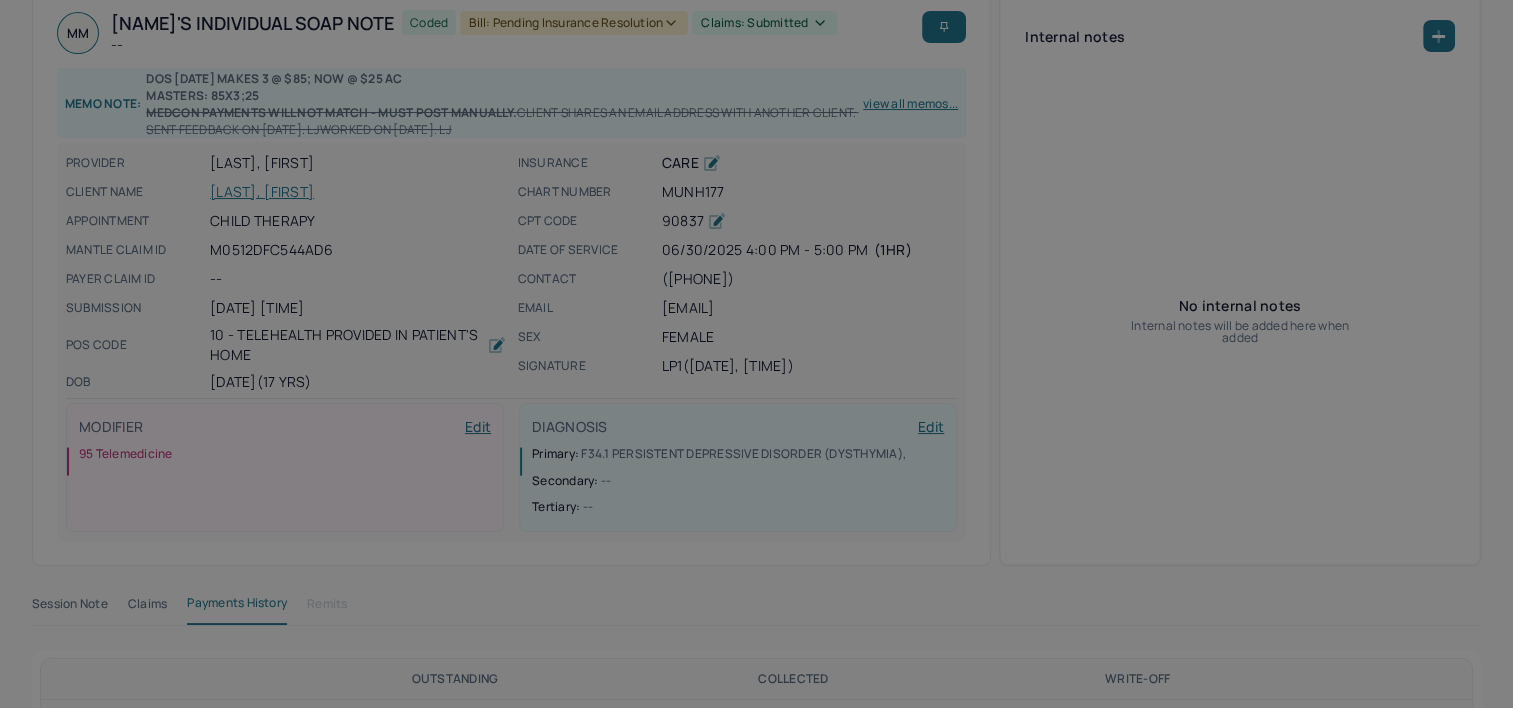 scroll, scrollTop: 0, scrollLeft: 0, axis: both 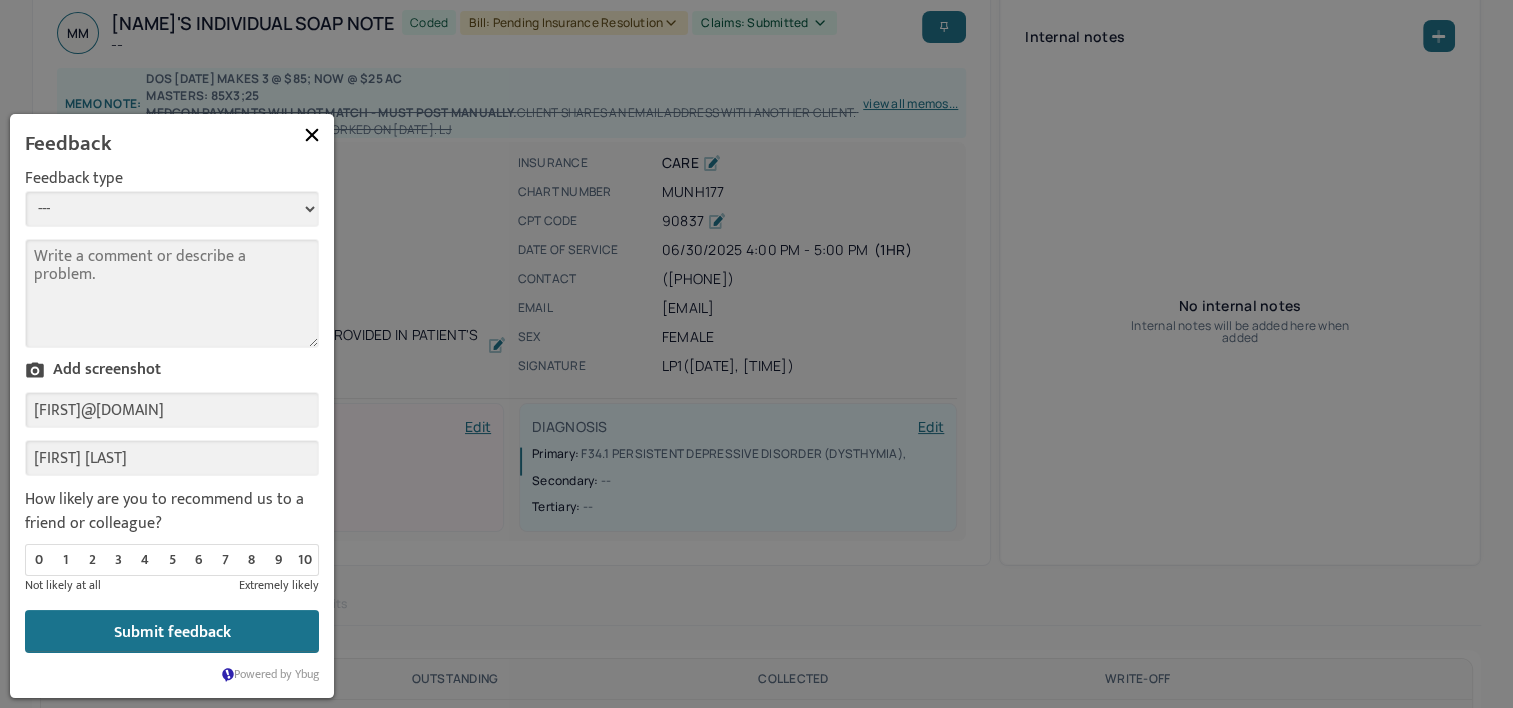 click on "--- Bug Improvement Question Feedback" at bounding box center (172, 209) 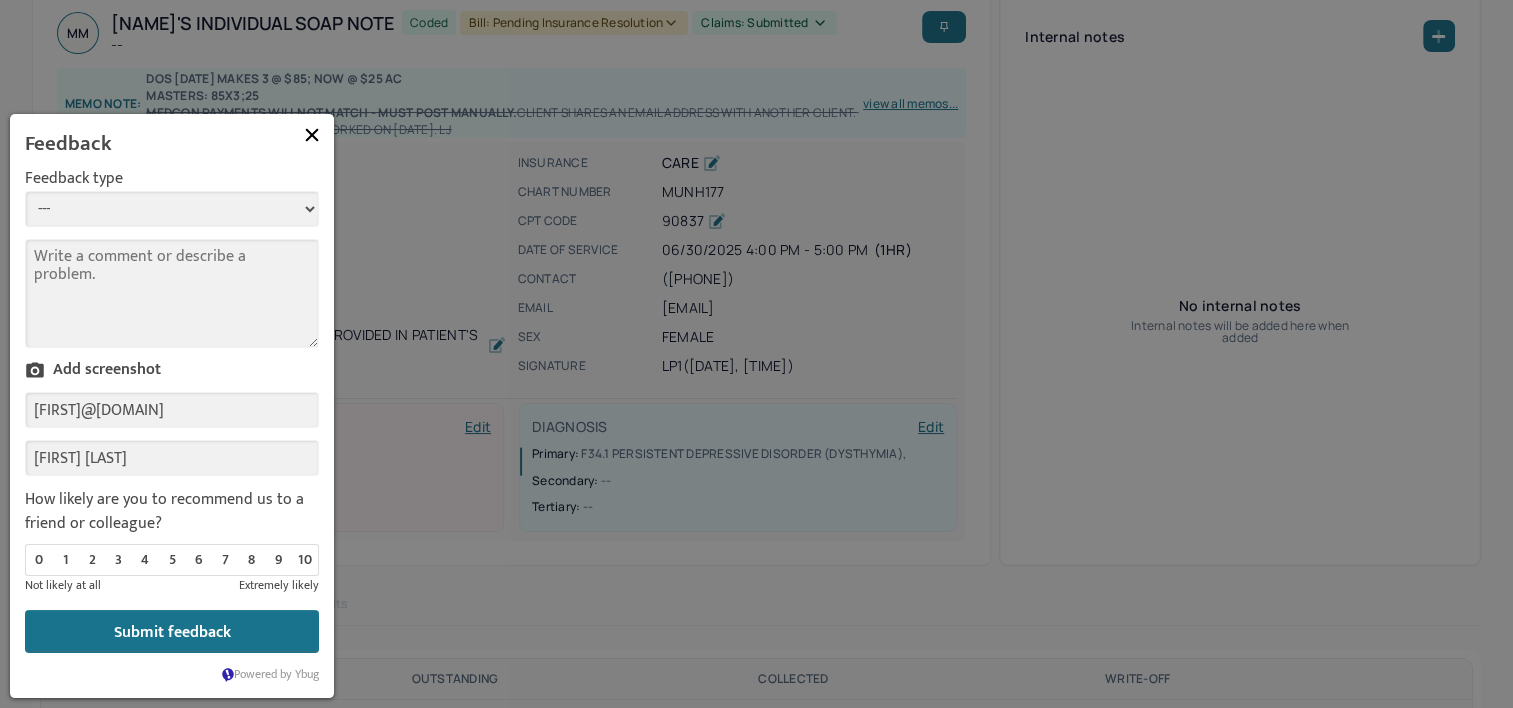 select on "1" 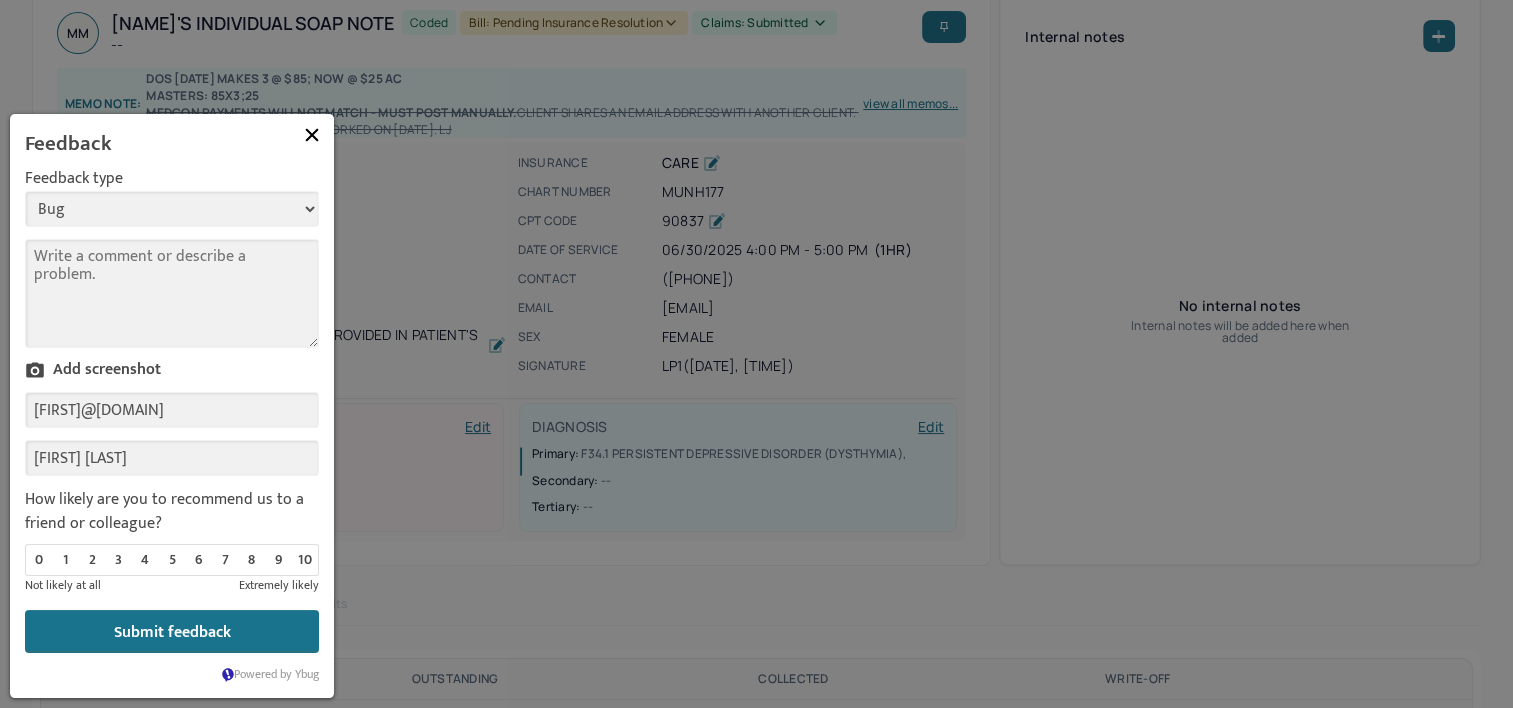 click on "--- Bug Improvement Question Feedback" at bounding box center [172, 209] 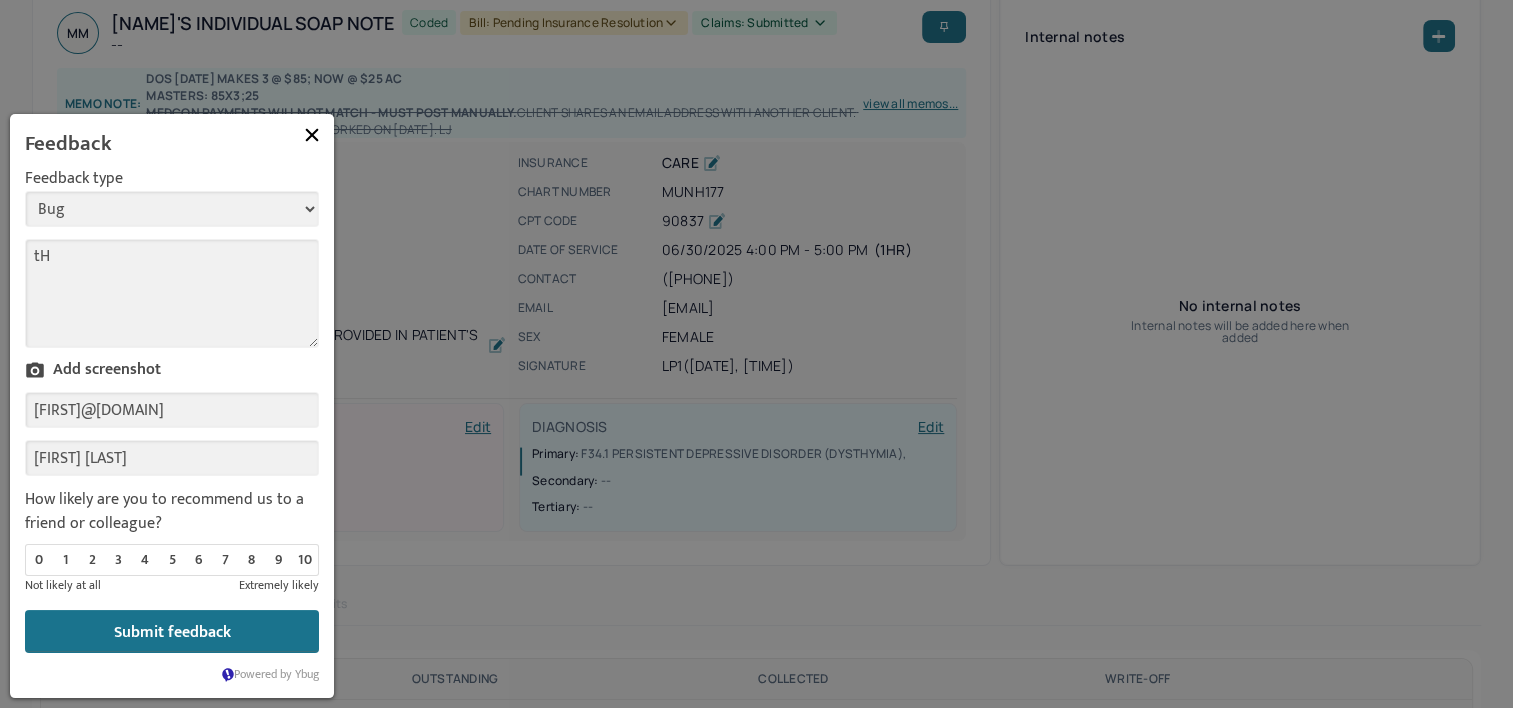 type on "t" 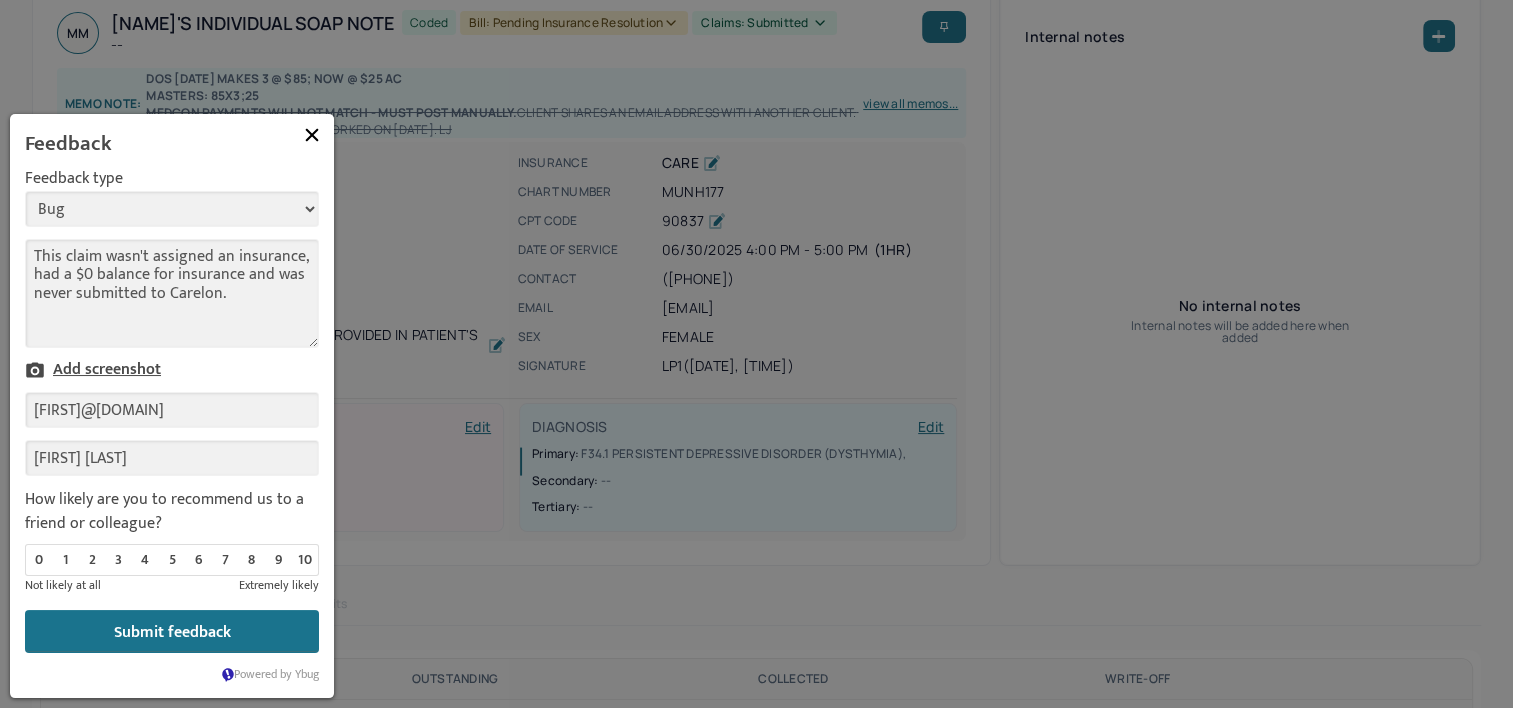 type on "This claim wasn't assigned an insurance, had a $0 balance for insurance and was never submitted to Carelon." 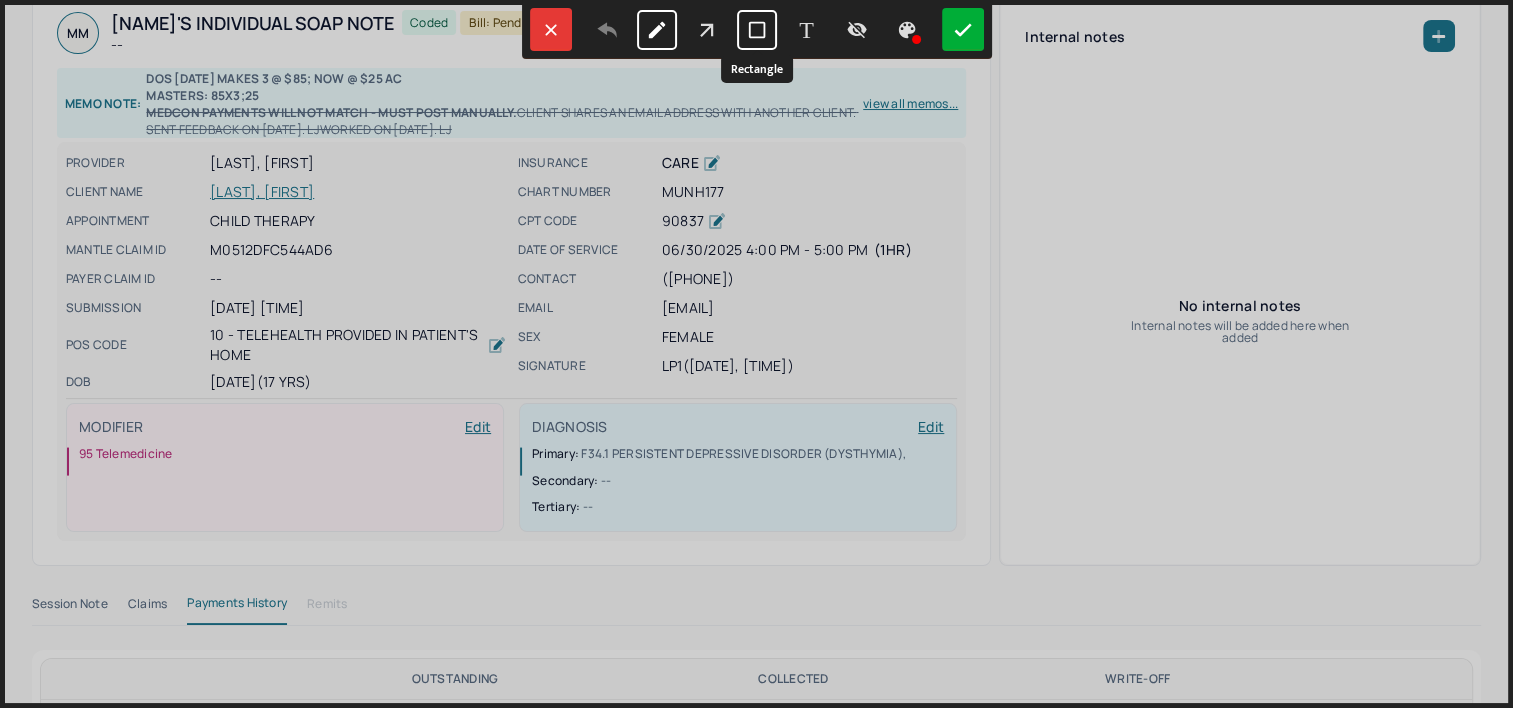 click at bounding box center [757, 30] 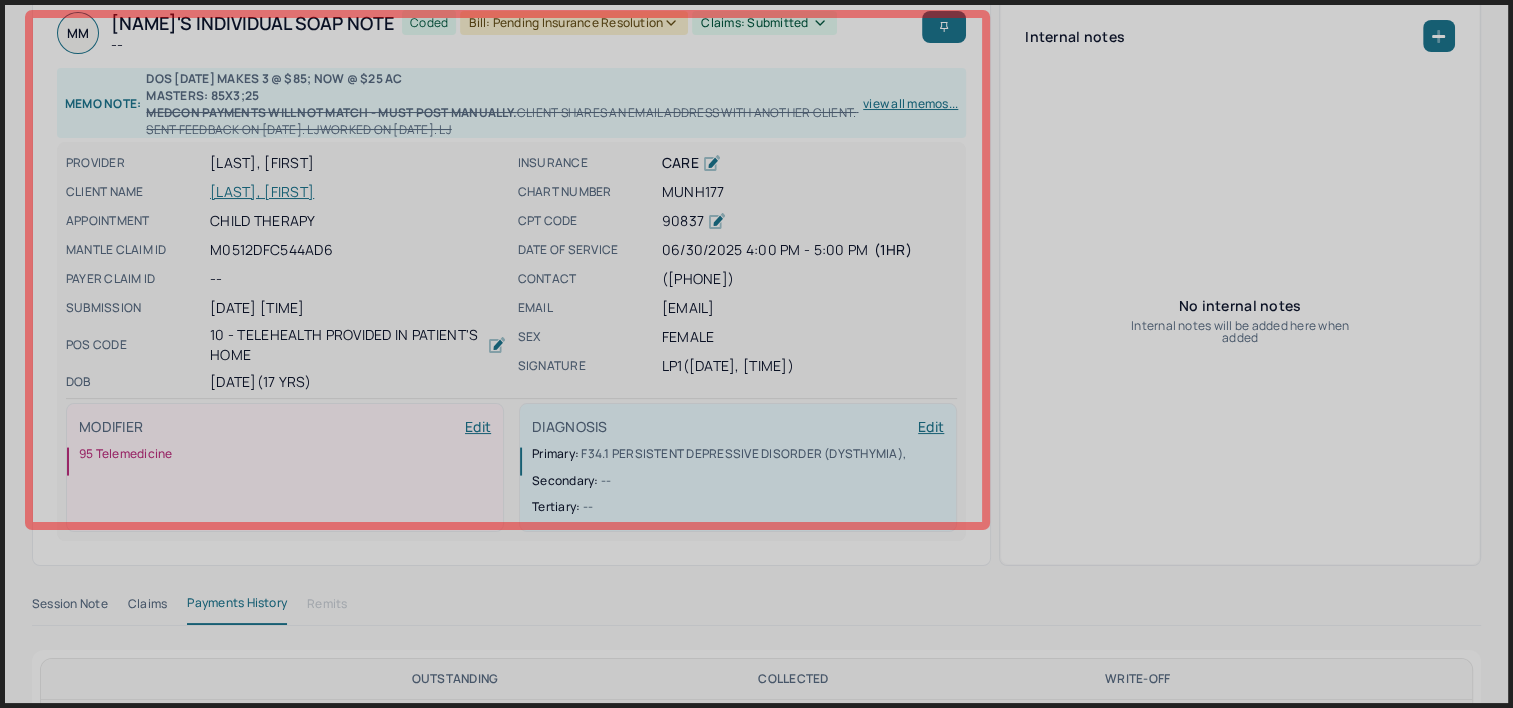 drag, startPoint x: 28, startPoint y: 14, endPoint x: 985, endPoint y: 525, distance: 1084.8824 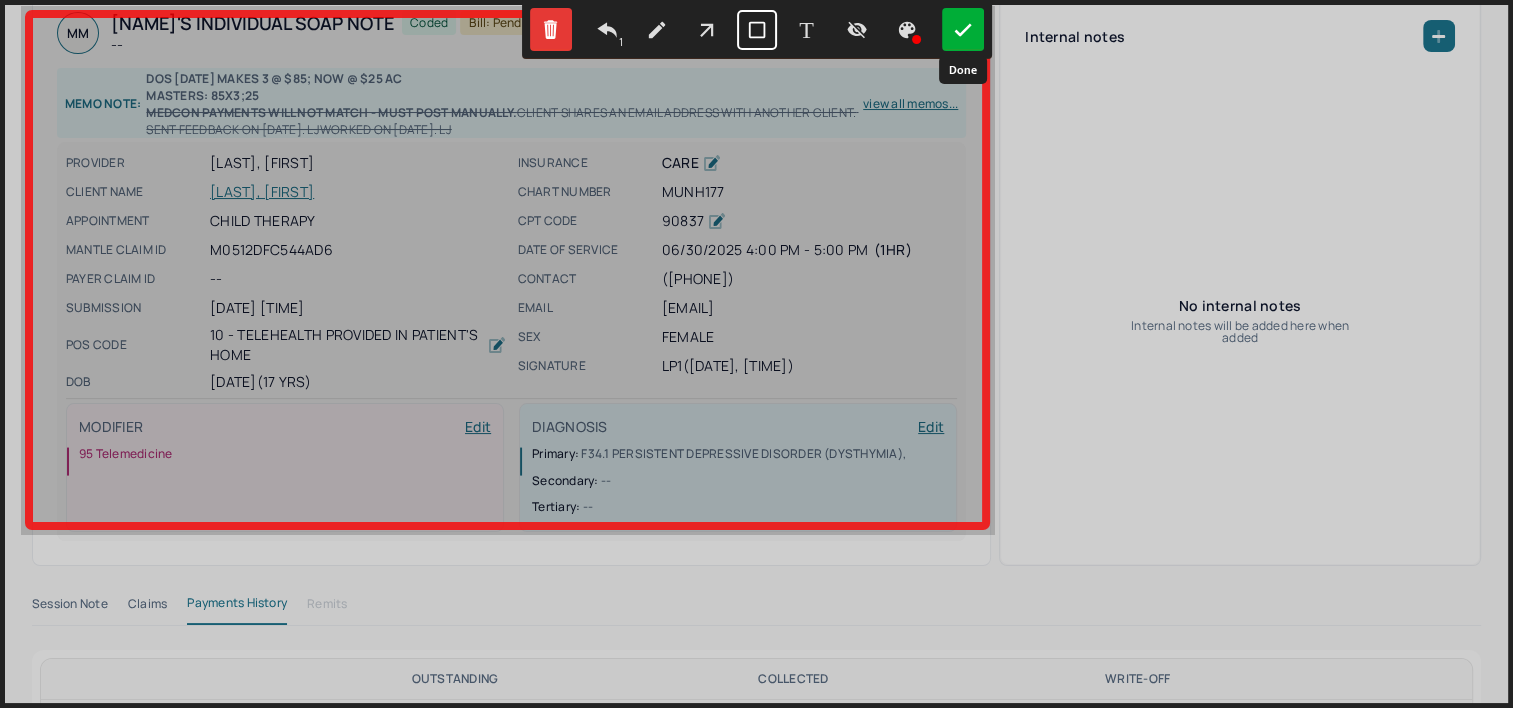 click at bounding box center (963, 29) 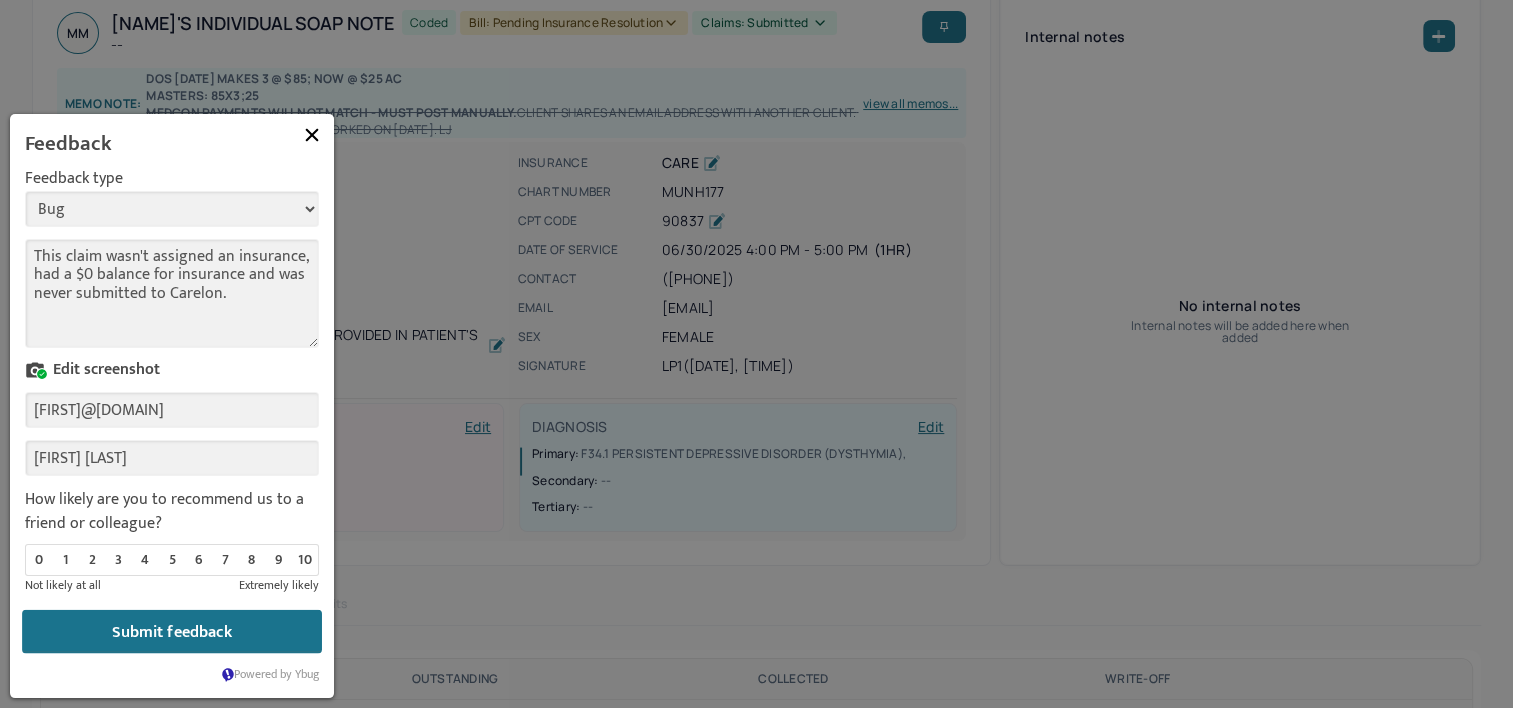 click on "Submit feedback" at bounding box center [172, 632] 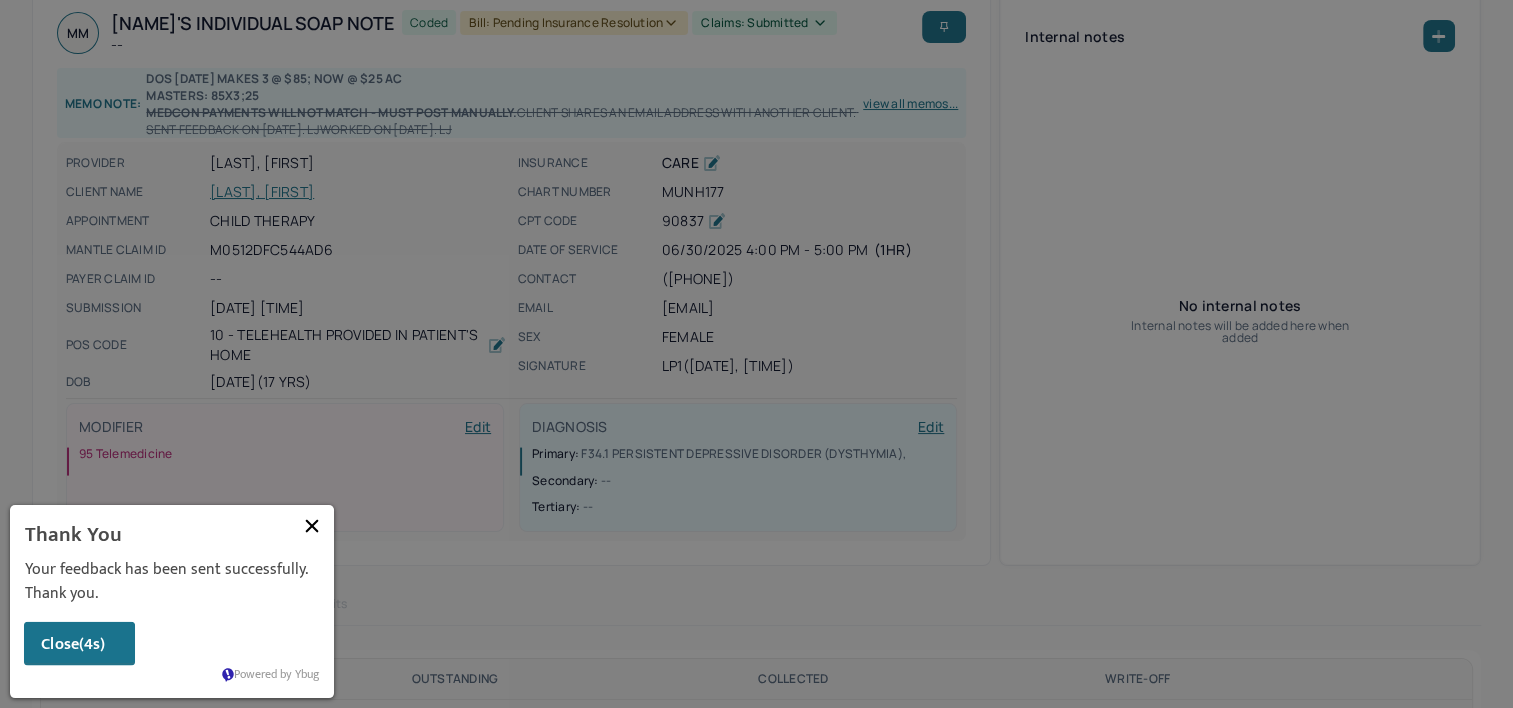 click on "(4s)" at bounding box center [92, 644] 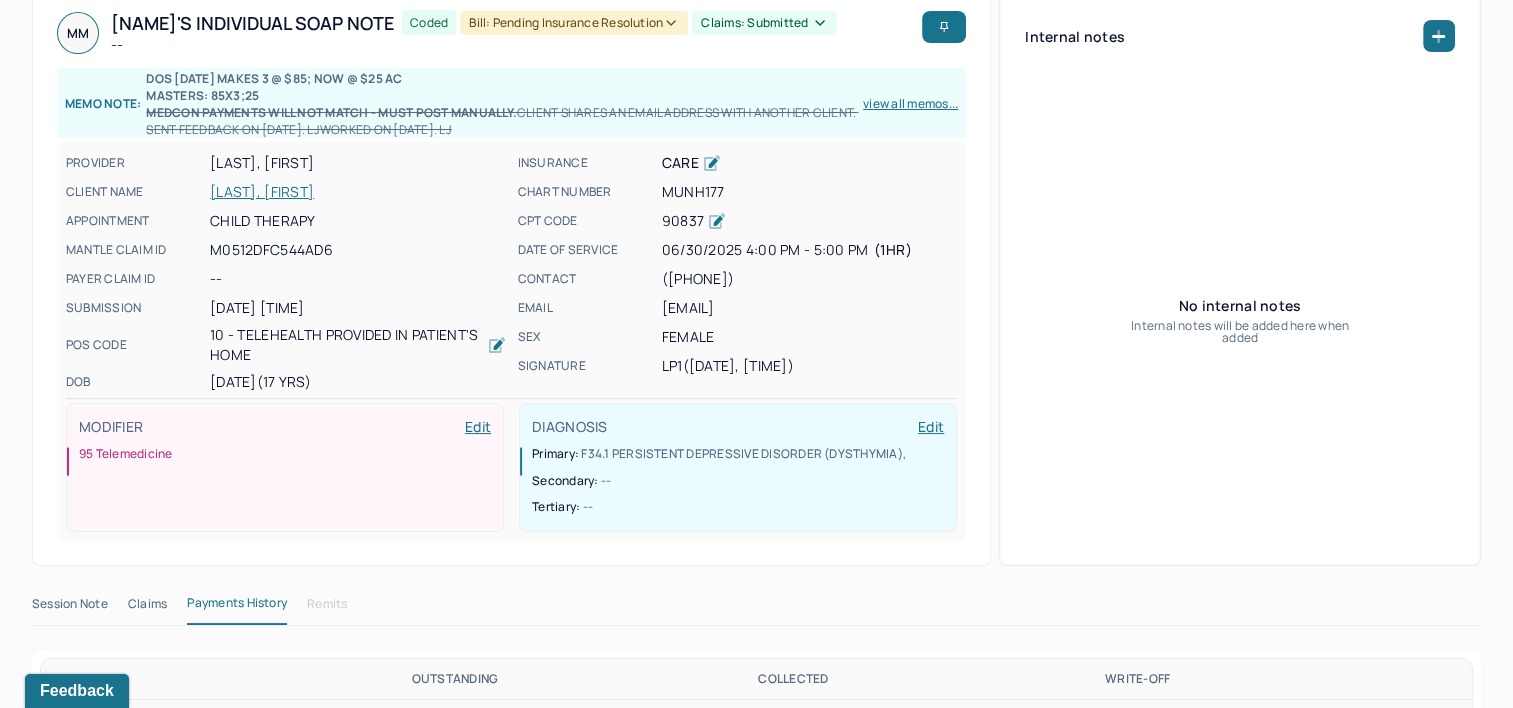 click on "MUNH177" at bounding box center (810, 192) 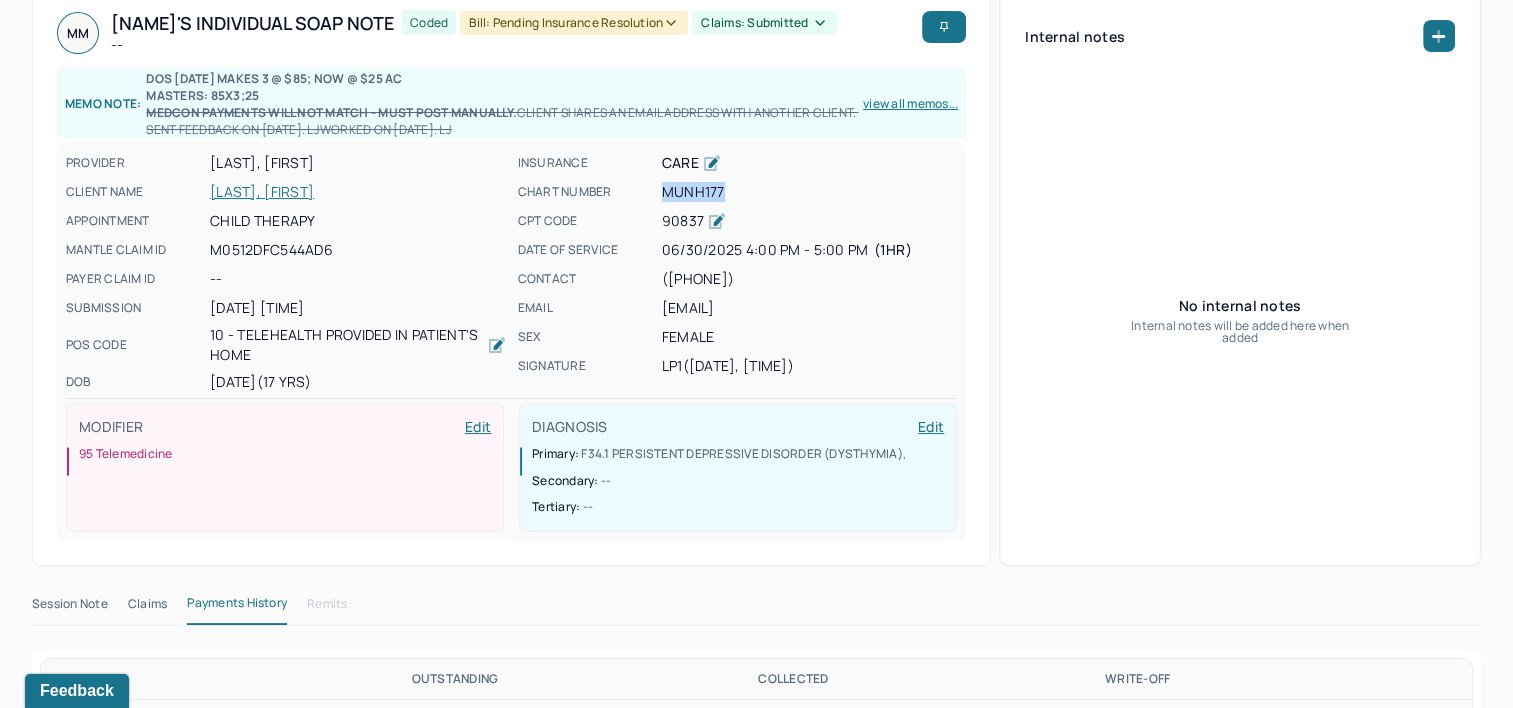 click on "MUNH177" at bounding box center (810, 192) 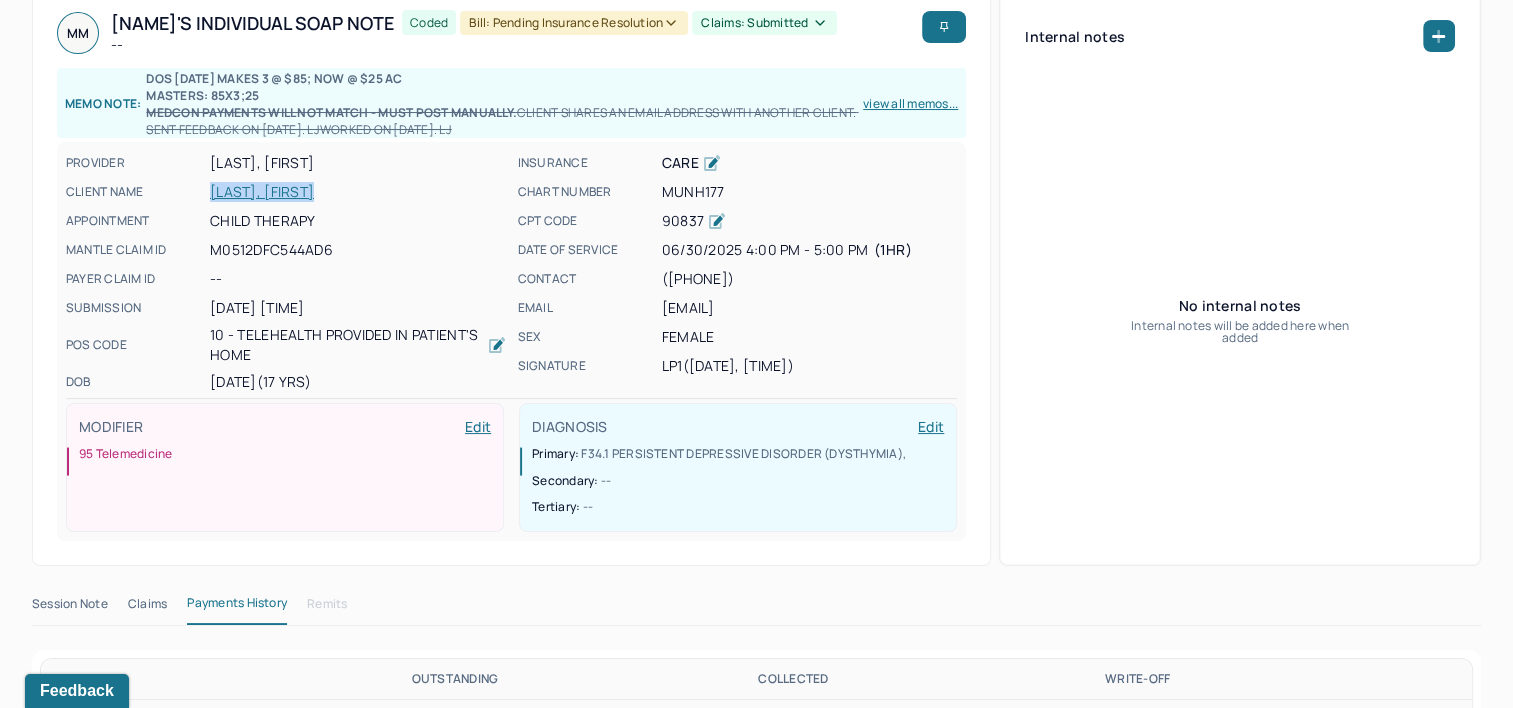 drag, startPoint x: 188, startPoint y: 188, endPoint x: 340, endPoint y: 195, distance: 152.1611 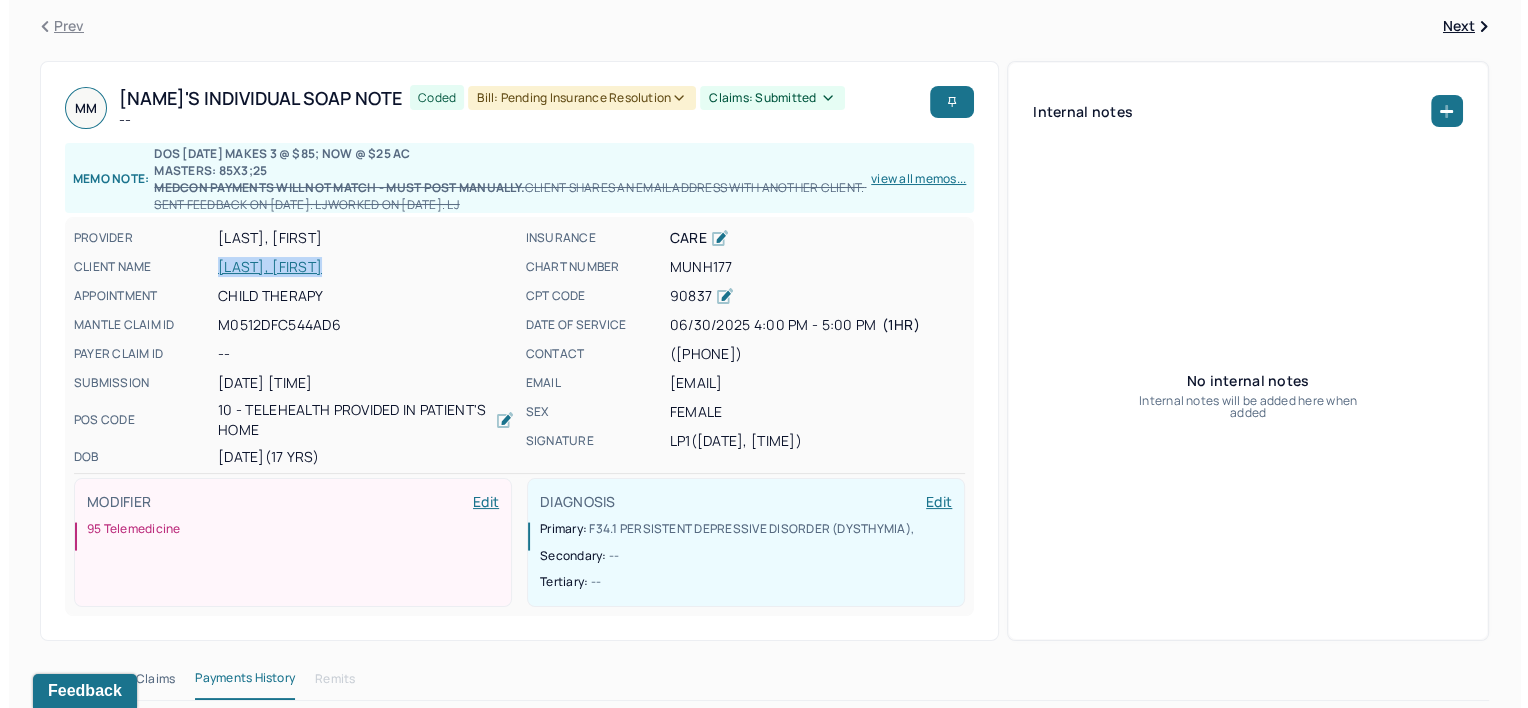 scroll, scrollTop: 0, scrollLeft: 0, axis: both 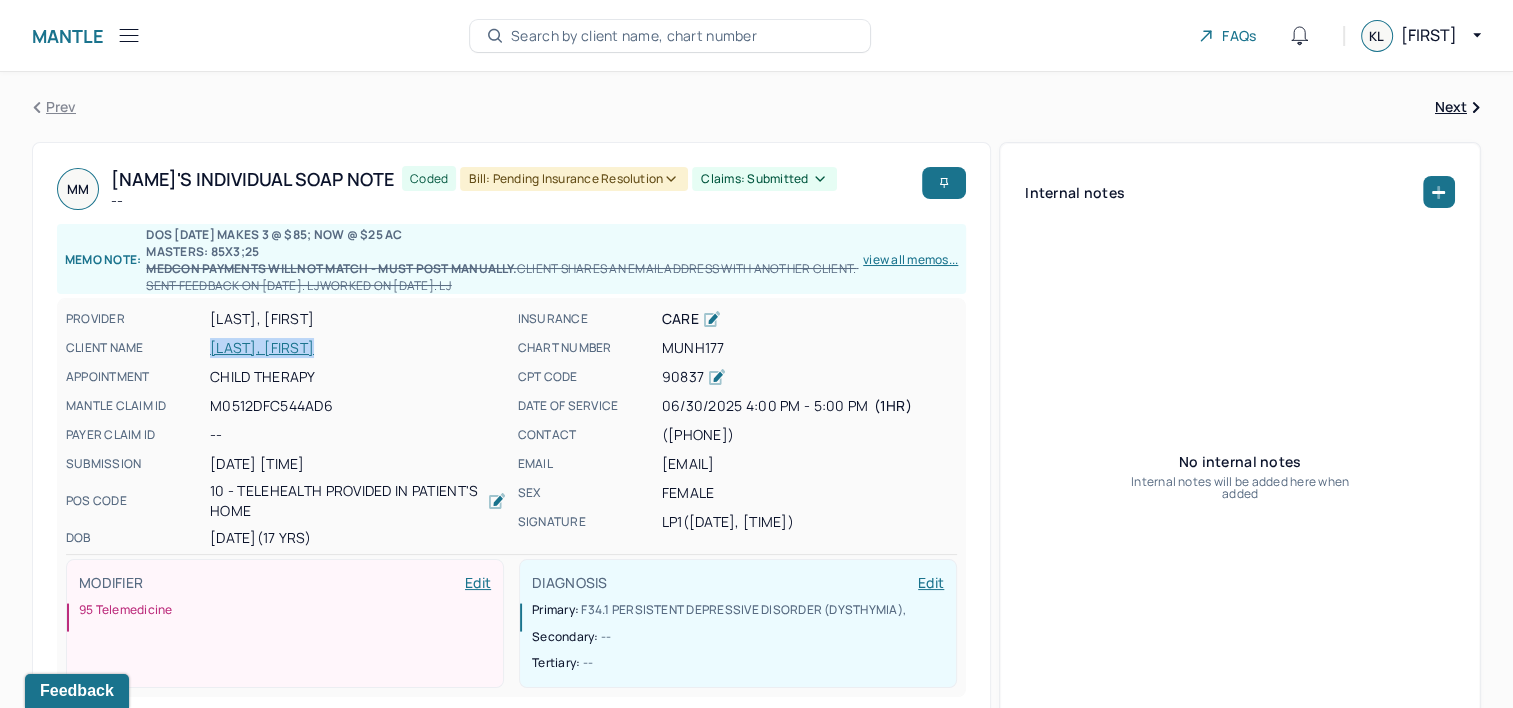 click 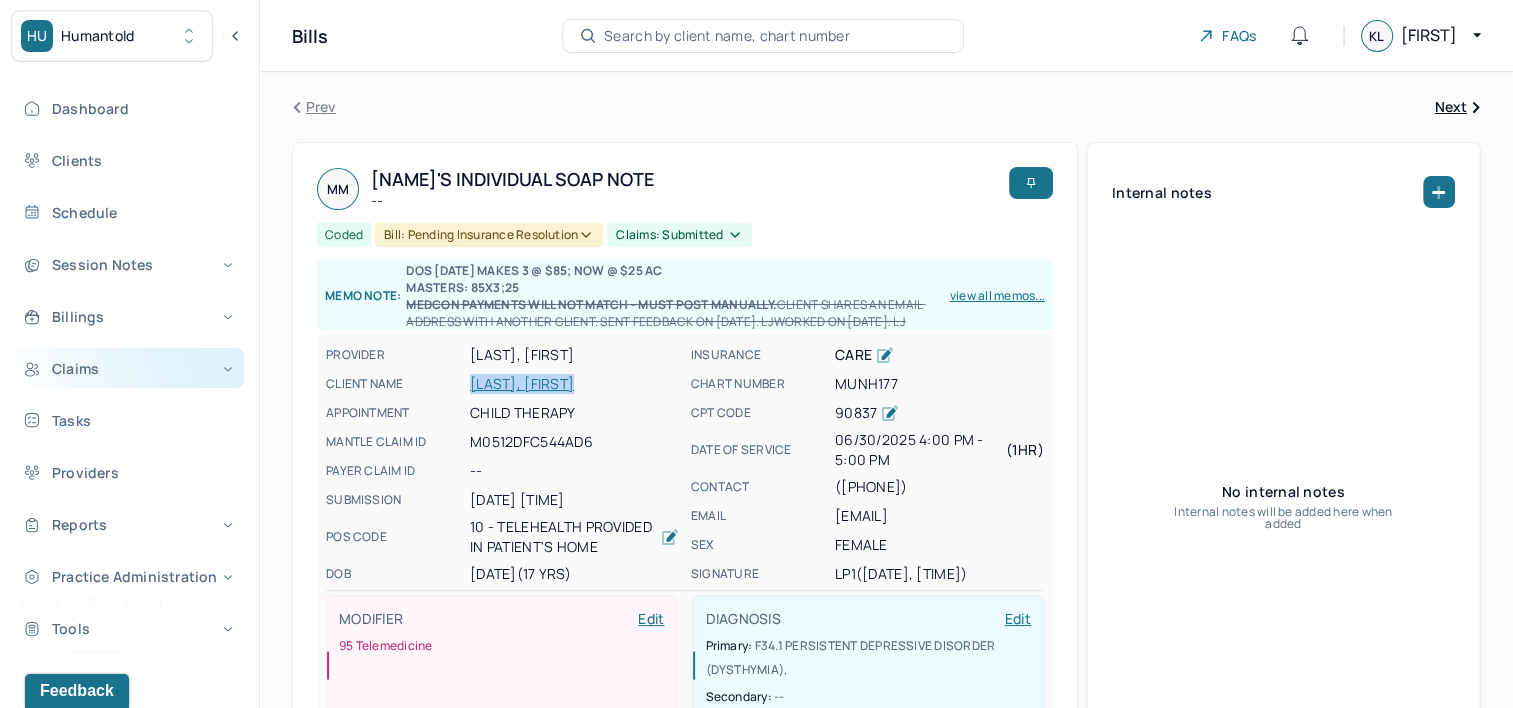 click on "Claims" at bounding box center [128, 368] 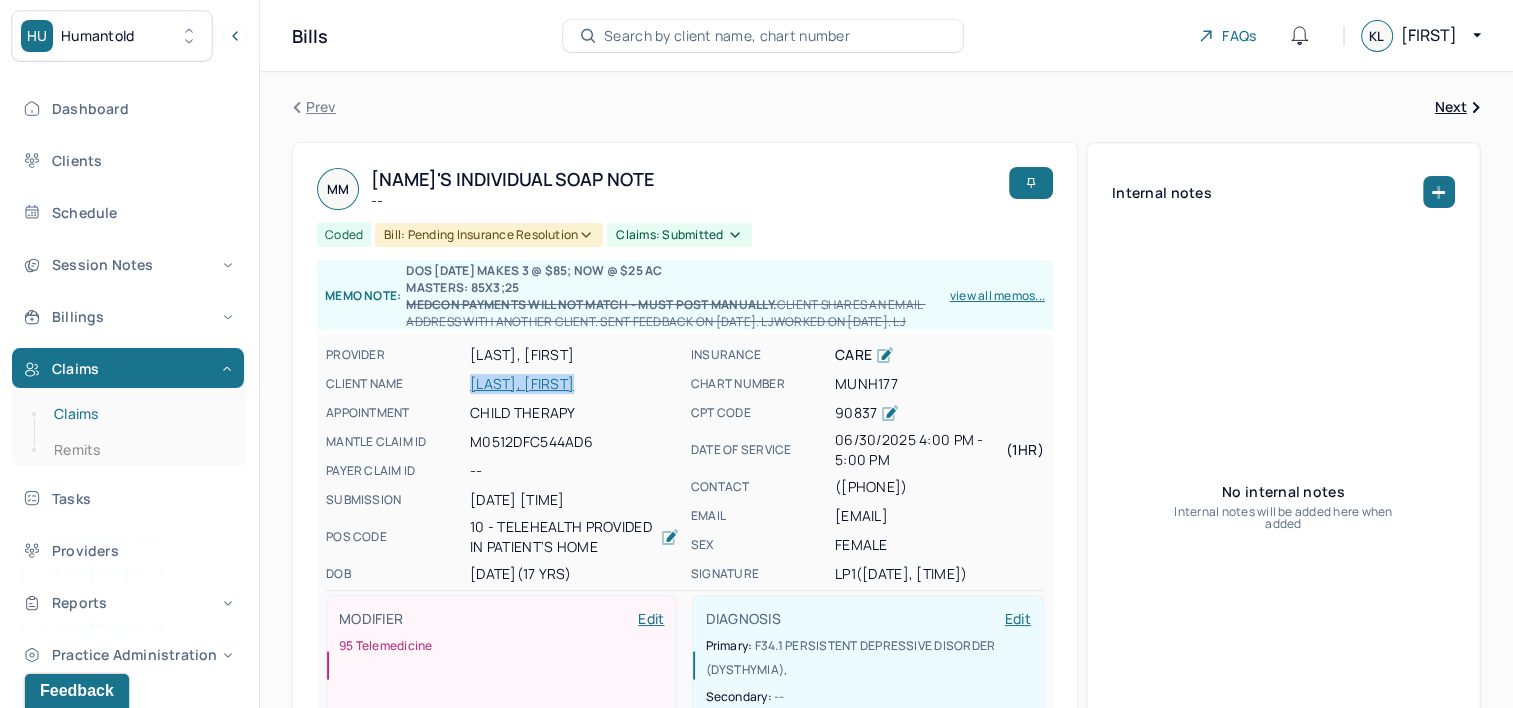 click on "Claims" at bounding box center (139, 414) 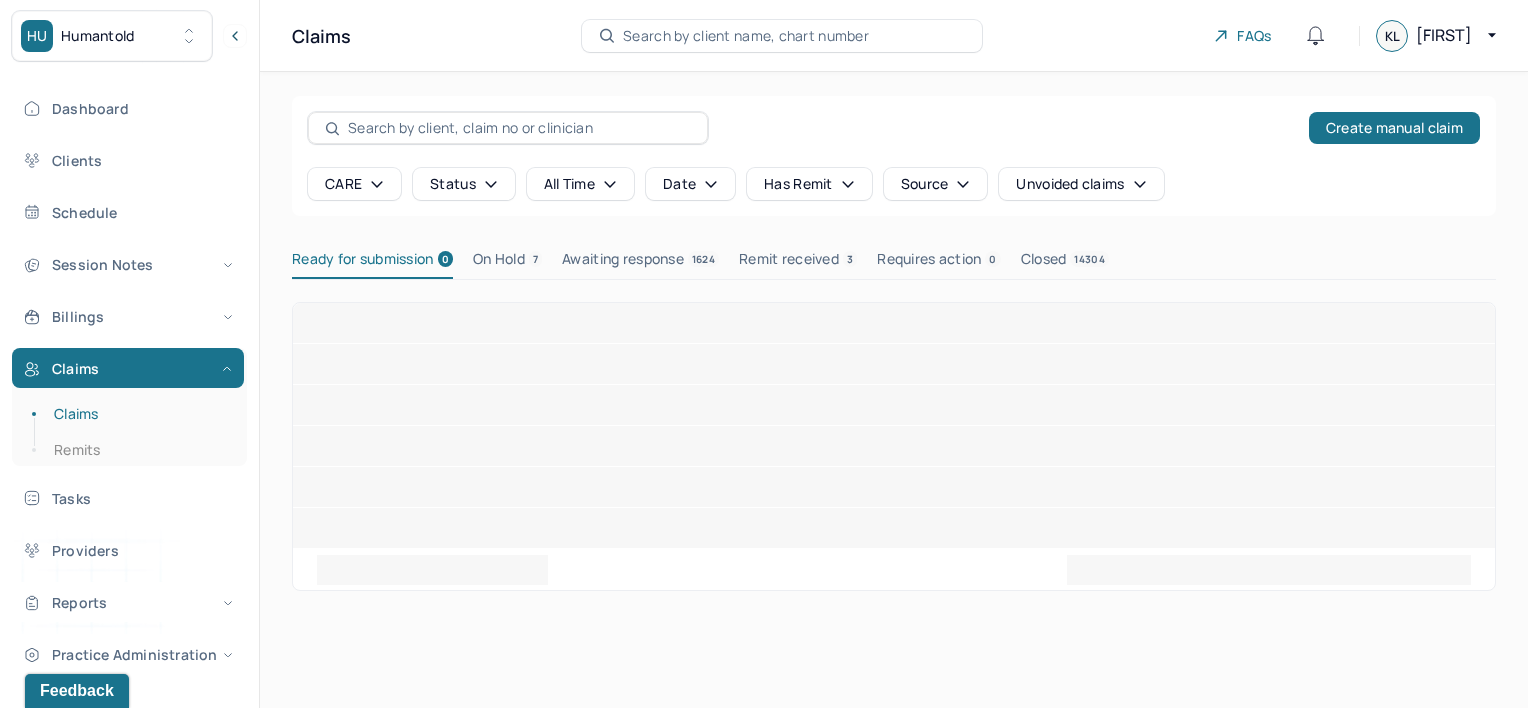 click on "HU Humantold" at bounding box center [129, 36] 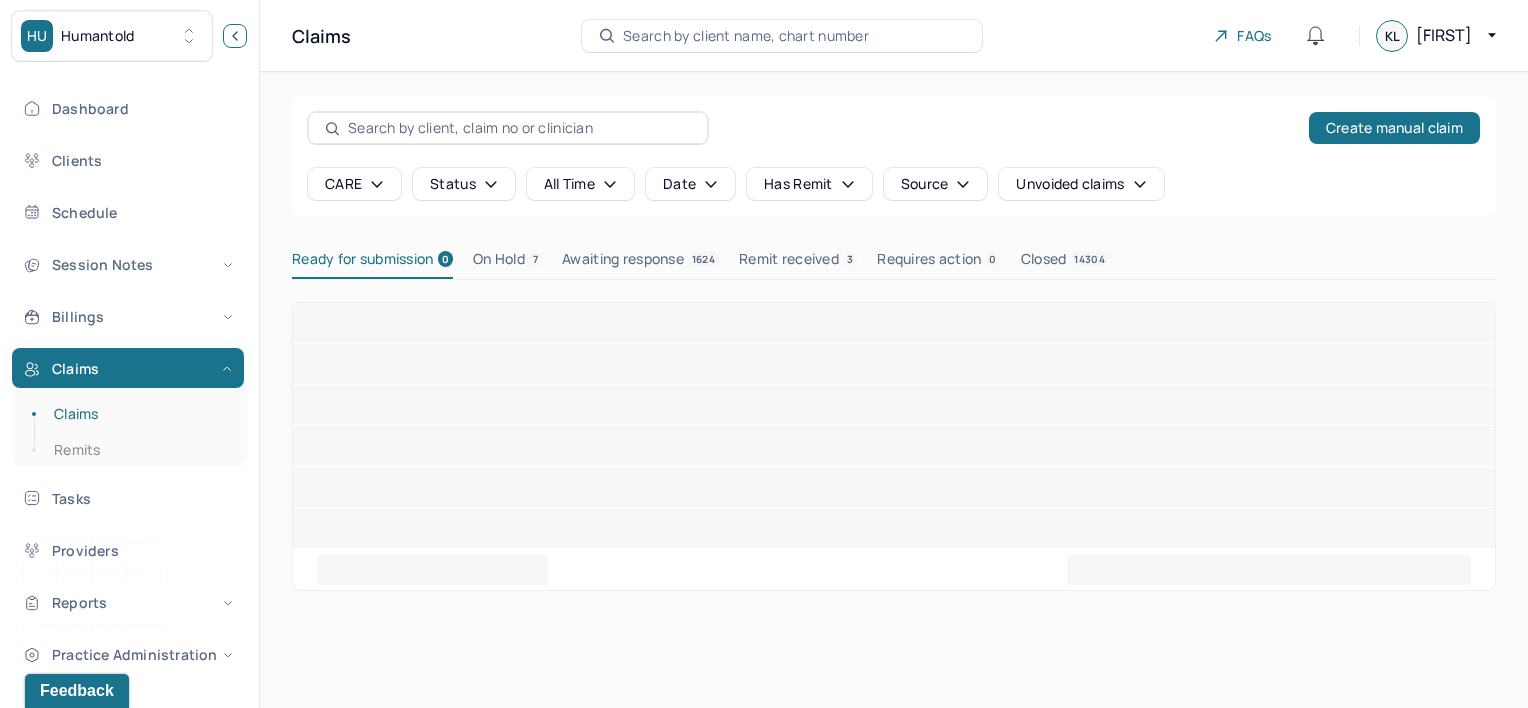 click at bounding box center (235, 36) 